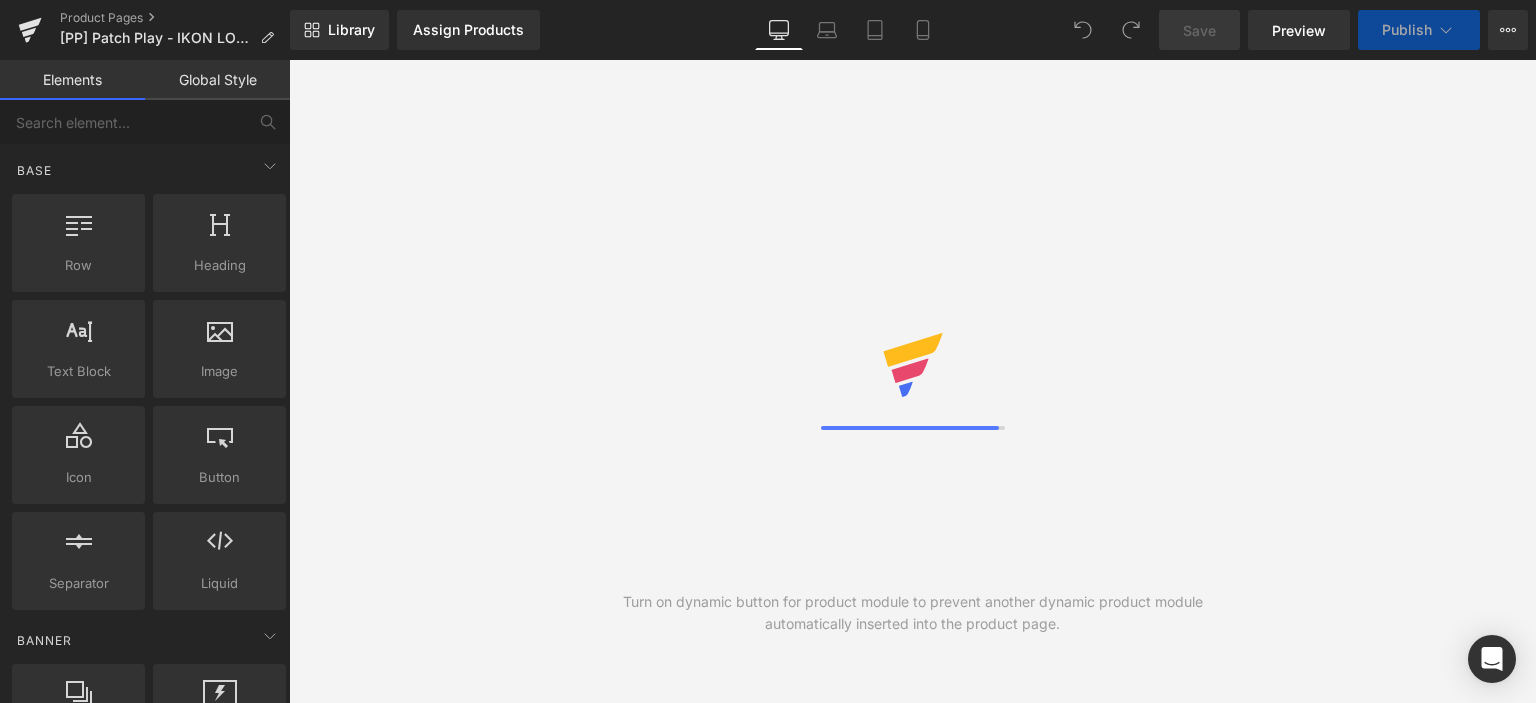 scroll, scrollTop: 0, scrollLeft: 0, axis: both 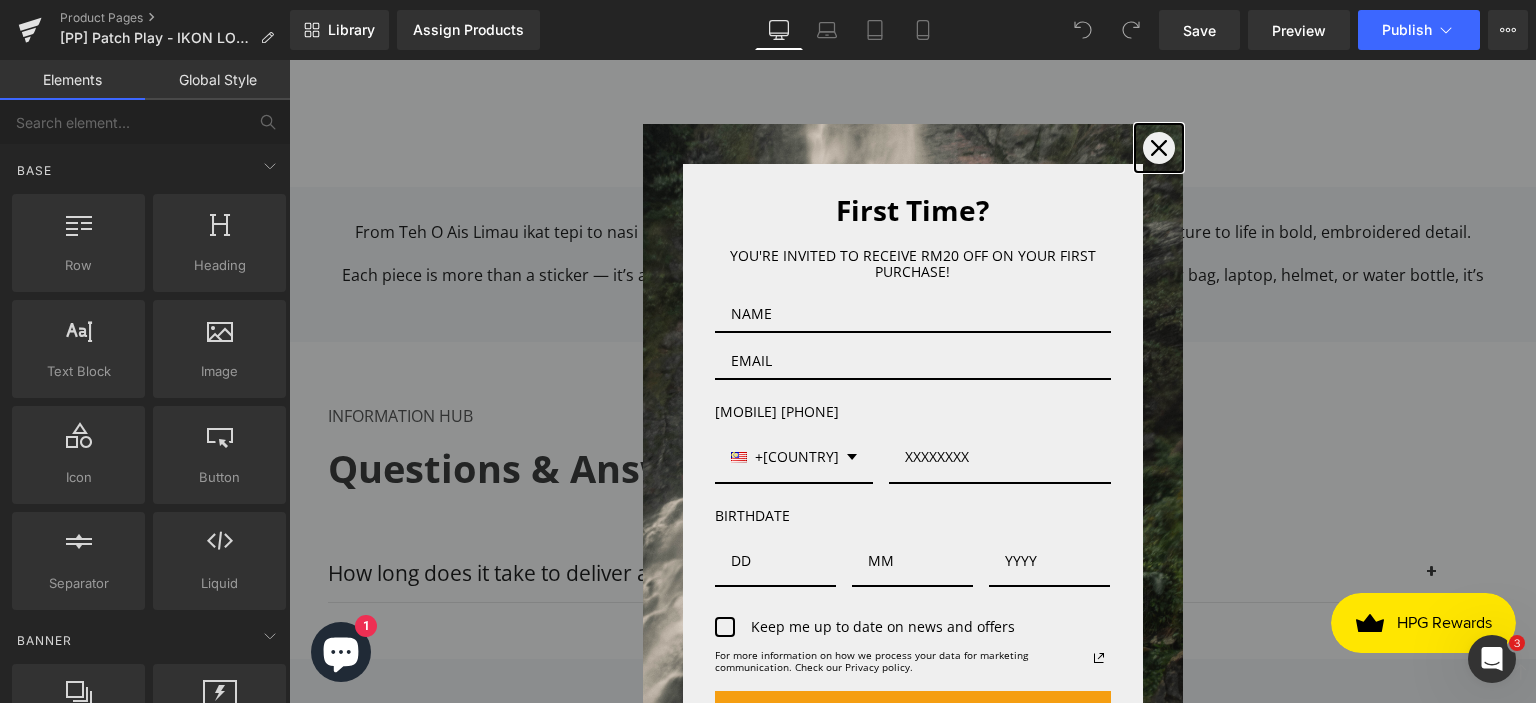 click 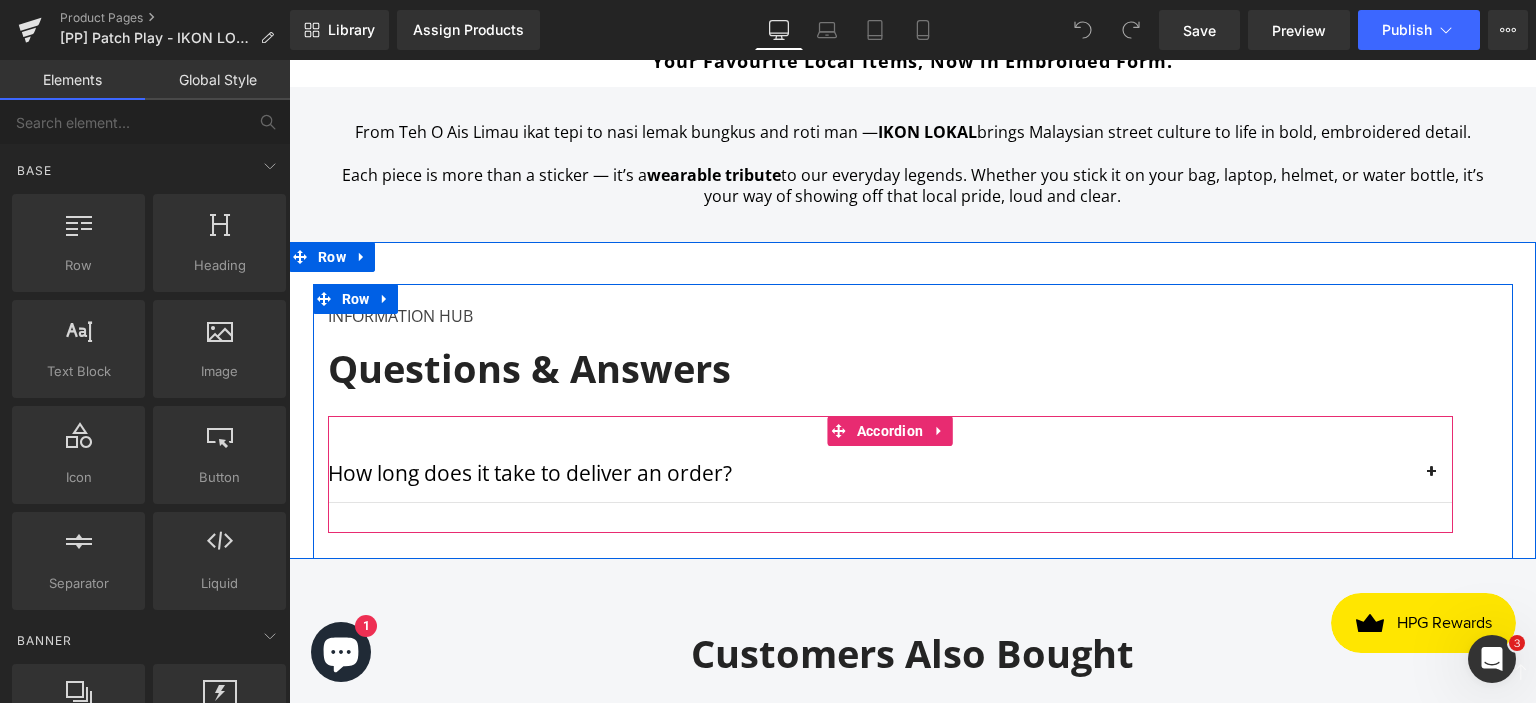 scroll, scrollTop: 1000, scrollLeft: 0, axis: vertical 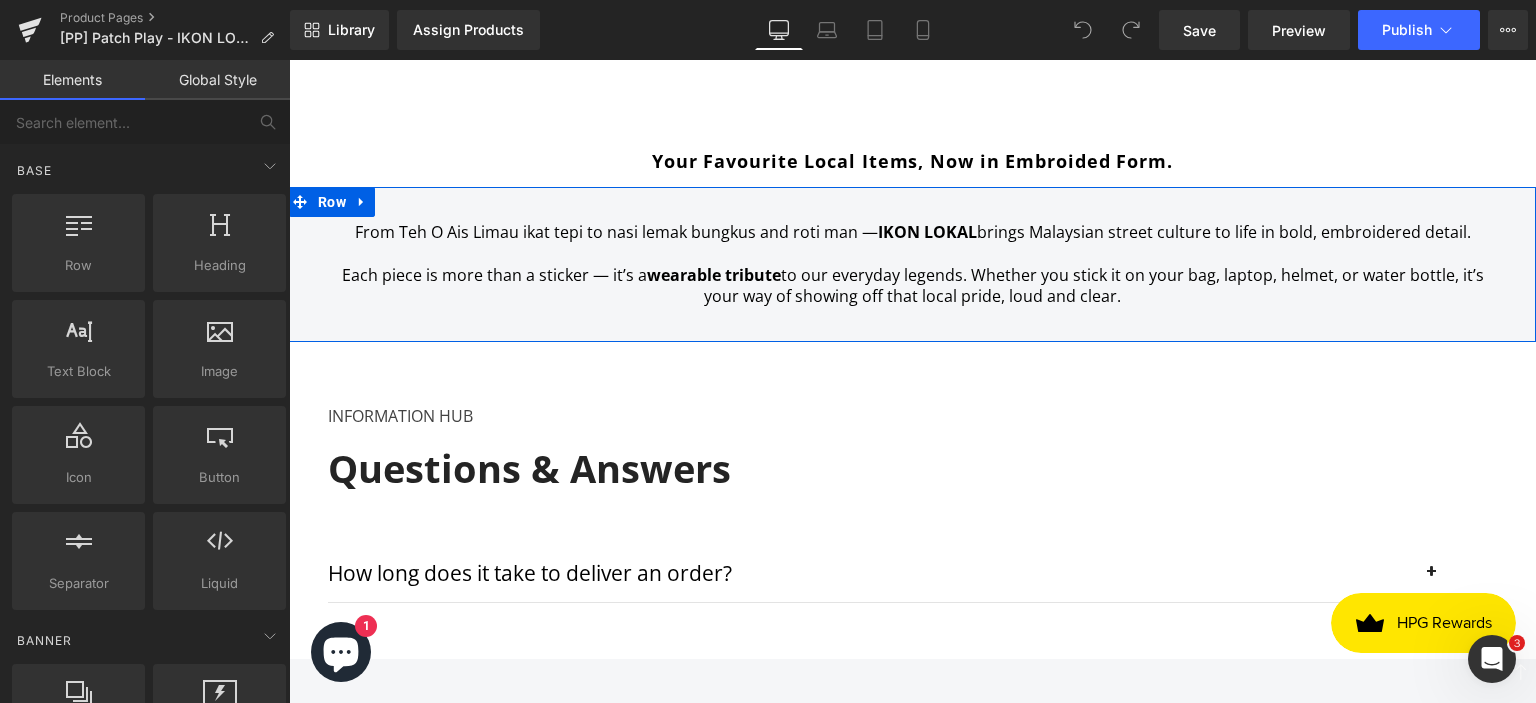 click on "From Teh O Ais Limau ikat tepi to nasi lemak bungkus and roti man —  IKON LOKAL  brings Malaysian street culture to life in bold, embroidered detail.     Each piece is more than a sticker — it’s a  wearable tribute  to our everyday legends. Whether you stick it on your bag, laptop, helmet, or water bottle, it’s your way of showing off that local pride, loud and clear.   Text Block         Row" at bounding box center [912, 264] 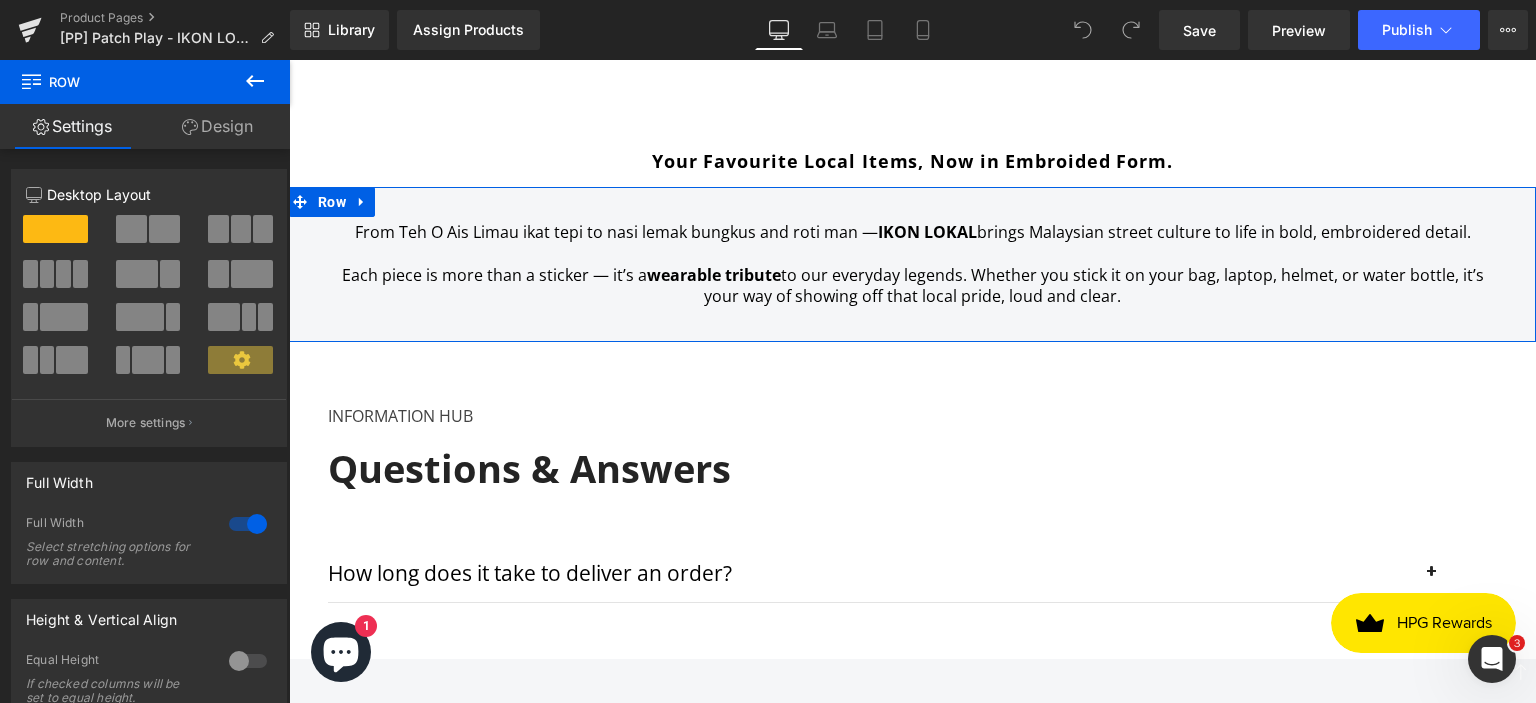 click 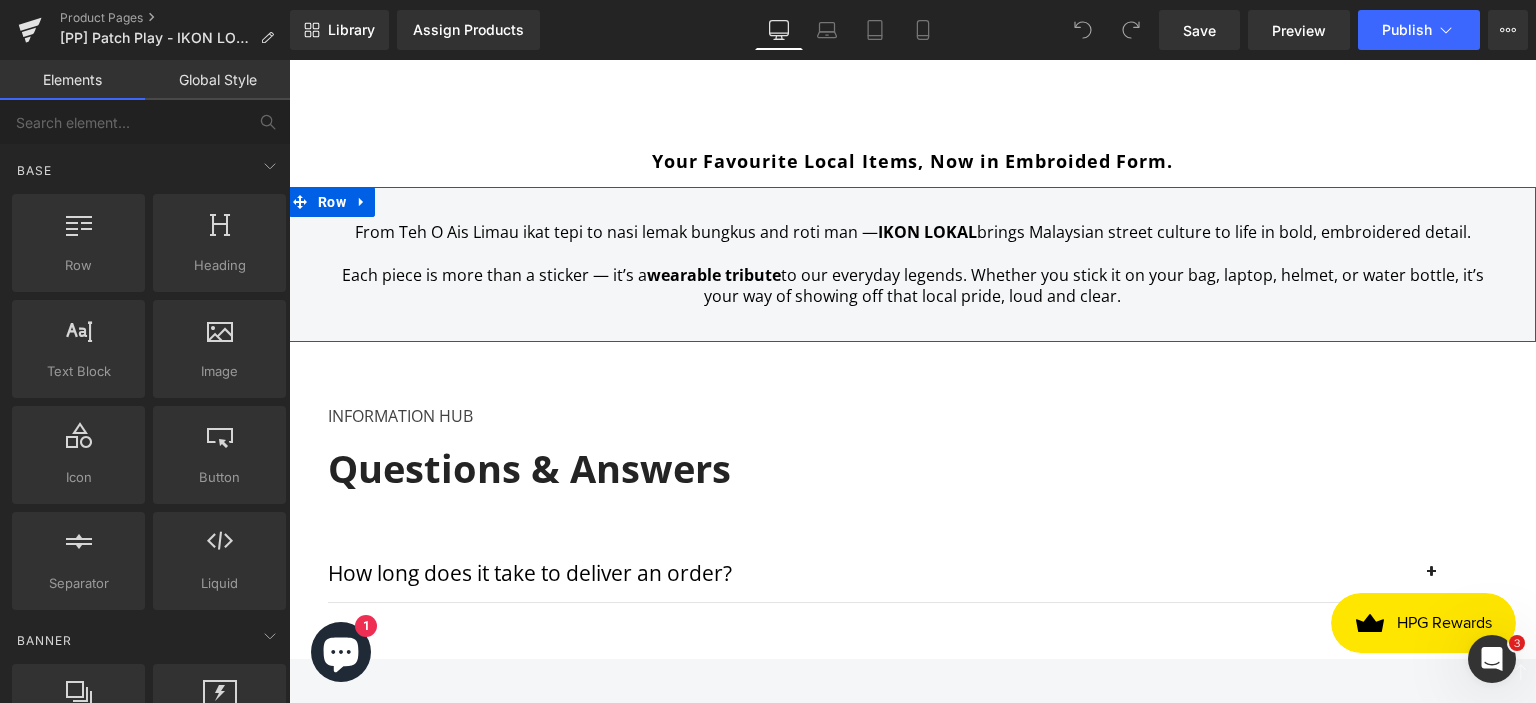 click on "From Teh O Ais Limau ikat tepi to nasi lemak bungkus and roti man —  IKON LOKAL  brings Malaysian street culture to life in bold, embroidered detail.     Each piece is more than a sticker — it’s a  wearable tribute  to our everyday legends. Whether you stick it on your bag, laptop, helmet, or water bottle, it’s your way of showing off that local pride, loud and clear.   Text Block         Row" at bounding box center (912, 264) 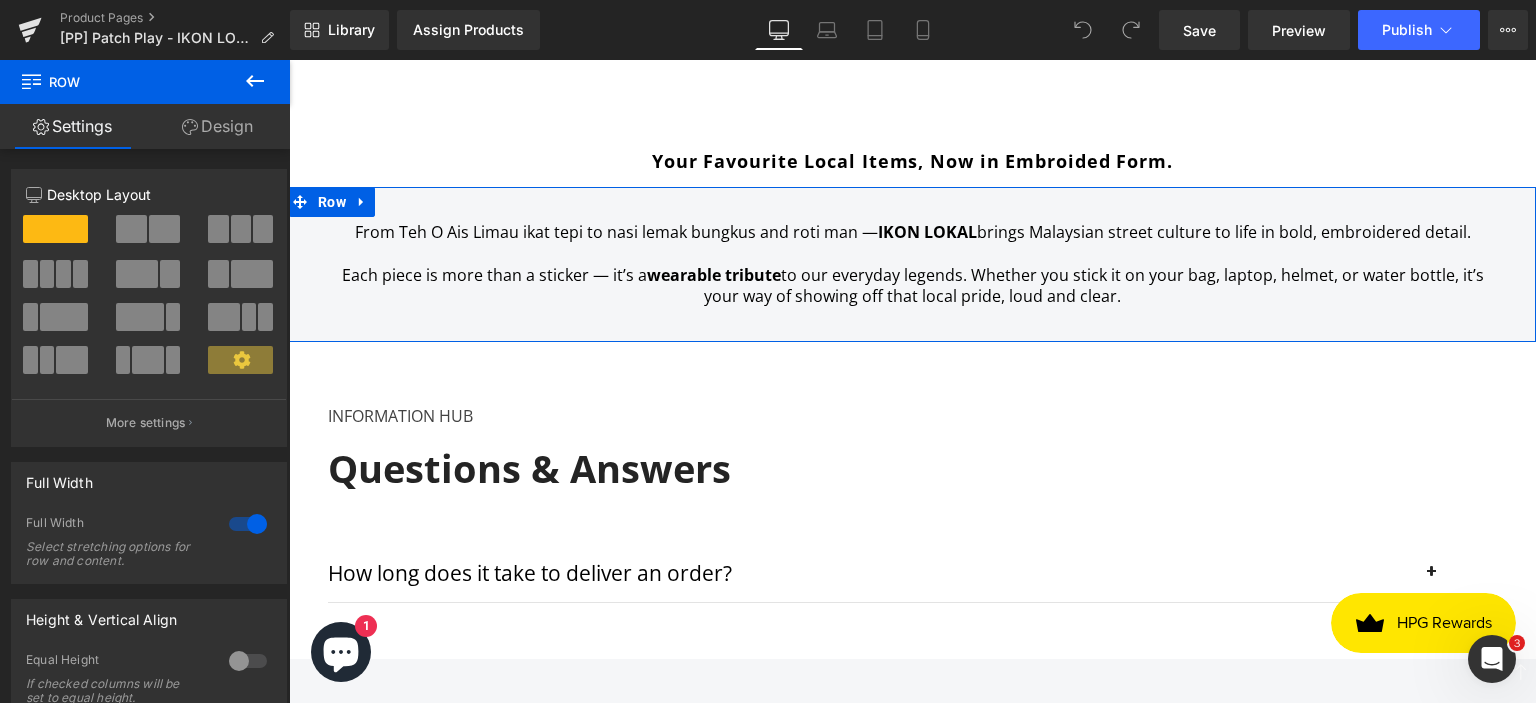 click on "Design" at bounding box center [217, 126] 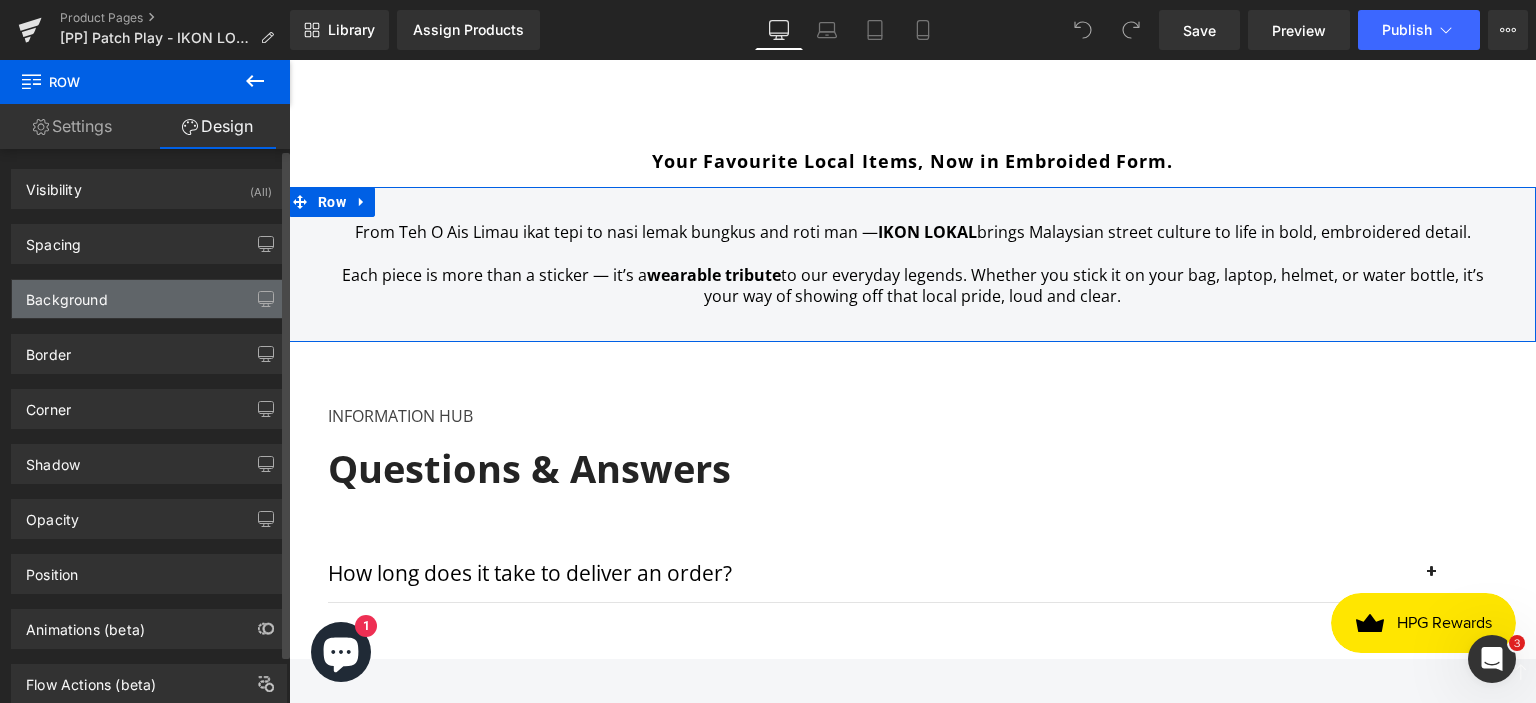 click on "Background" at bounding box center (149, 299) 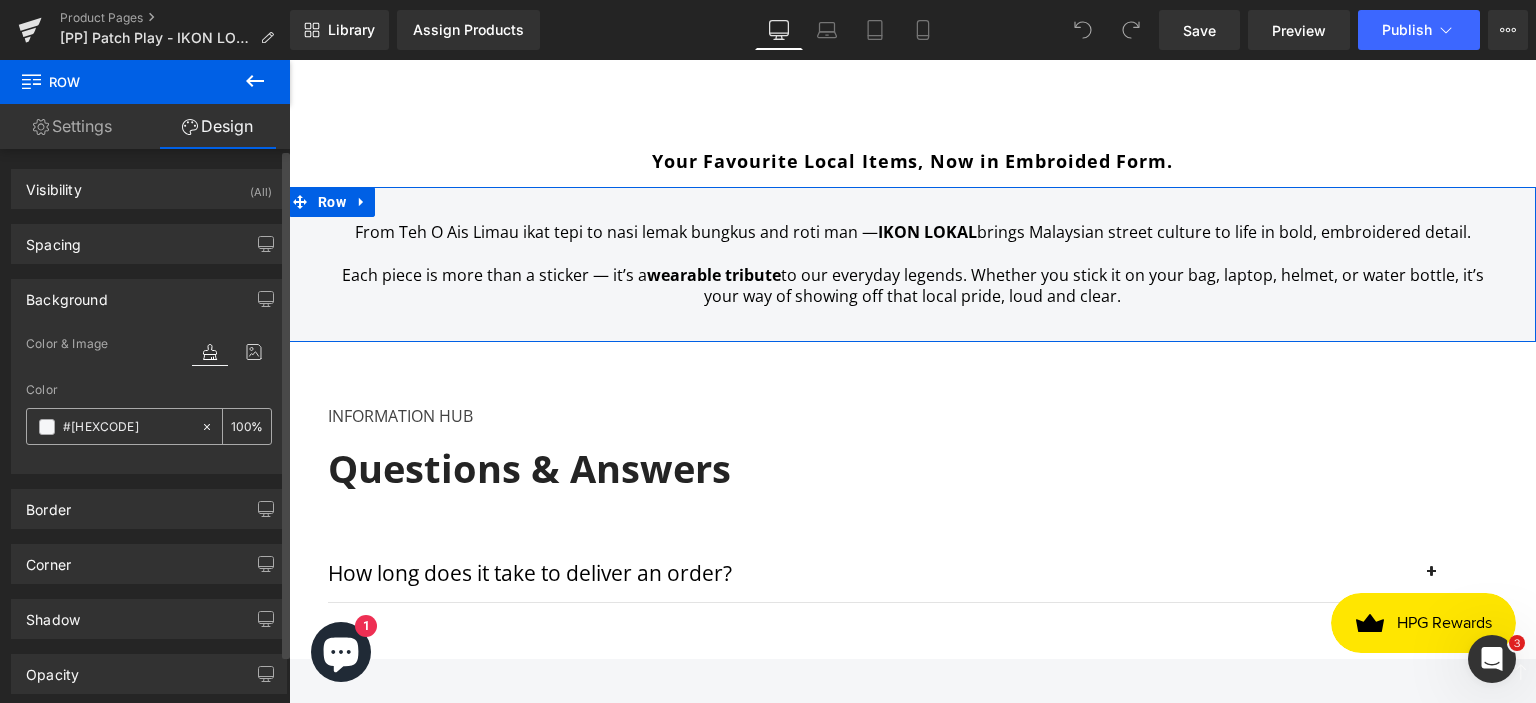 click on "#f5f6f8" at bounding box center (127, 427) 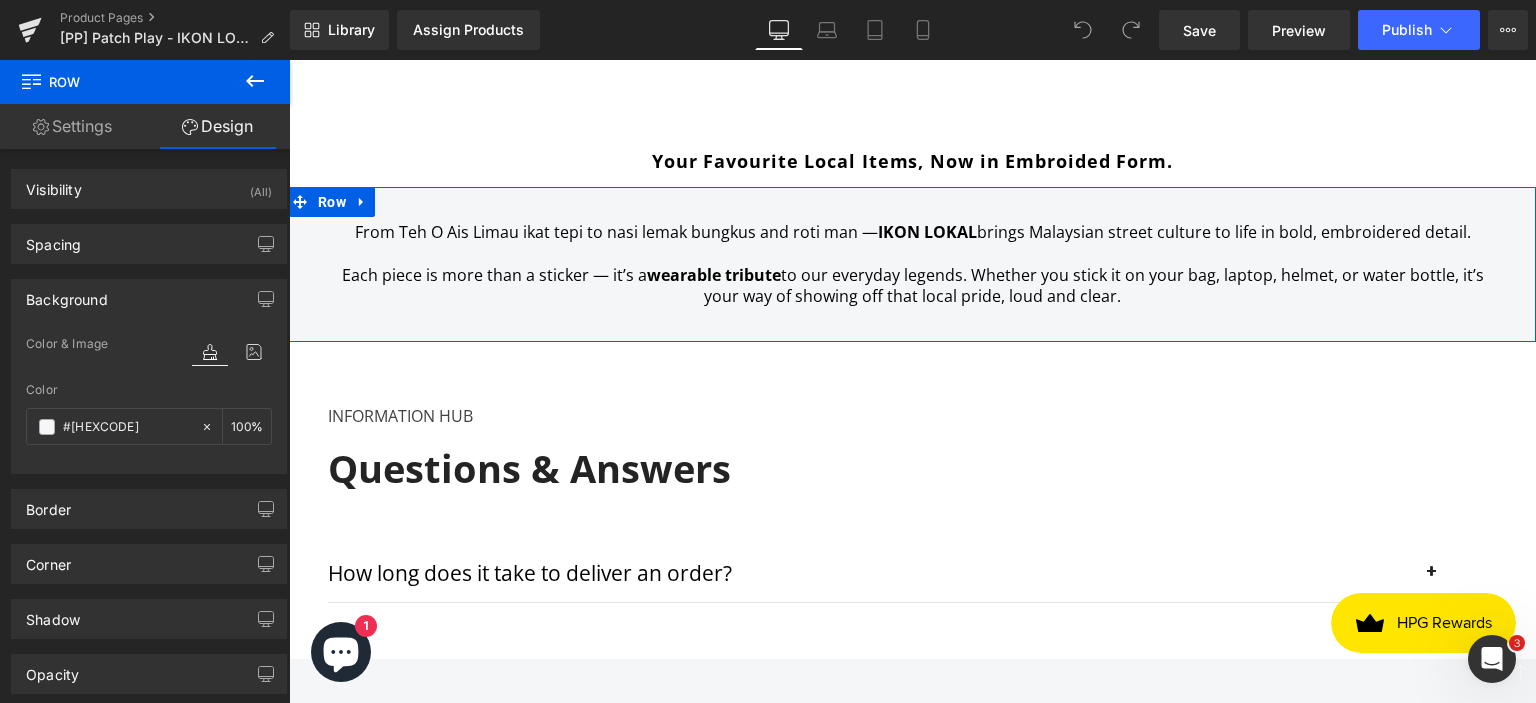 click on "Settings" at bounding box center (72, 126) 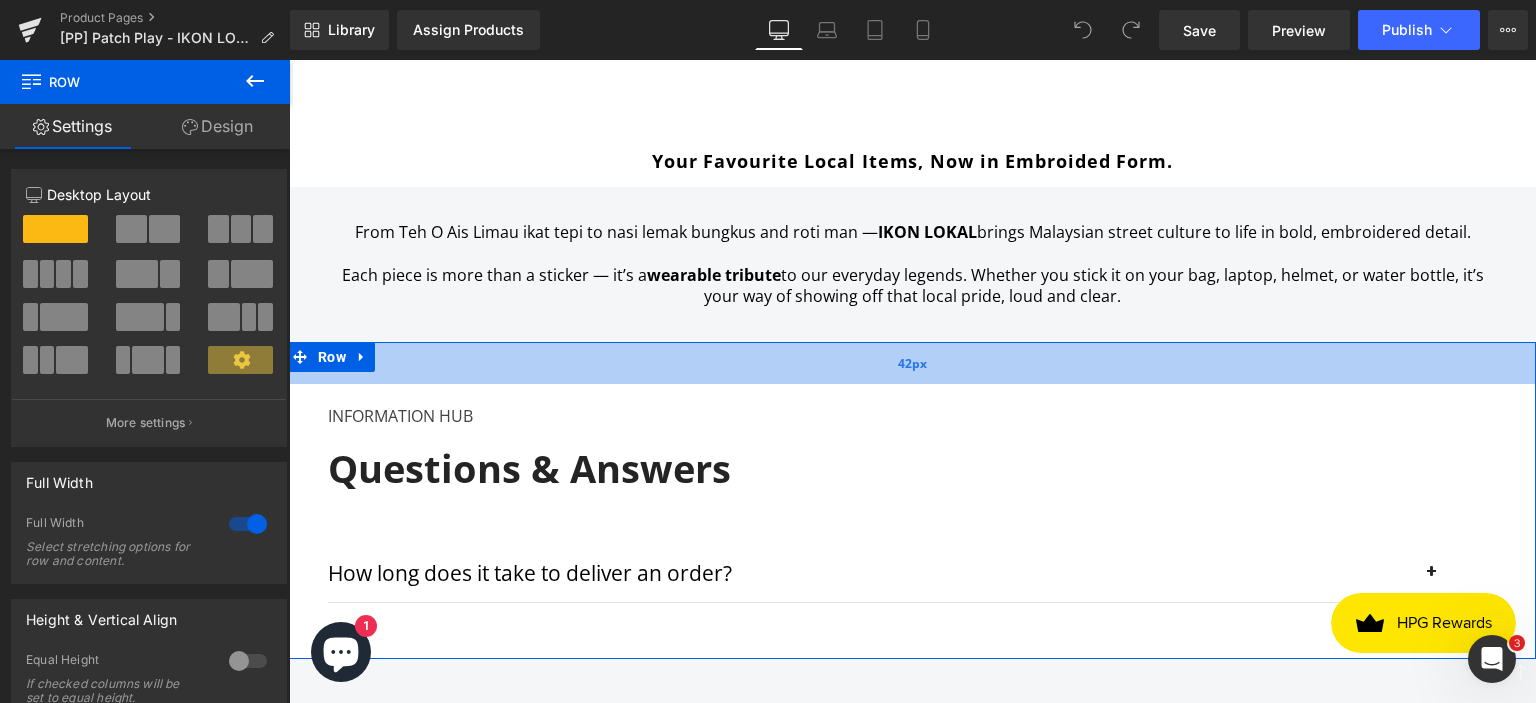 click on "42px" at bounding box center (912, 363) 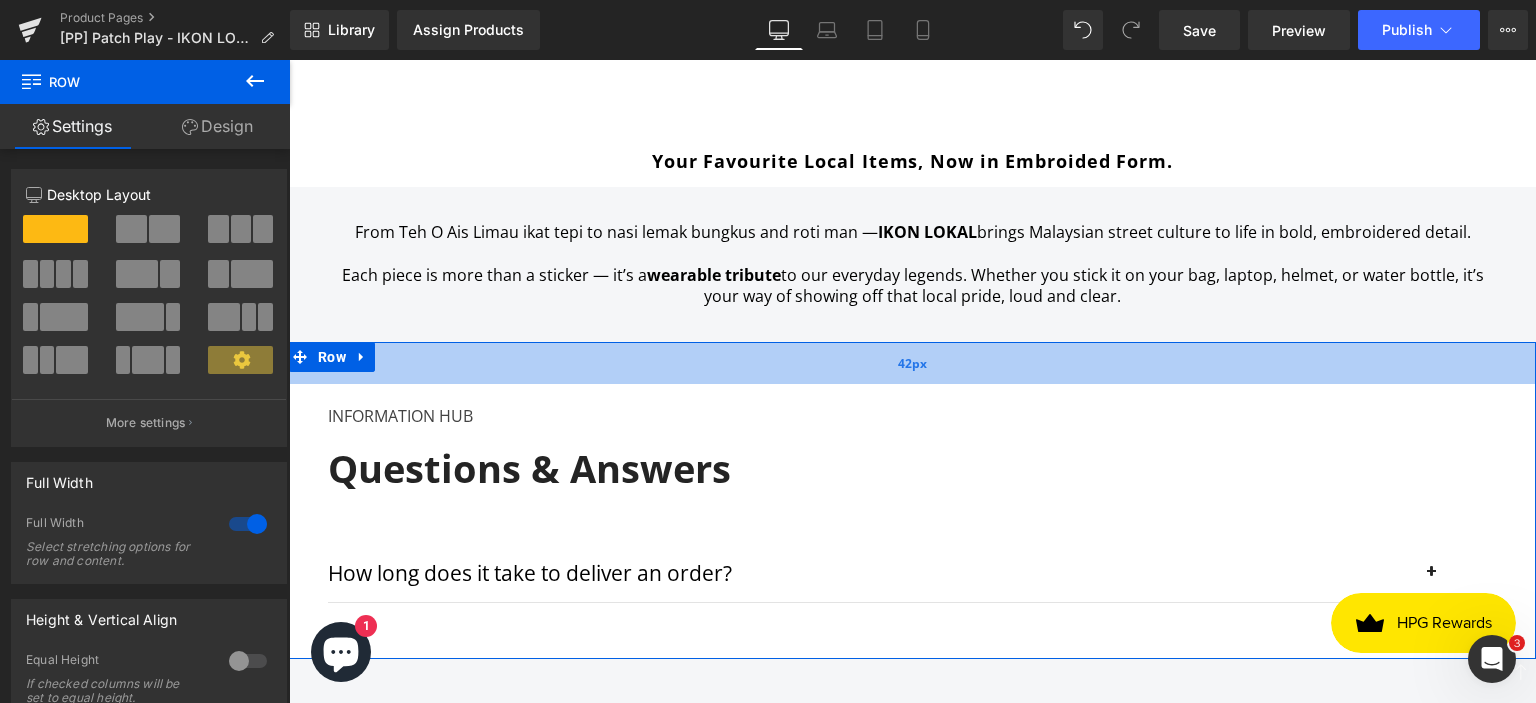 click on "42px" at bounding box center [912, 363] 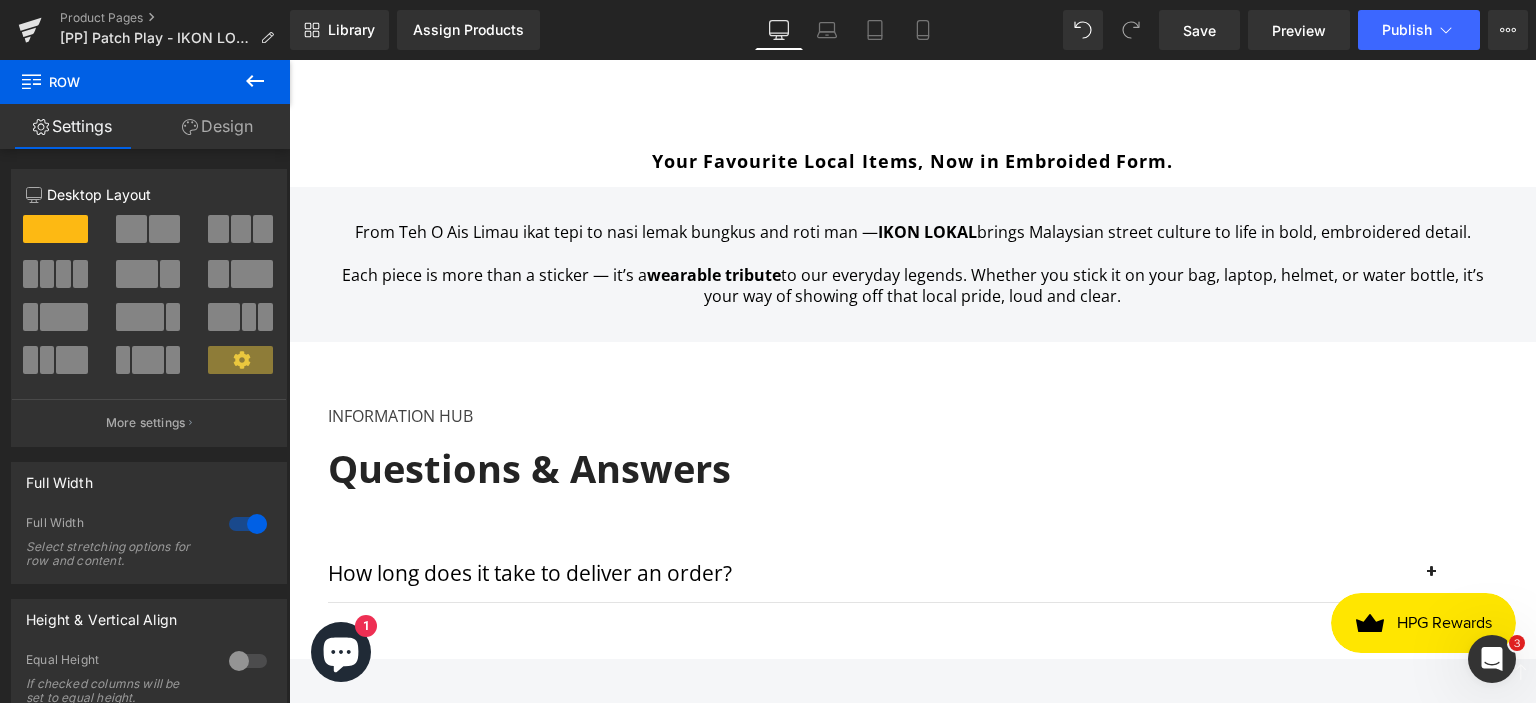 click 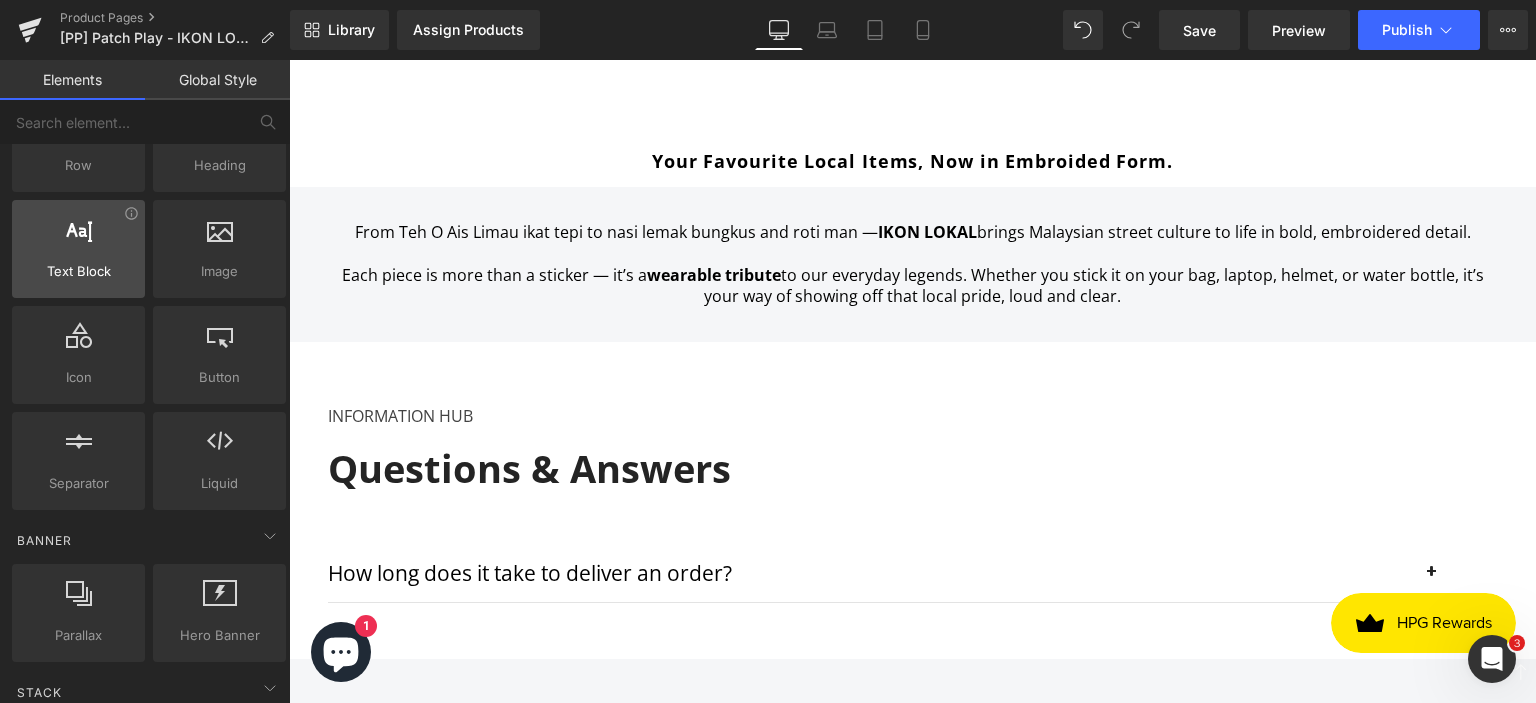 scroll, scrollTop: 0, scrollLeft: 0, axis: both 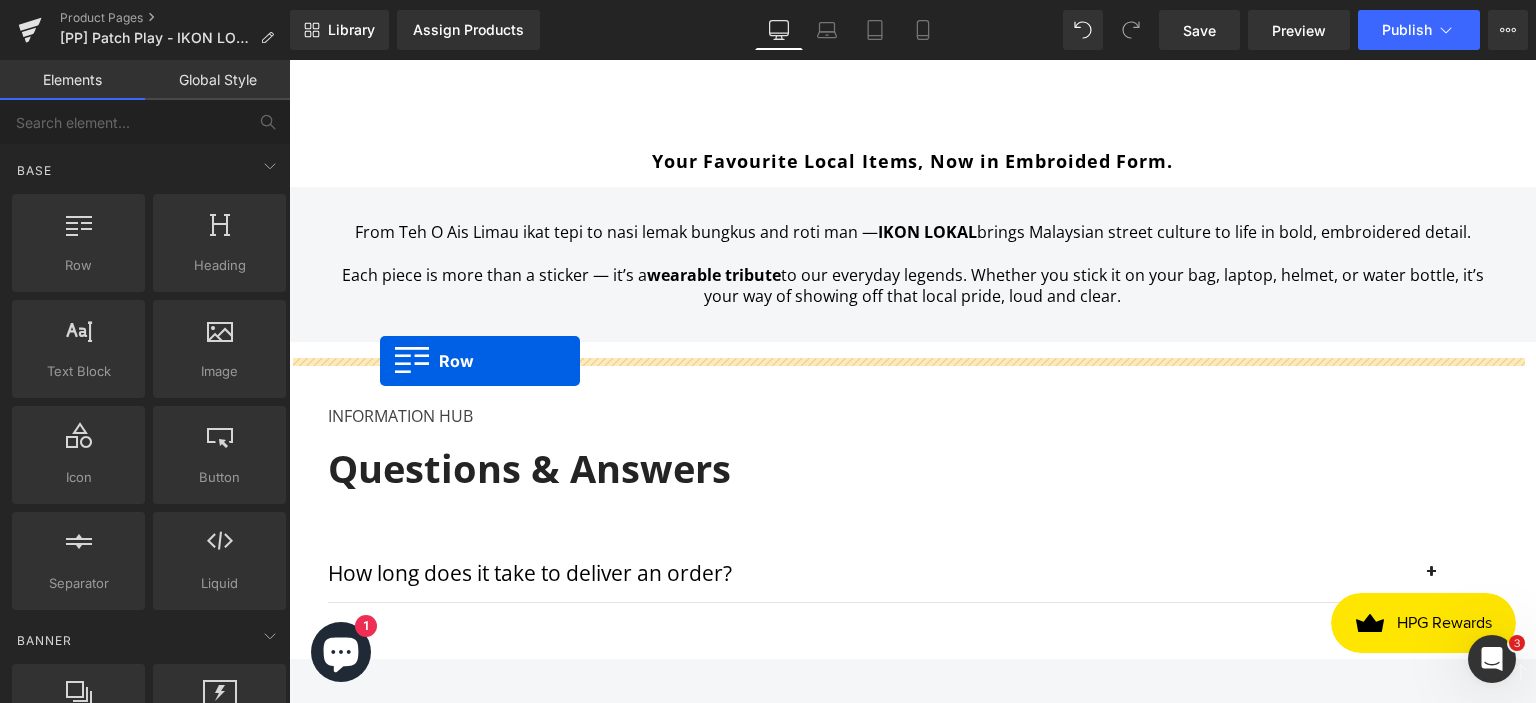 drag, startPoint x: 372, startPoint y: 307, endPoint x: 380, endPoint y: 361, distance: 54.589375 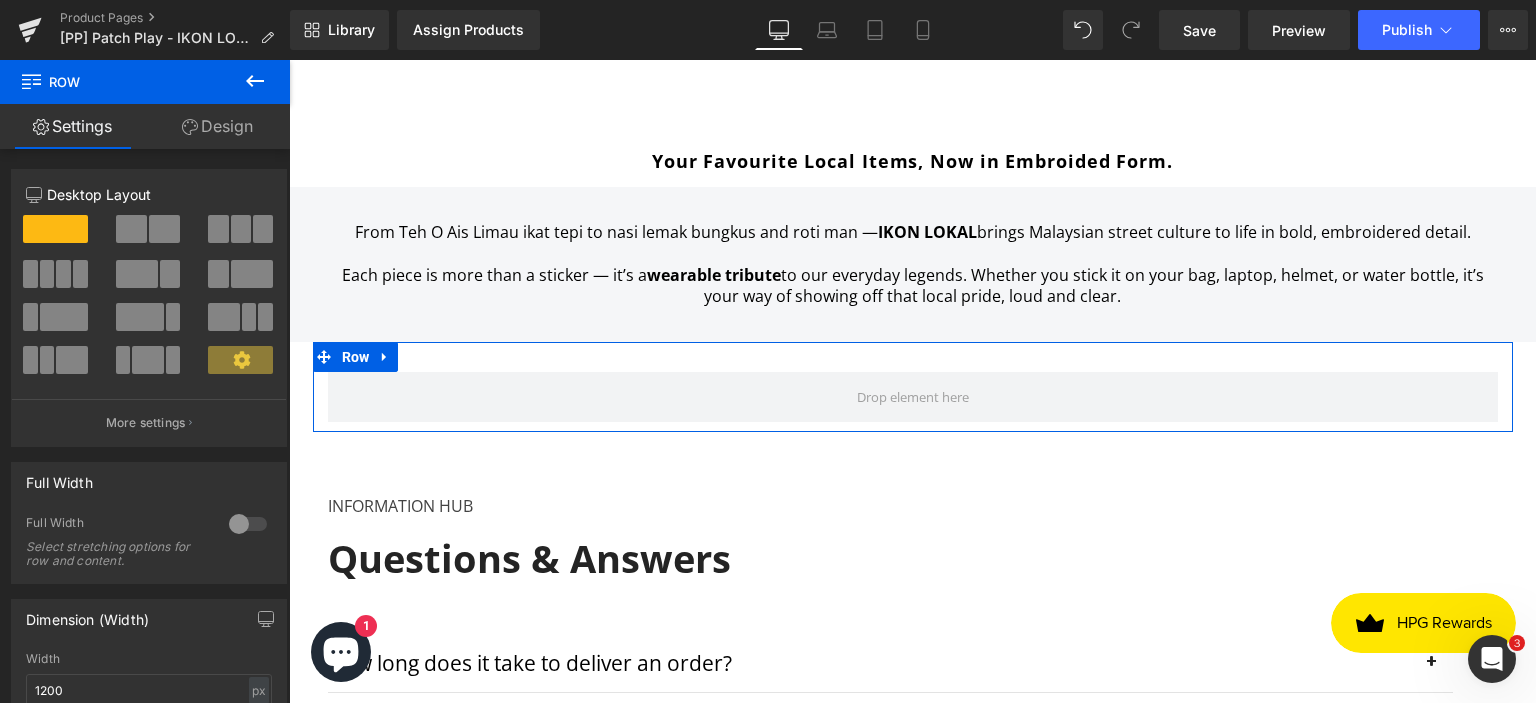 click at bounding box center (164, 229) 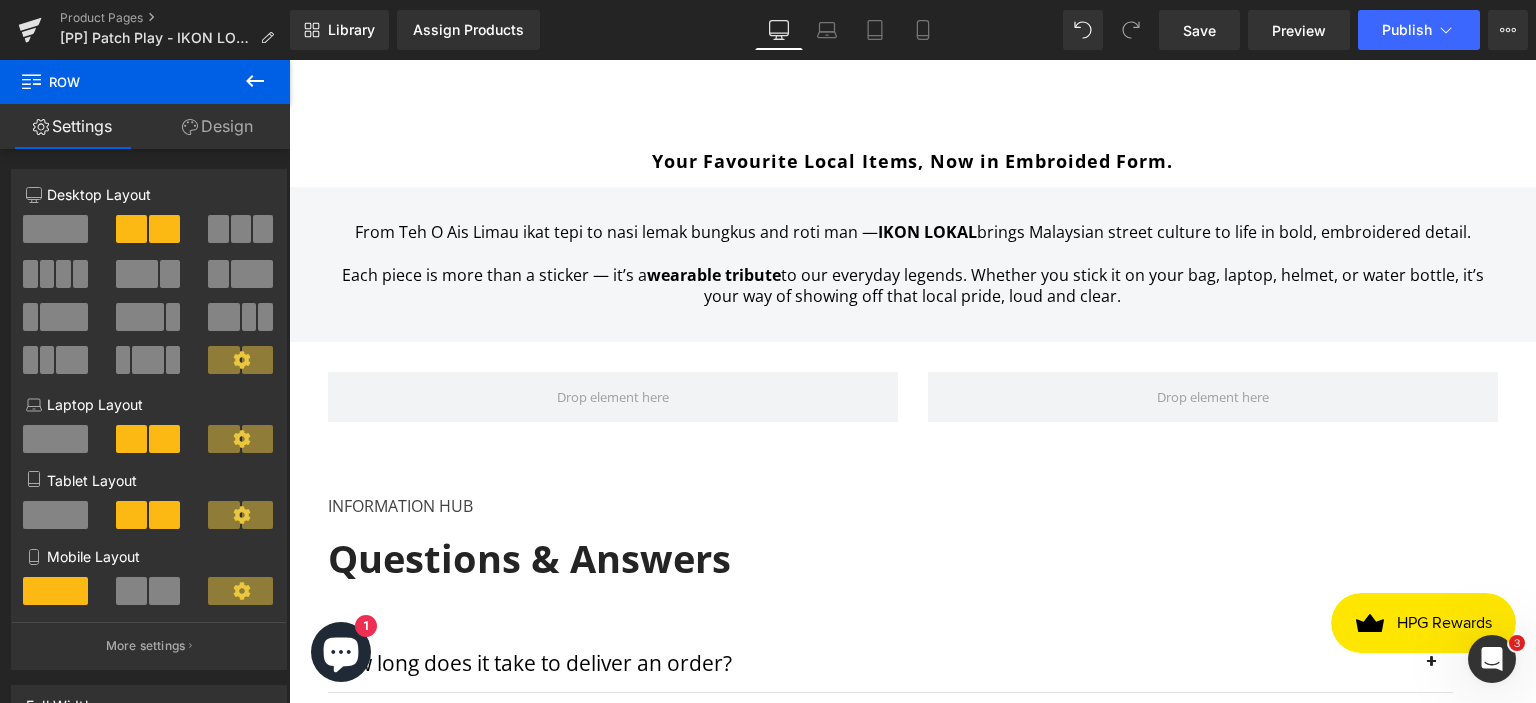 click 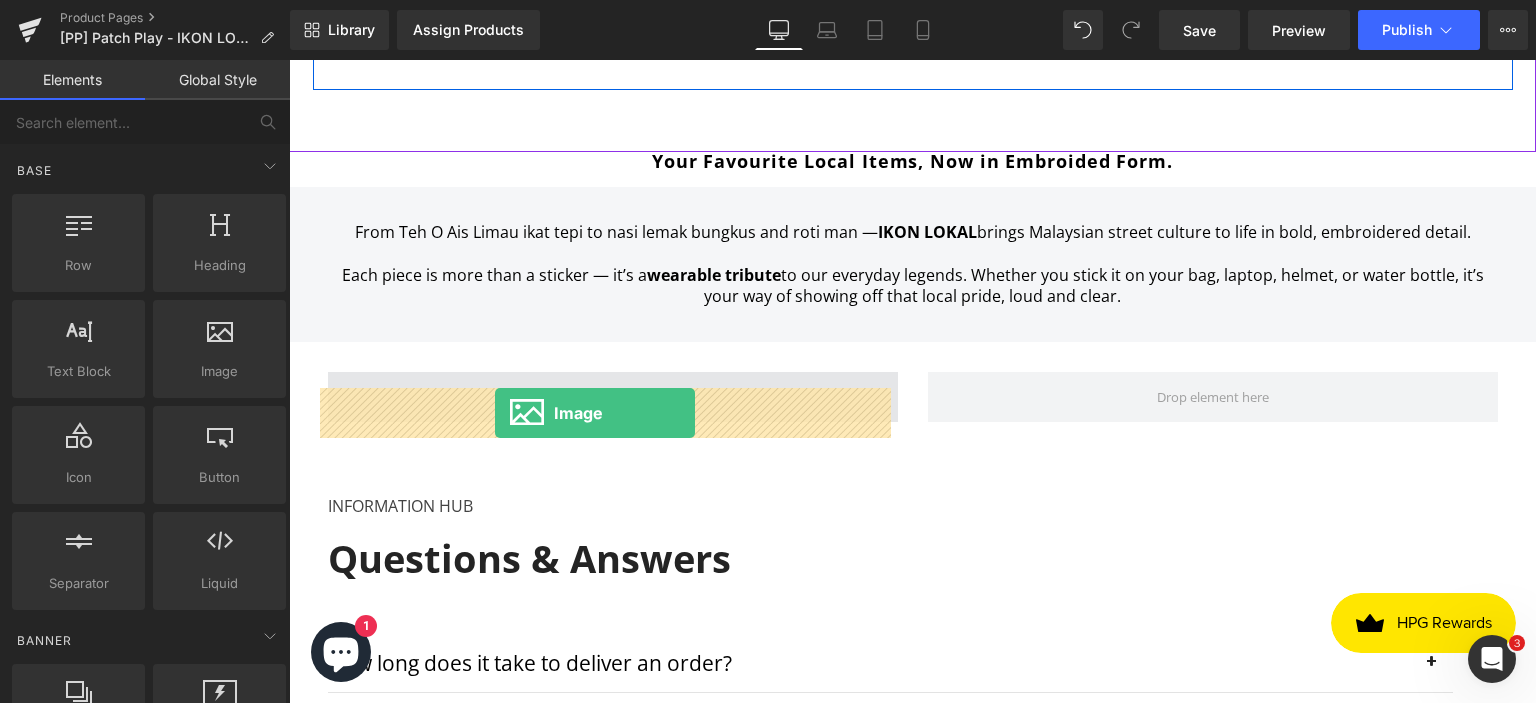 drag, startPoint x: 503, startPoint y: 427, endPoint x: 495, endPoint y: 413, distance: 16.124516 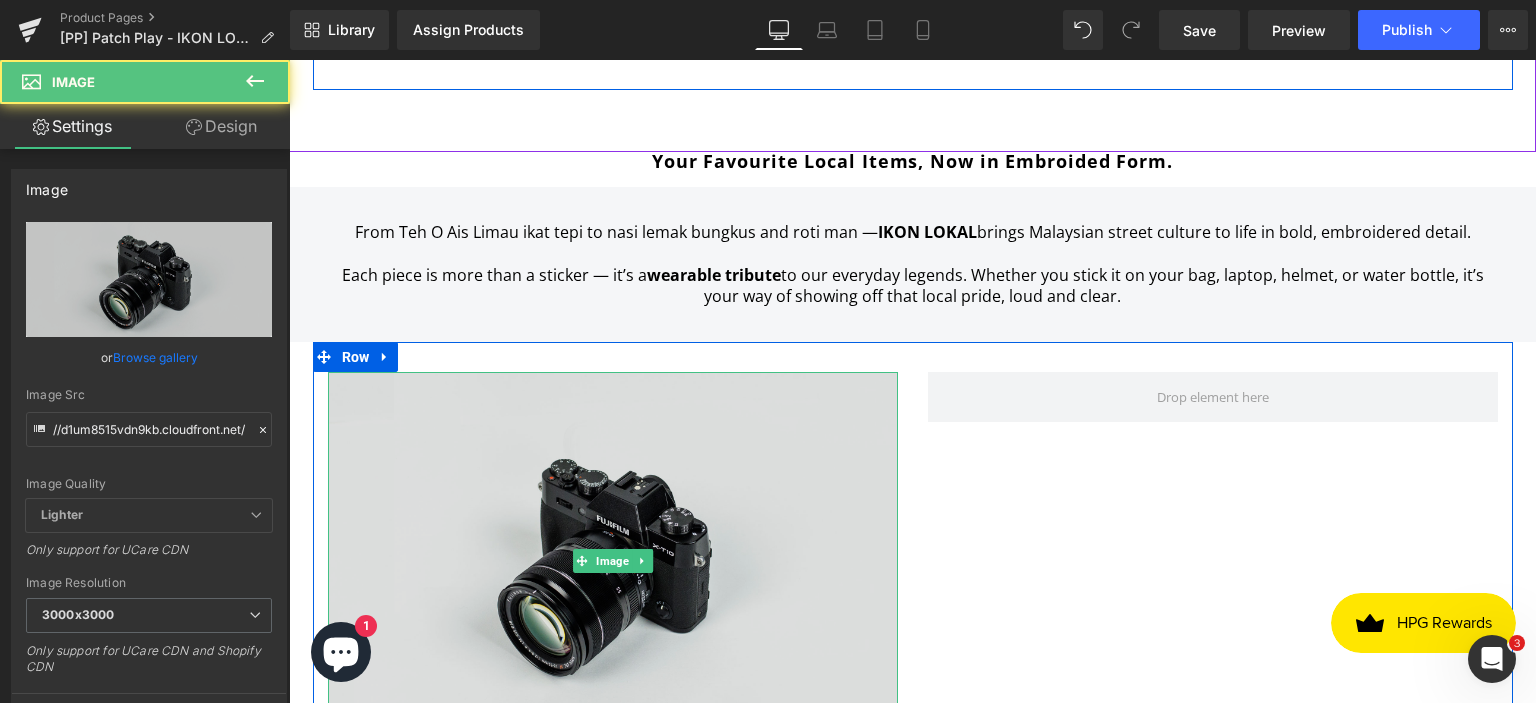 scroll, scrollTop: 1100, scrollLeft: 0, axis: vertical 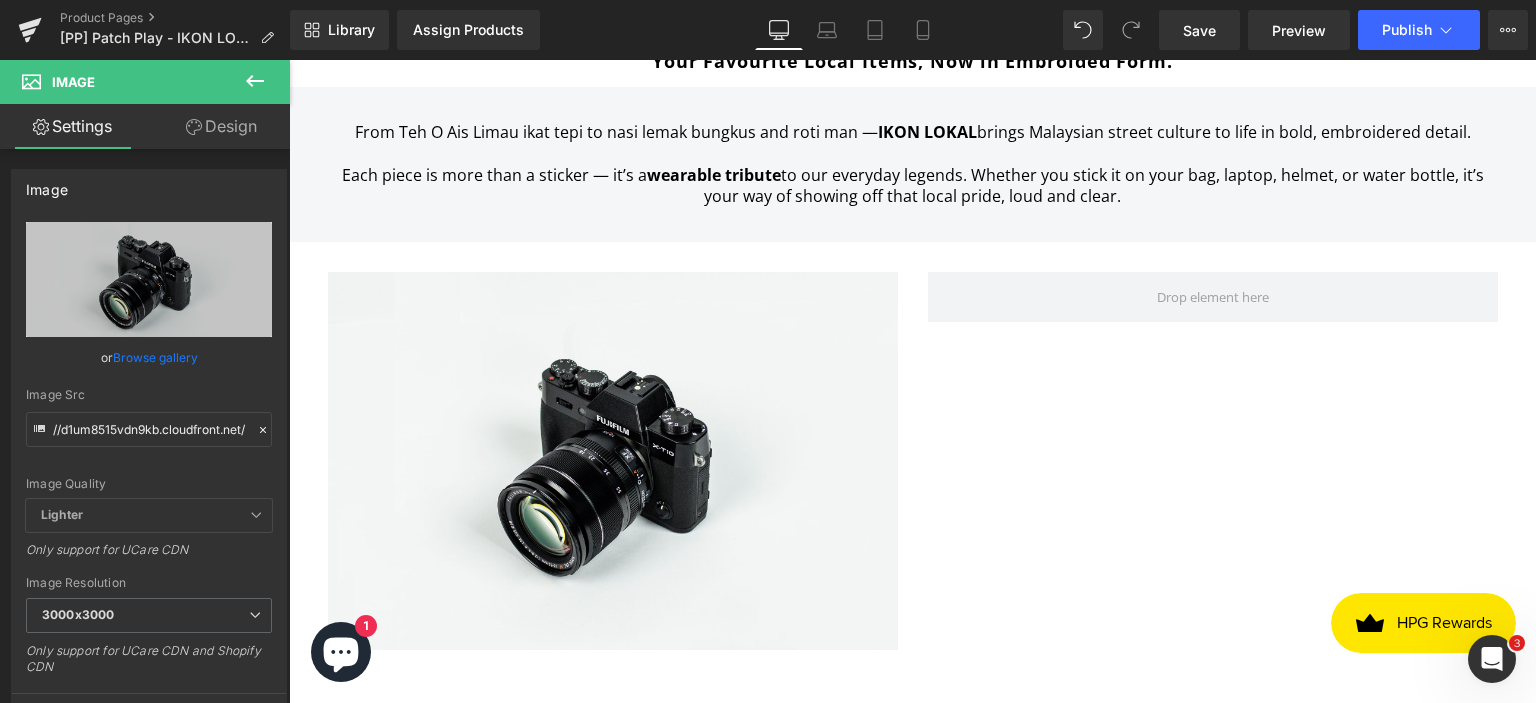 click 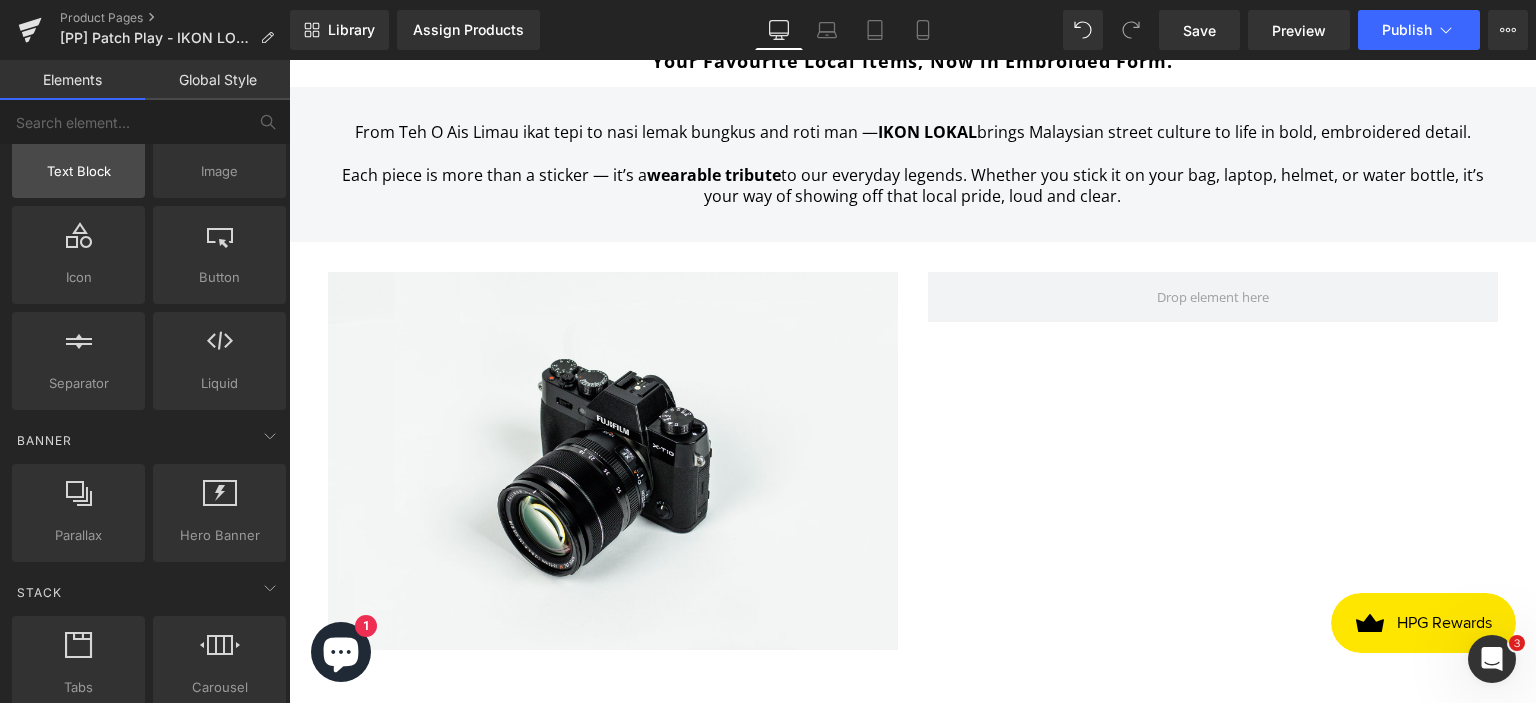 scroll, scrollTop: 300, scrollLeft: 0, axis: vertical 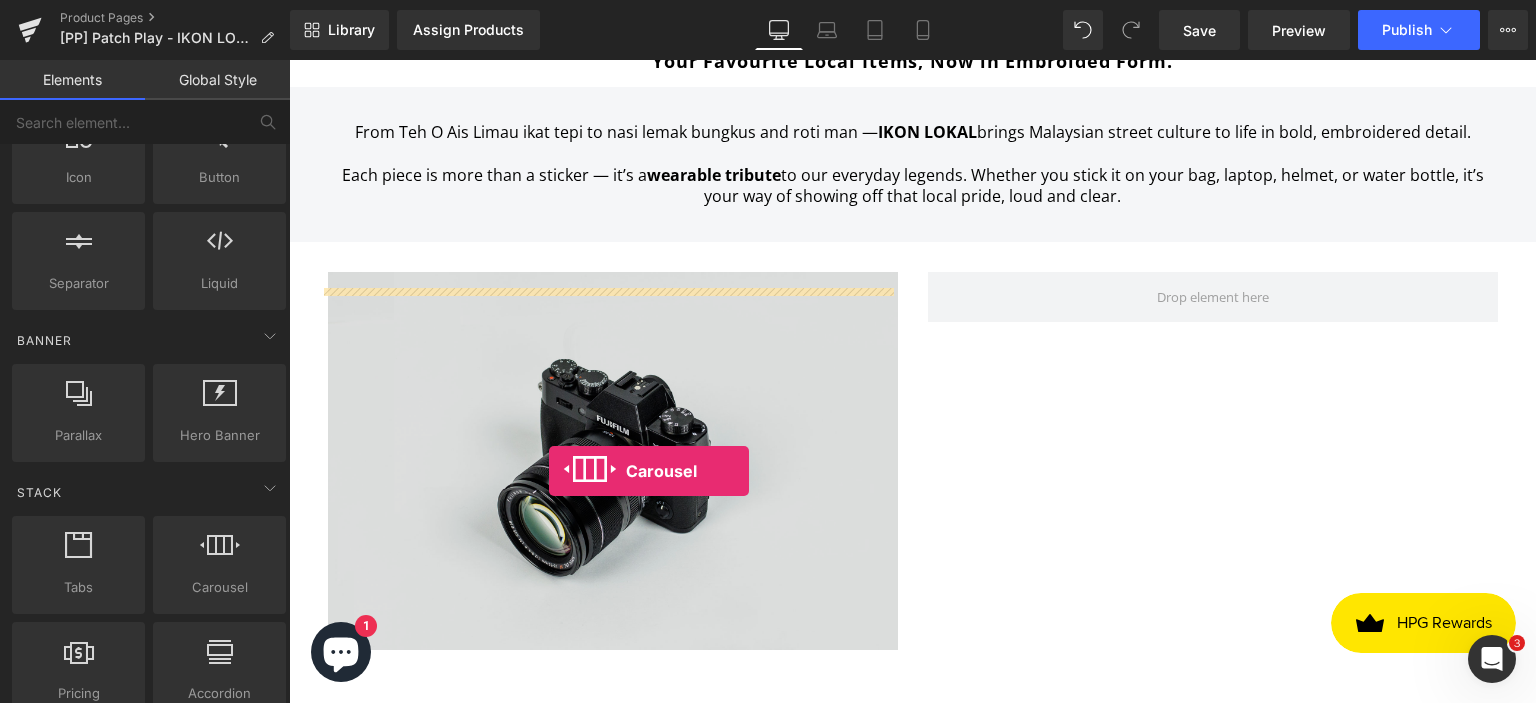 drag, startPoint x: 505, startPoint y: 624, endPoint x: 549, endPoint y: 471, distance: 159.20113 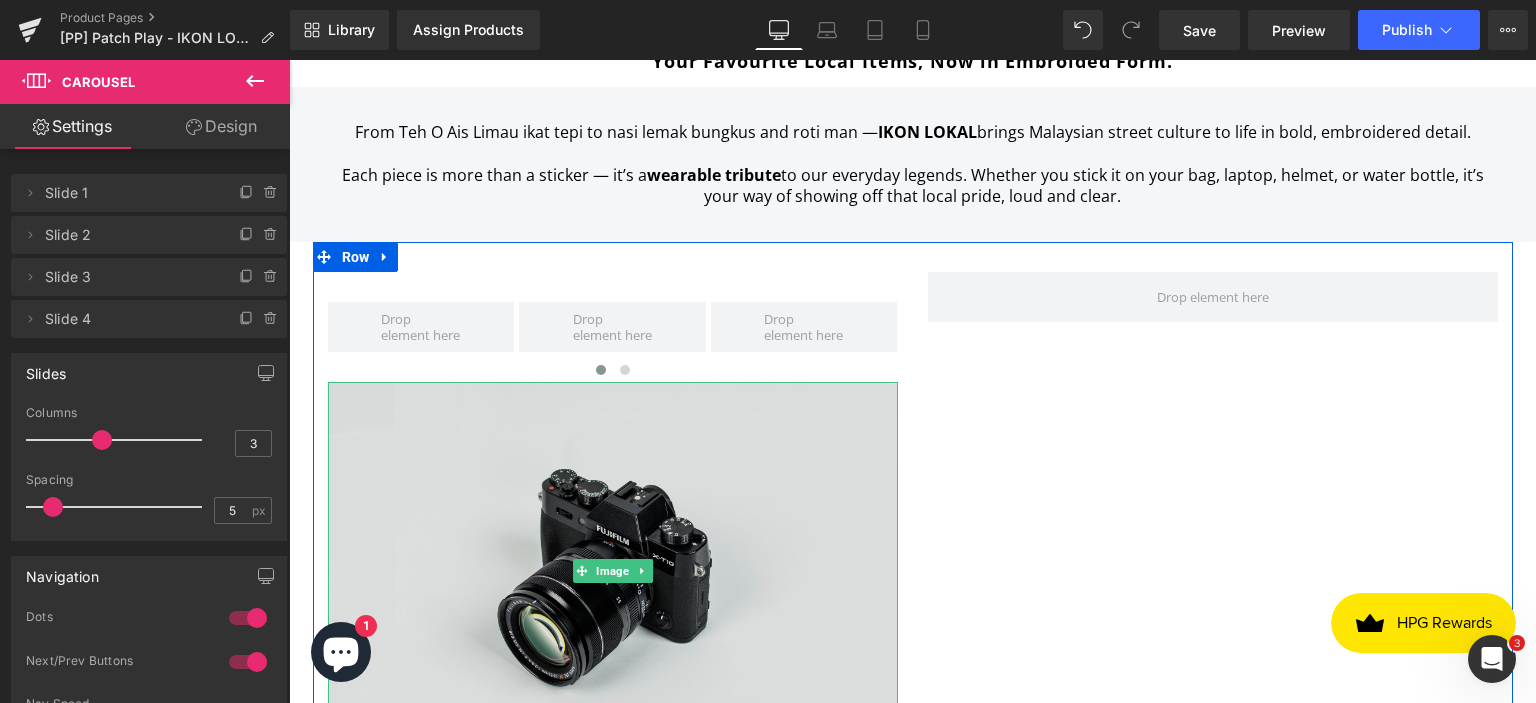 click at bounding box center (613, 571) 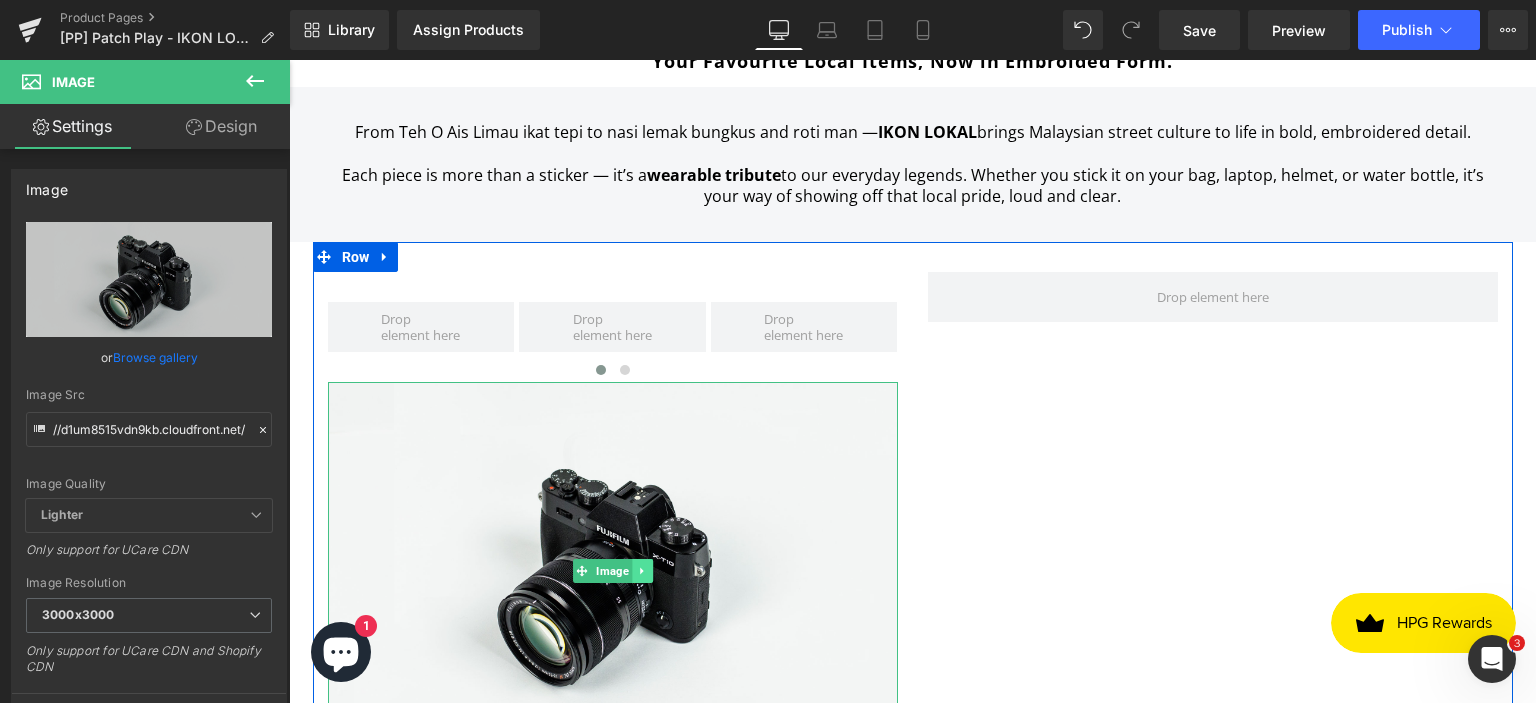 click 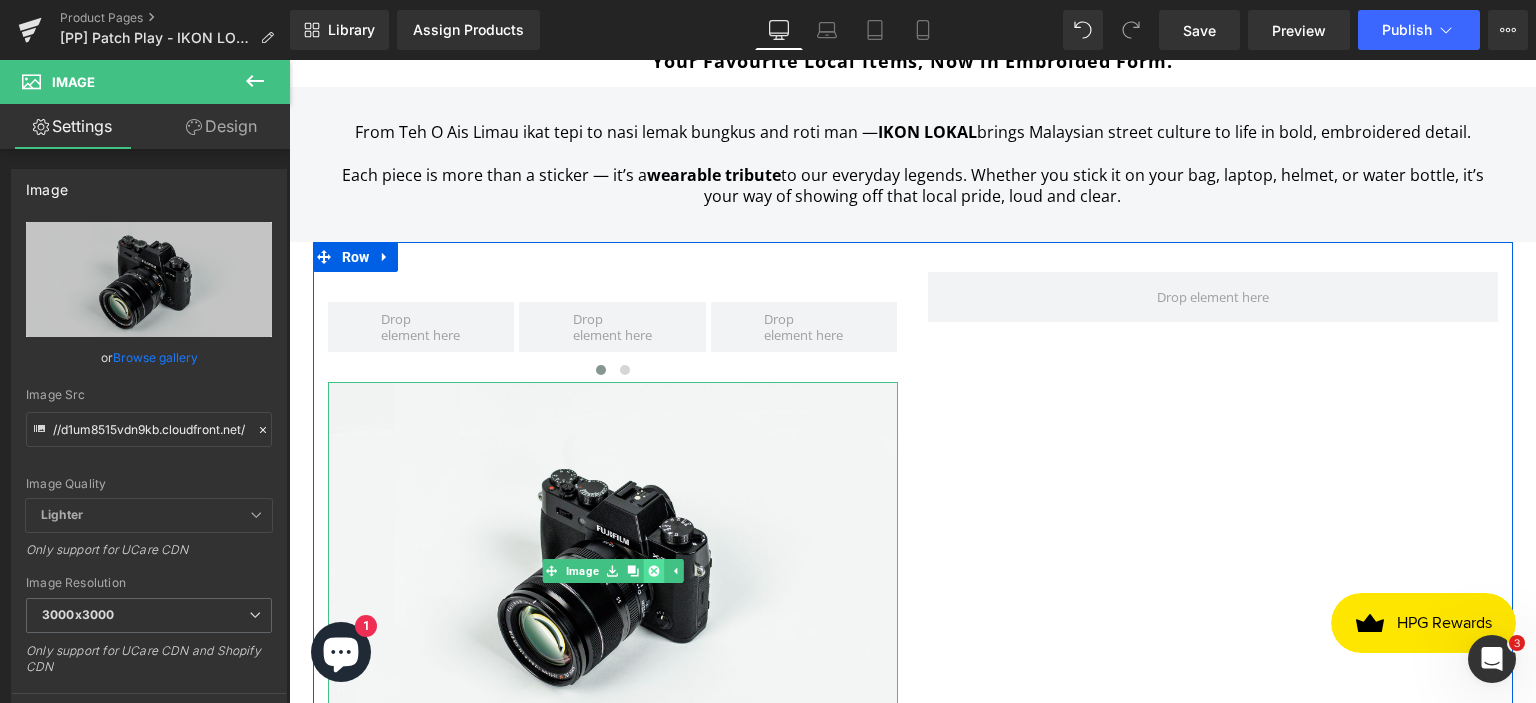 click 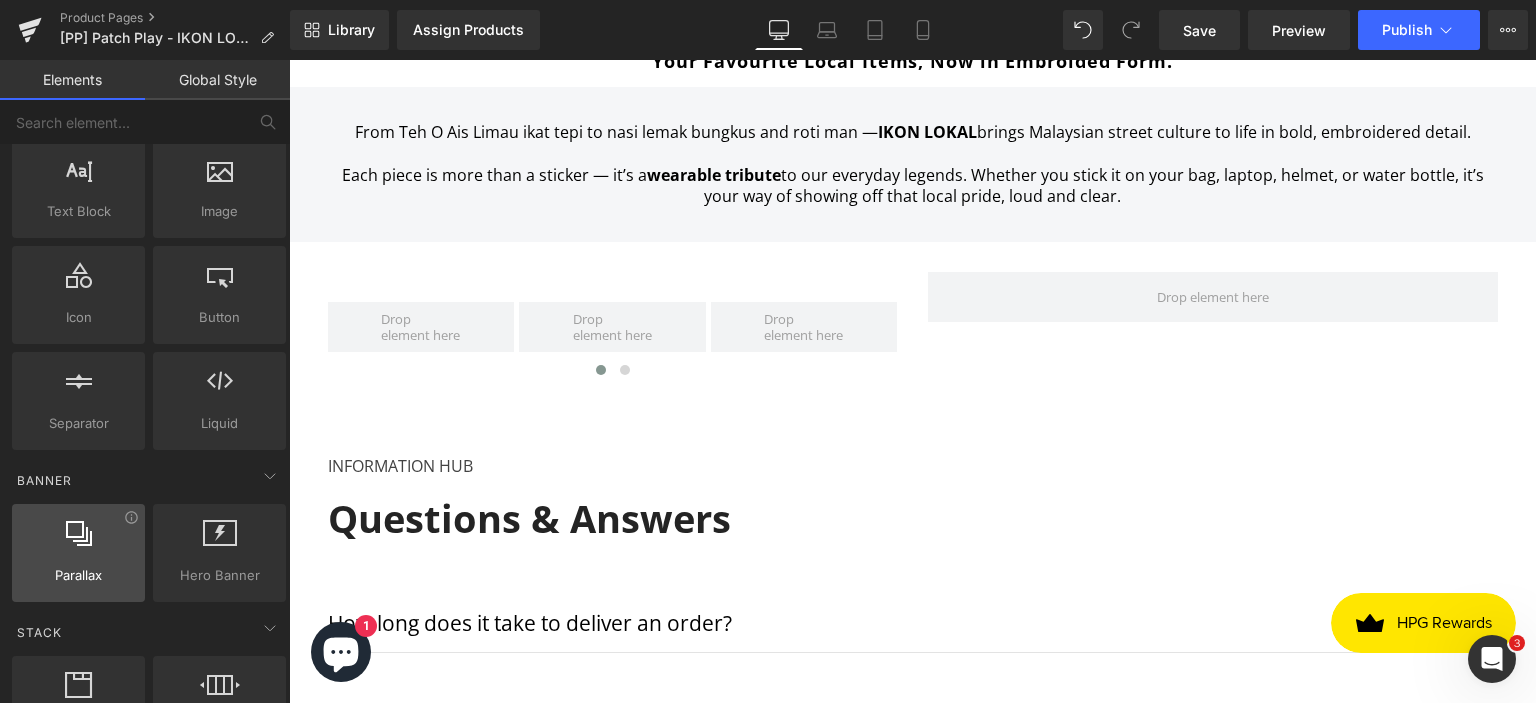 scroll, scrollTop: 0, scrollLeft: 0, axis: both 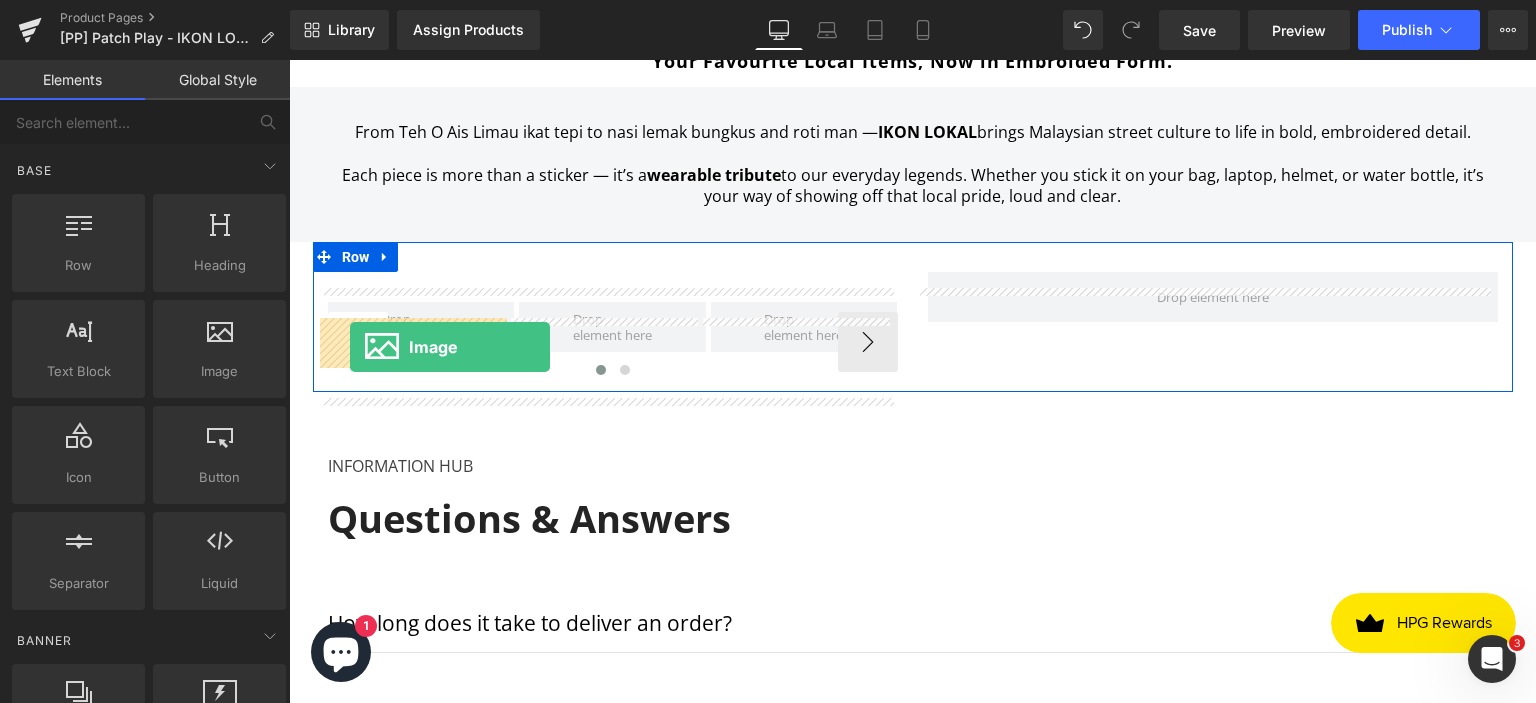 drag, startPoint x: 505, startPoint y: 421, endPoint x: 350, endPoint y: 347, distance: 171.75854 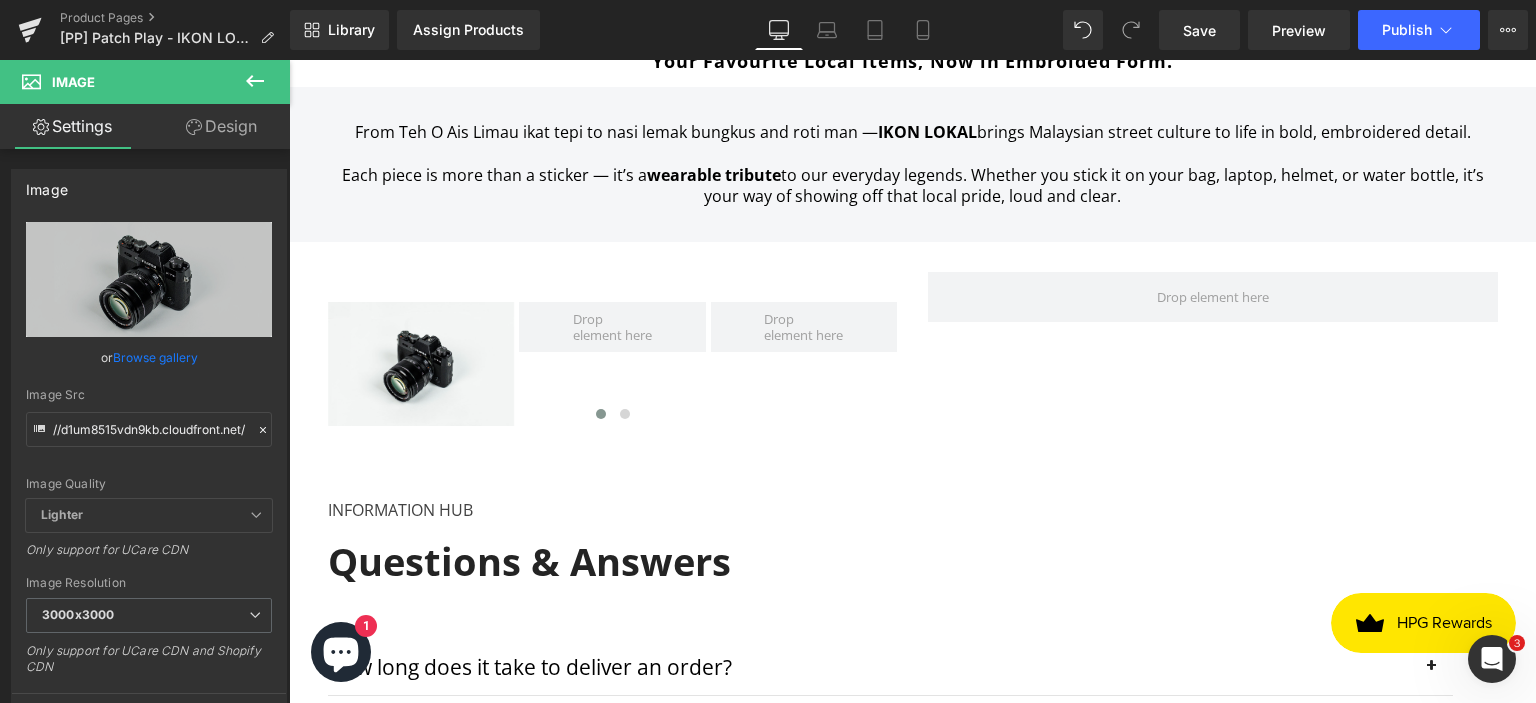 click 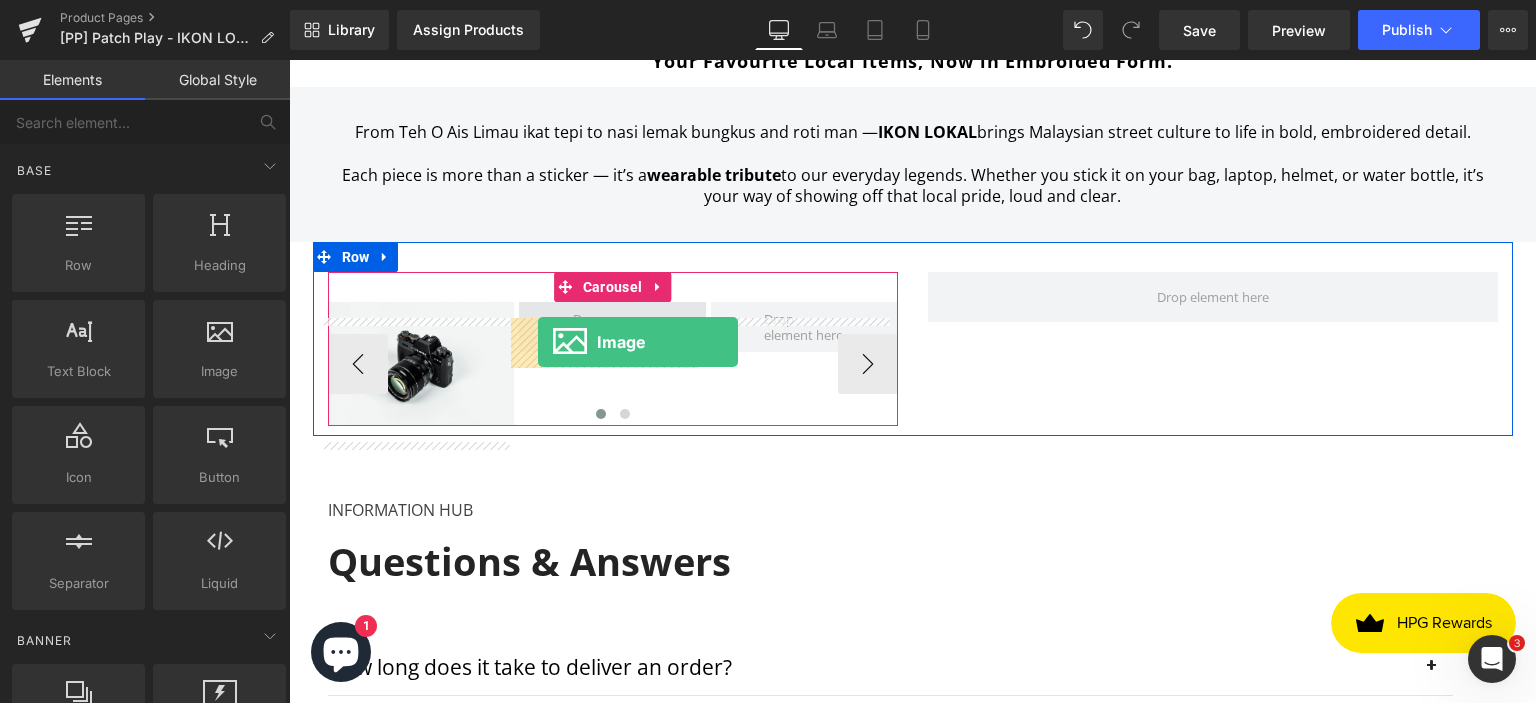 drag, startPoint x: 486, startPoint y: 405, endPoint x: 538, endPoint y: 342, distance: 81.68843 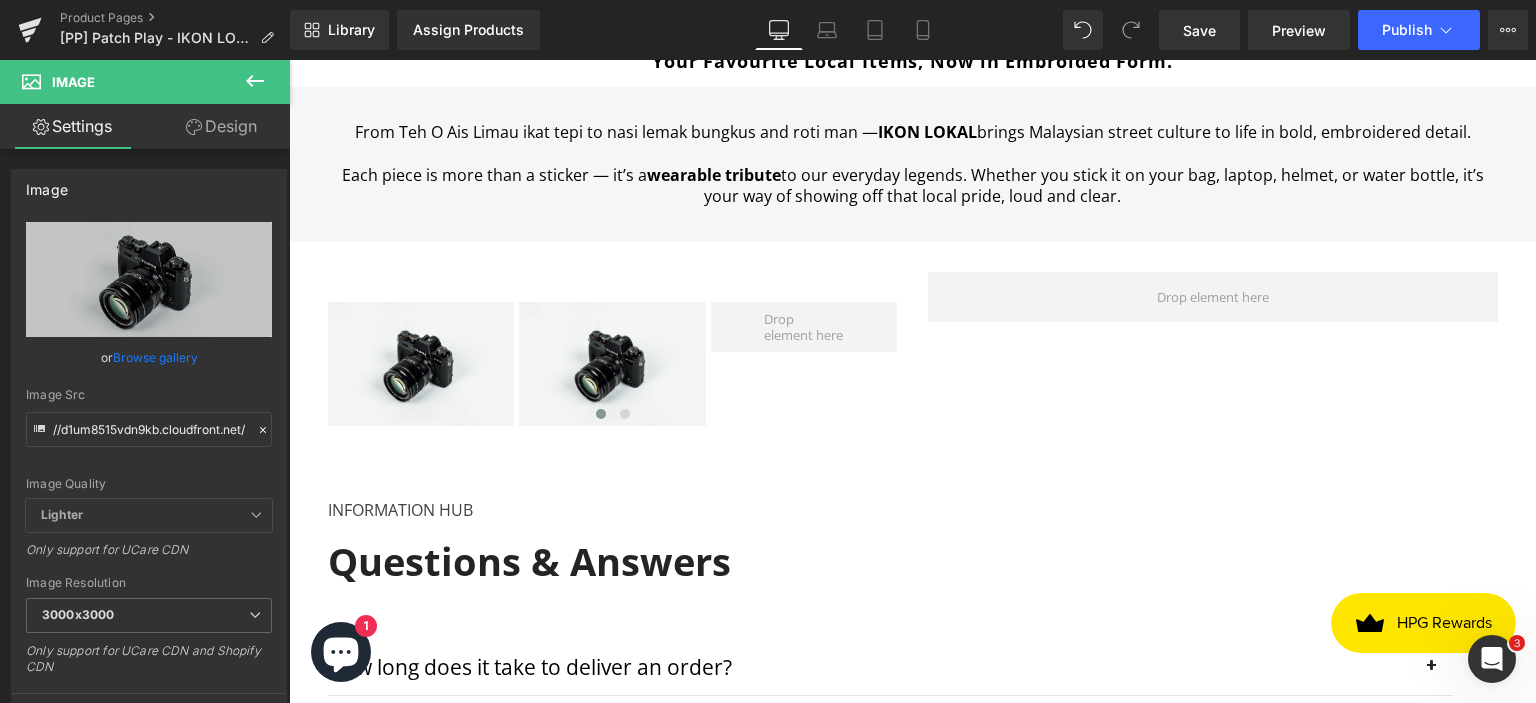click 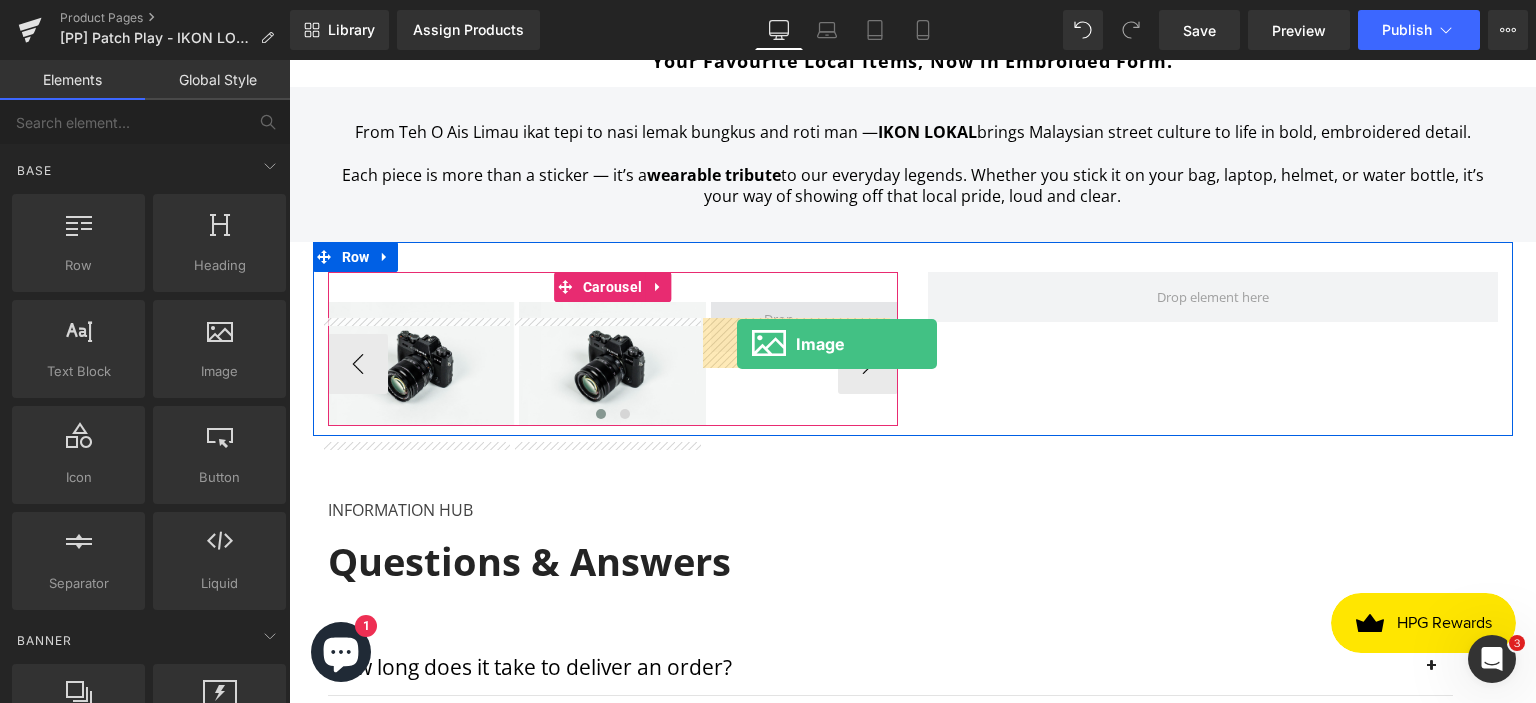 drag, startPoint x: 503, startPoint y: 416, endPoint x: 737, endPoint y: 344, distance: 244.82646 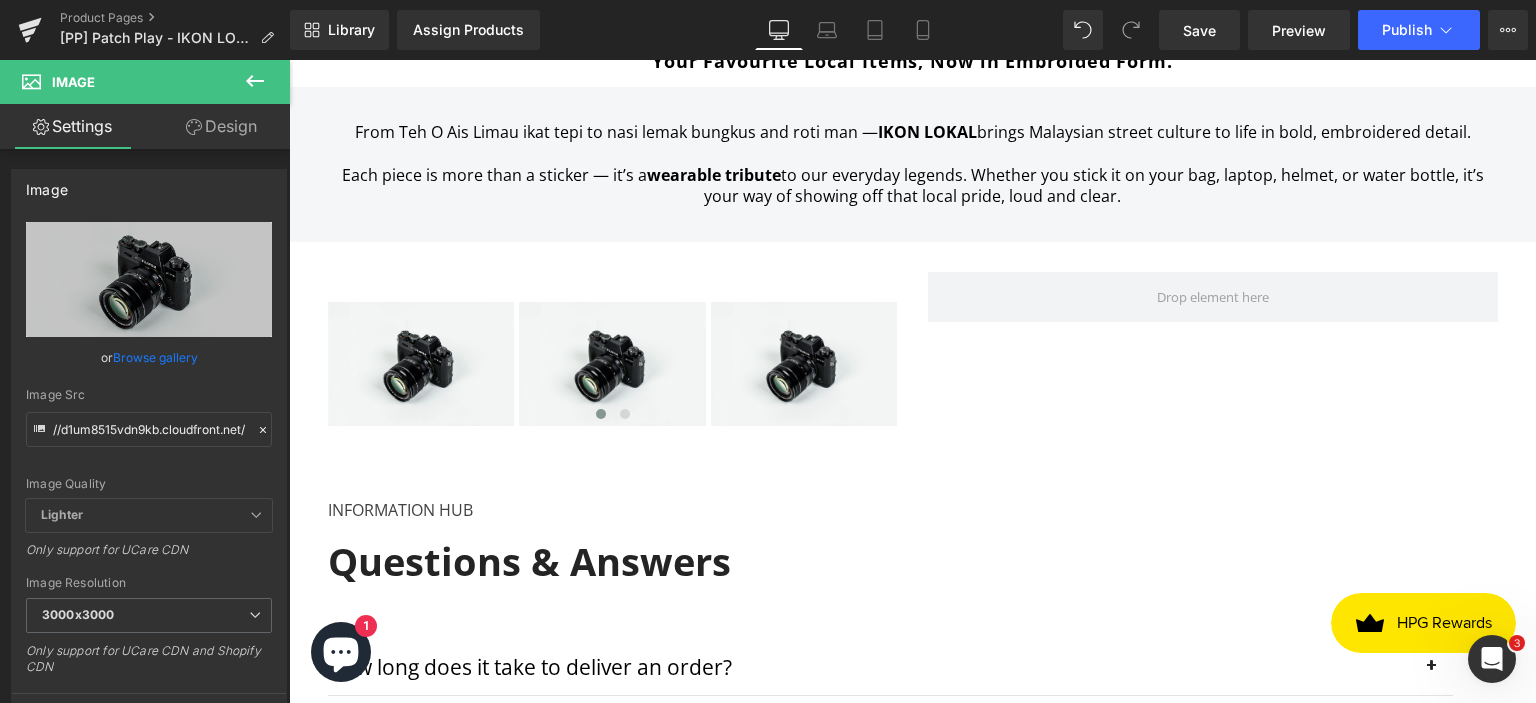click 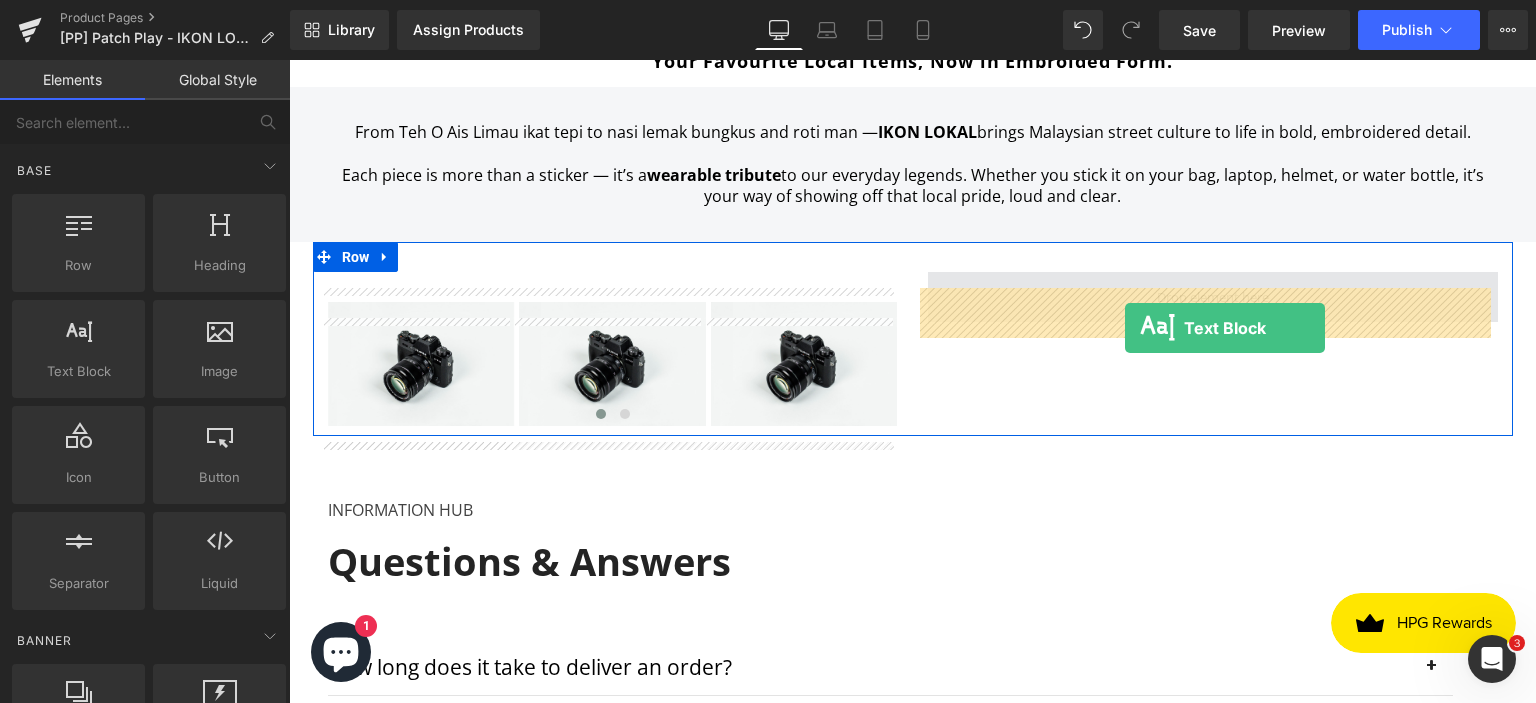 drag, startPoint x: 348, startPoint y: 411, endPoint x: 1124, endPoint y: 326, distance: 780.6414 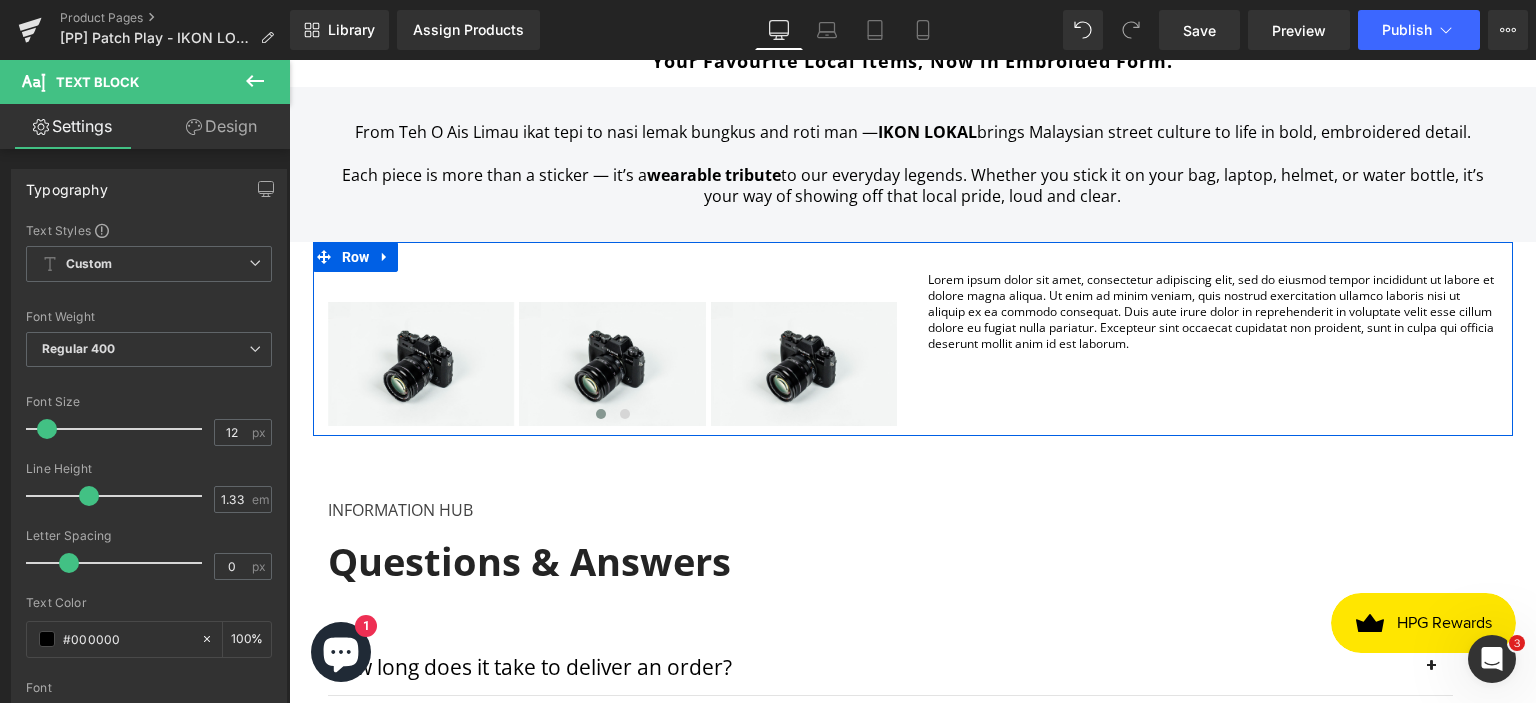 click on "Image
Image
Image
‹ ›
Carousel
Lorem ipsum dolor sit amet, consectetur adipiscing elit, sed do eiusmod tempor incididunt ut labore et dolore magna aliqua. Ut enim ad minim veniam, quis nostrud exercitation ullamco laboris nisi ut aliquip ex ea commodo consequat. Duis aute irure dolor in reprehenderit in voluptate velit esse cillum dolore eu fugiat nulla pariatur. Excepteur sint occaecat cupidatat non proident, sunt in culpa qui officia deserunt mollit anim id est laborum.
Text Block
Row" at bounding box center [913, 339] 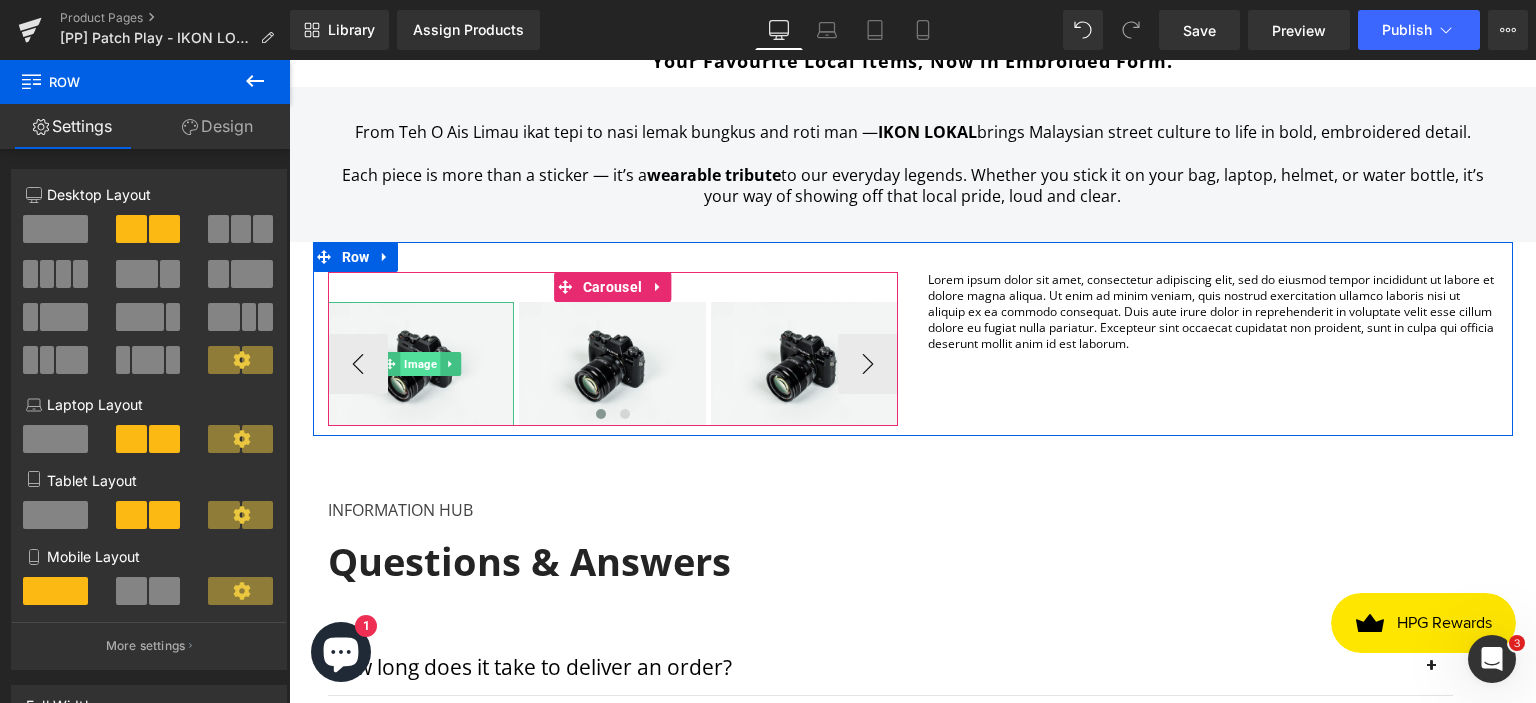 click on "Image" at bounding box center [420, 364] 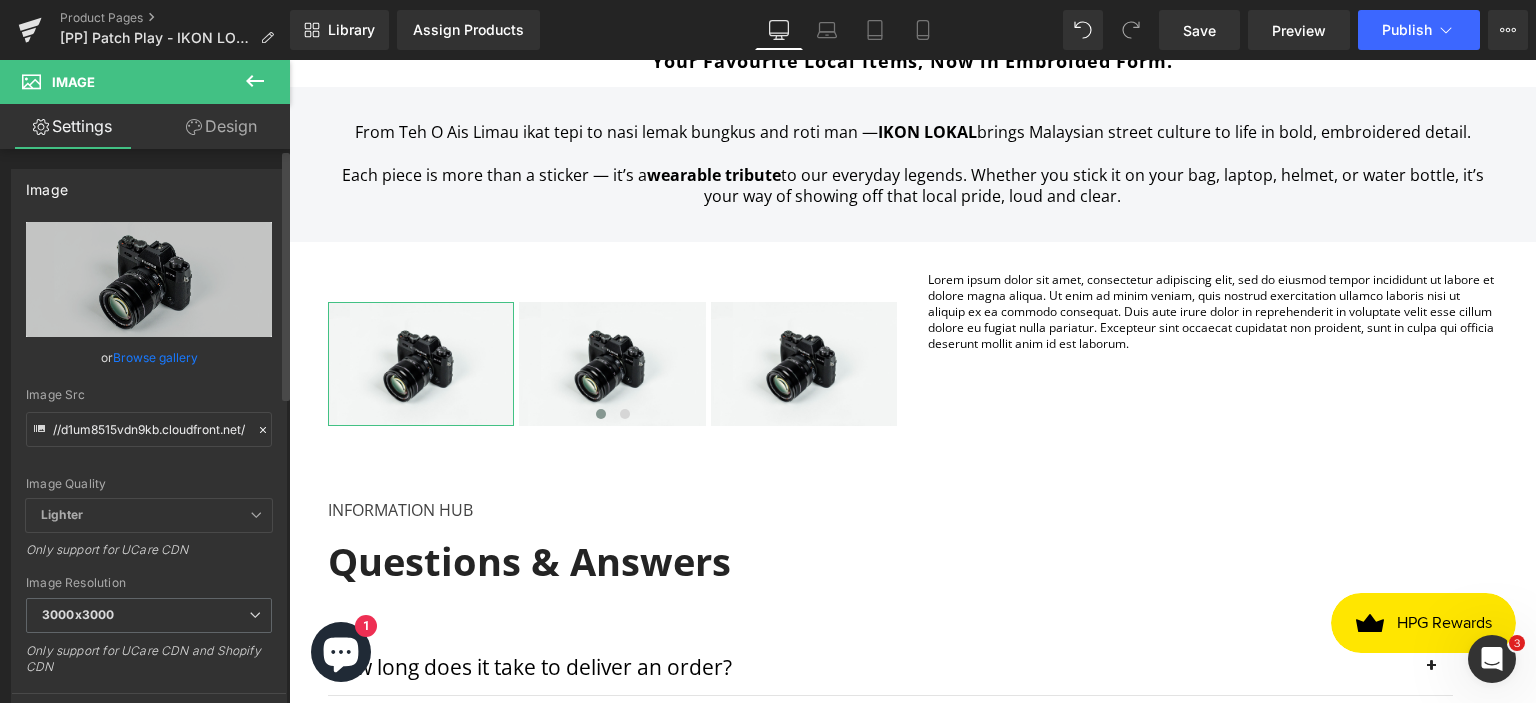 click on "Browse gallery" at bounding box center (155, 357) 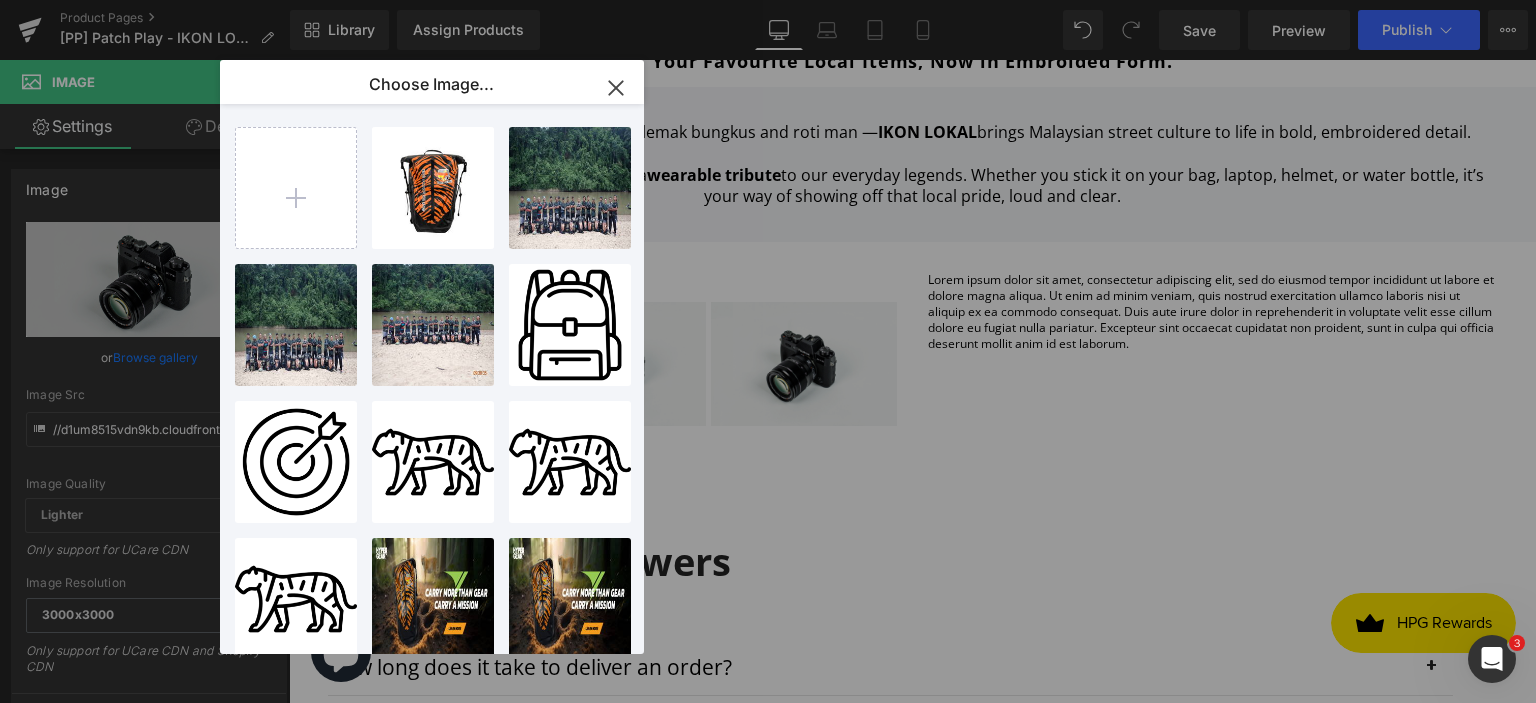 click 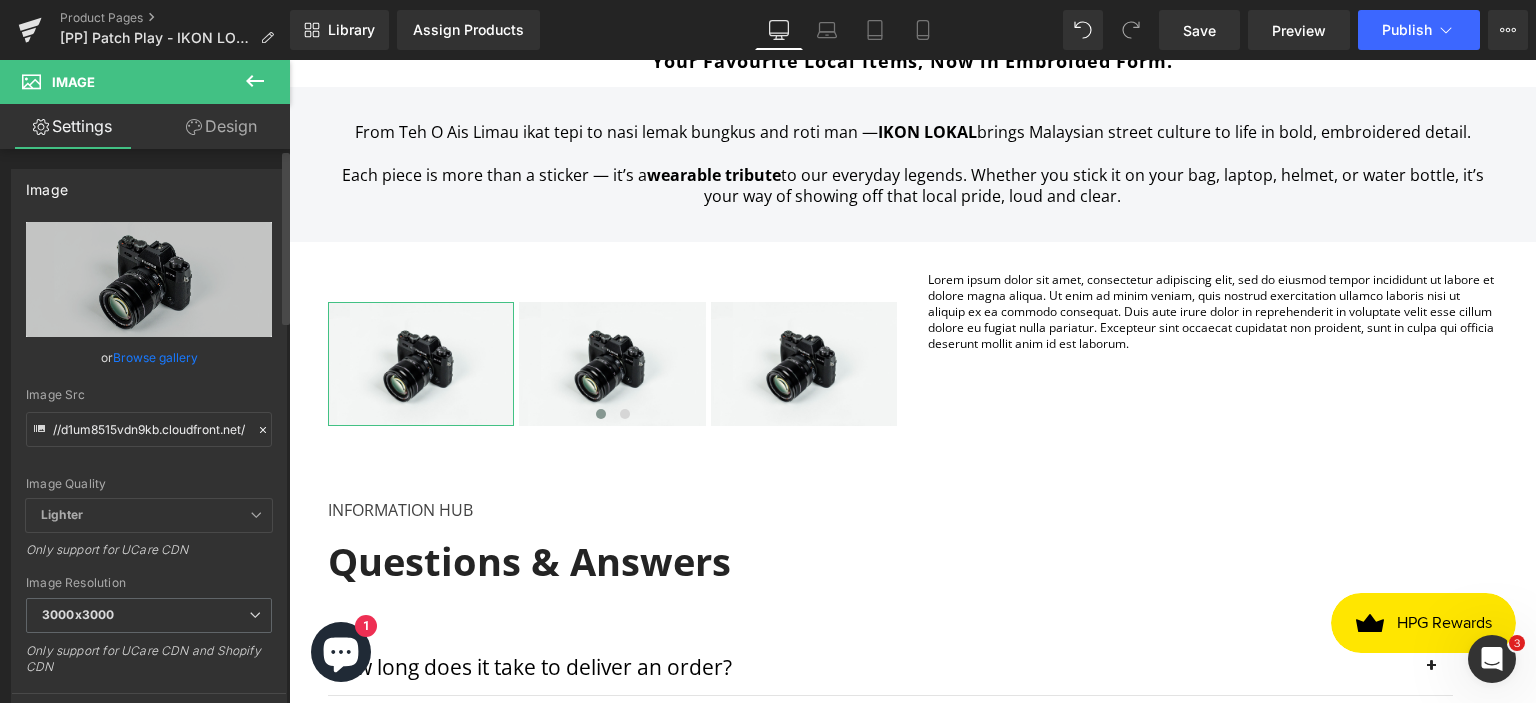 click on "Browse gallery" at bounding box center [155, 357] 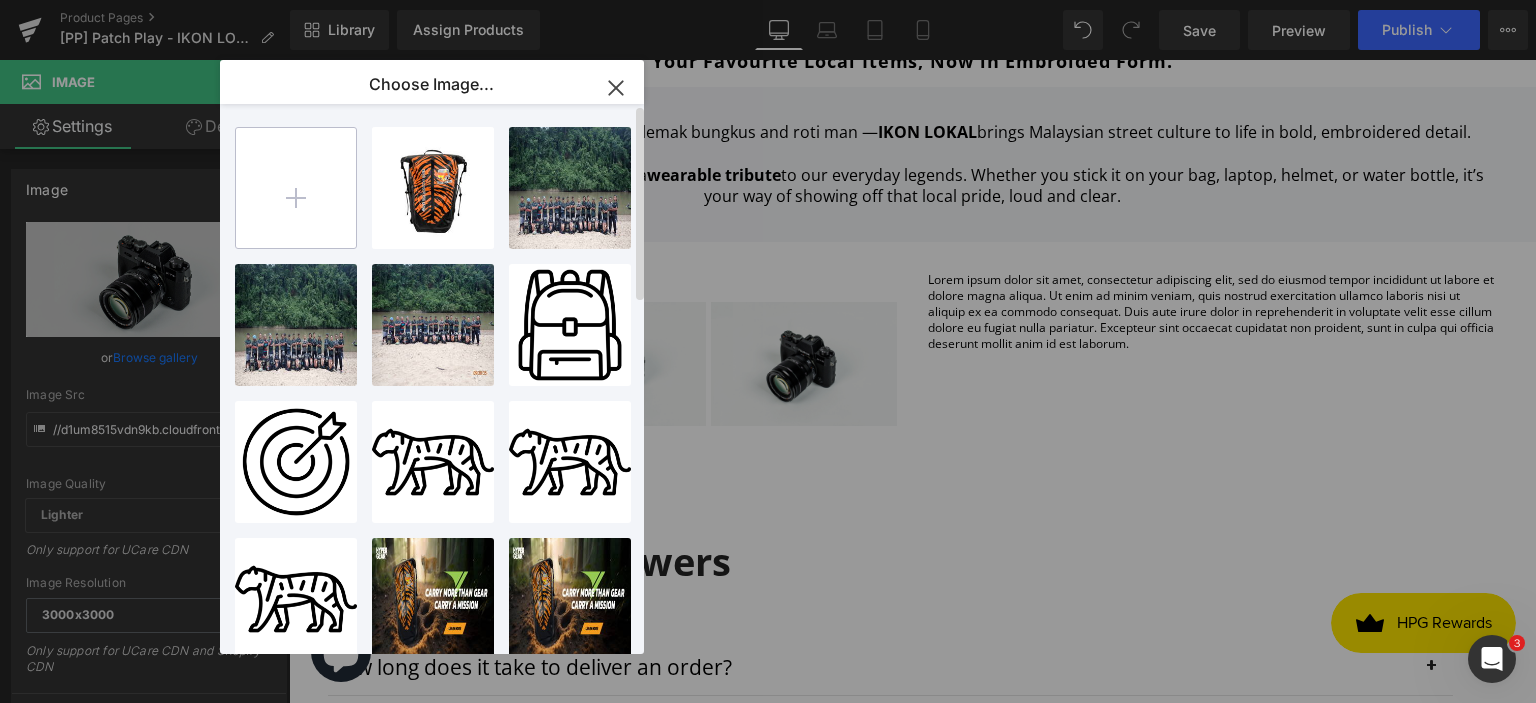 click at bounding box center [296, 188] 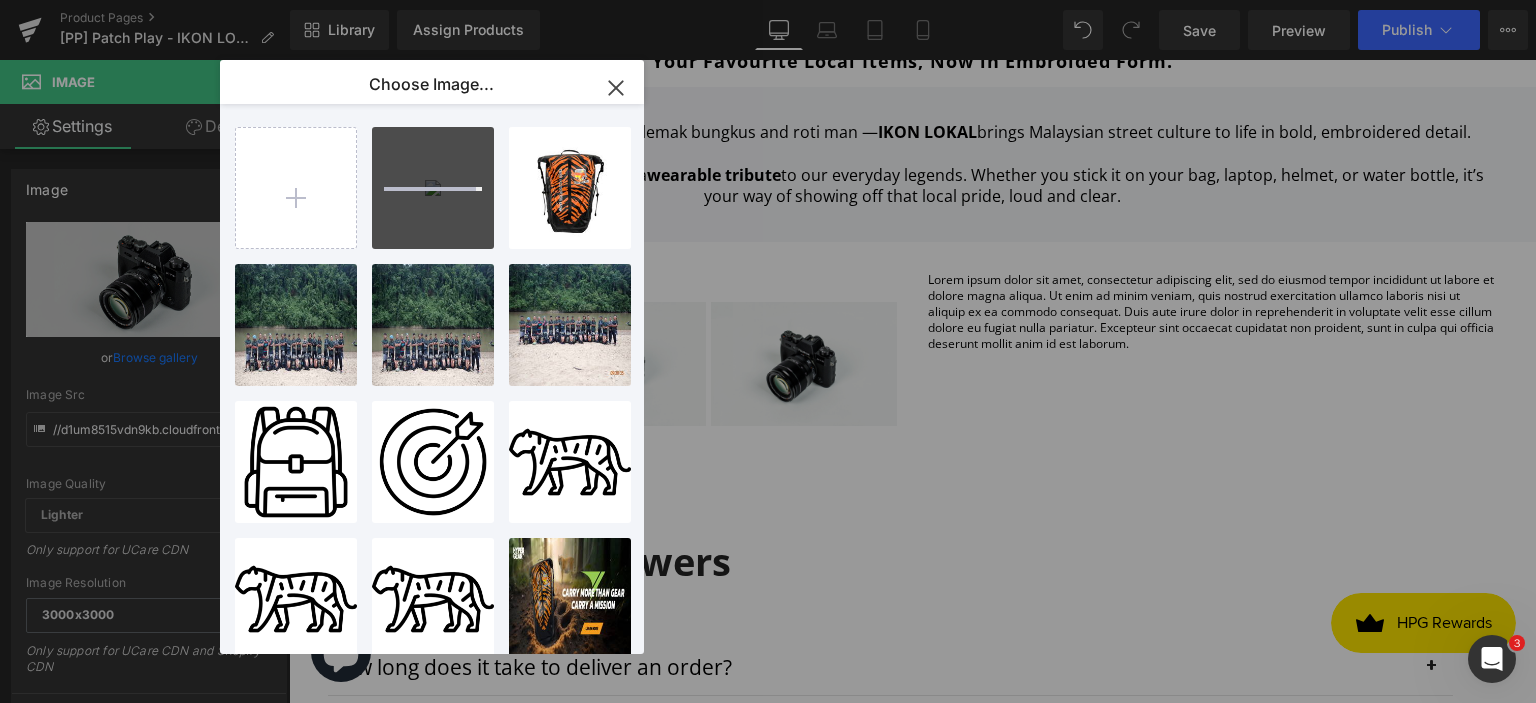 type 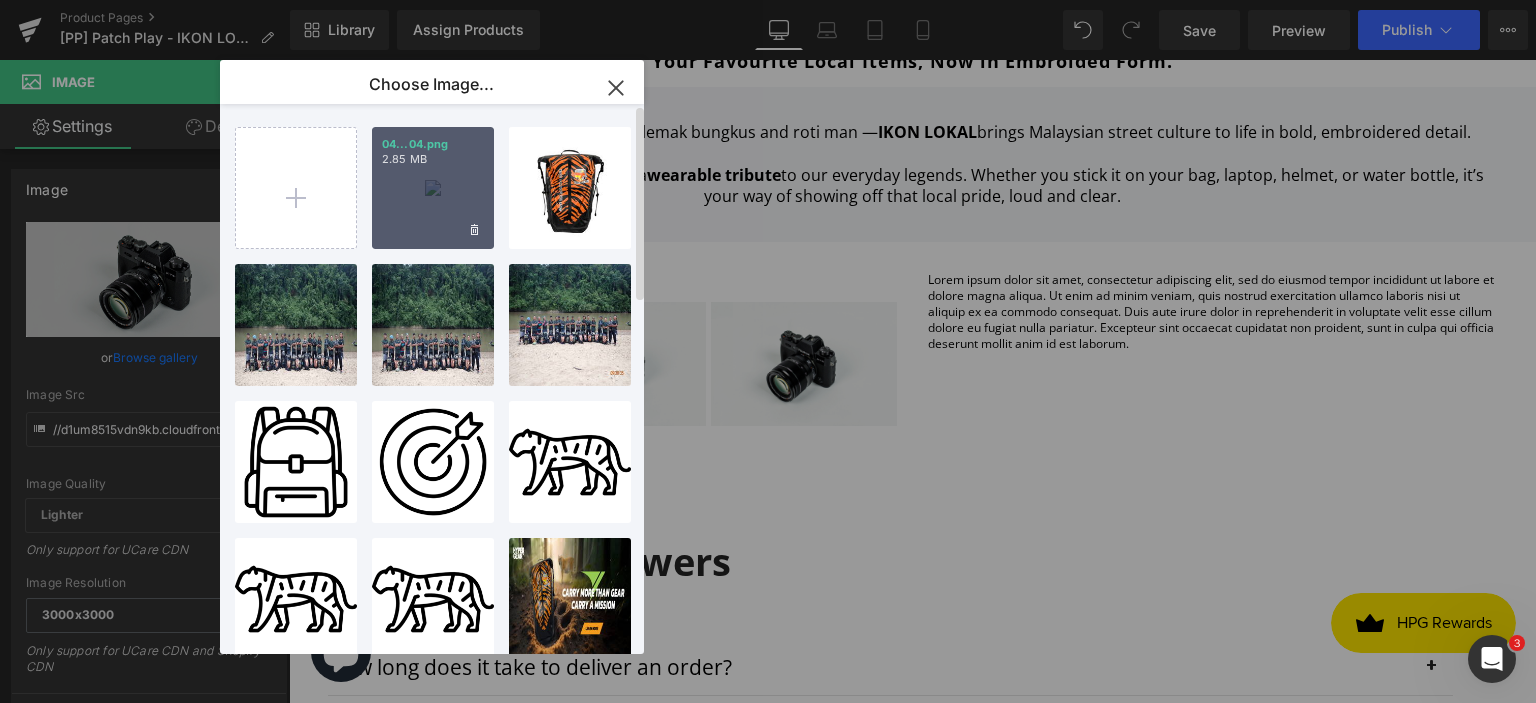click on "04...04.png 2.85 MB" at bounding box center [433, 188] 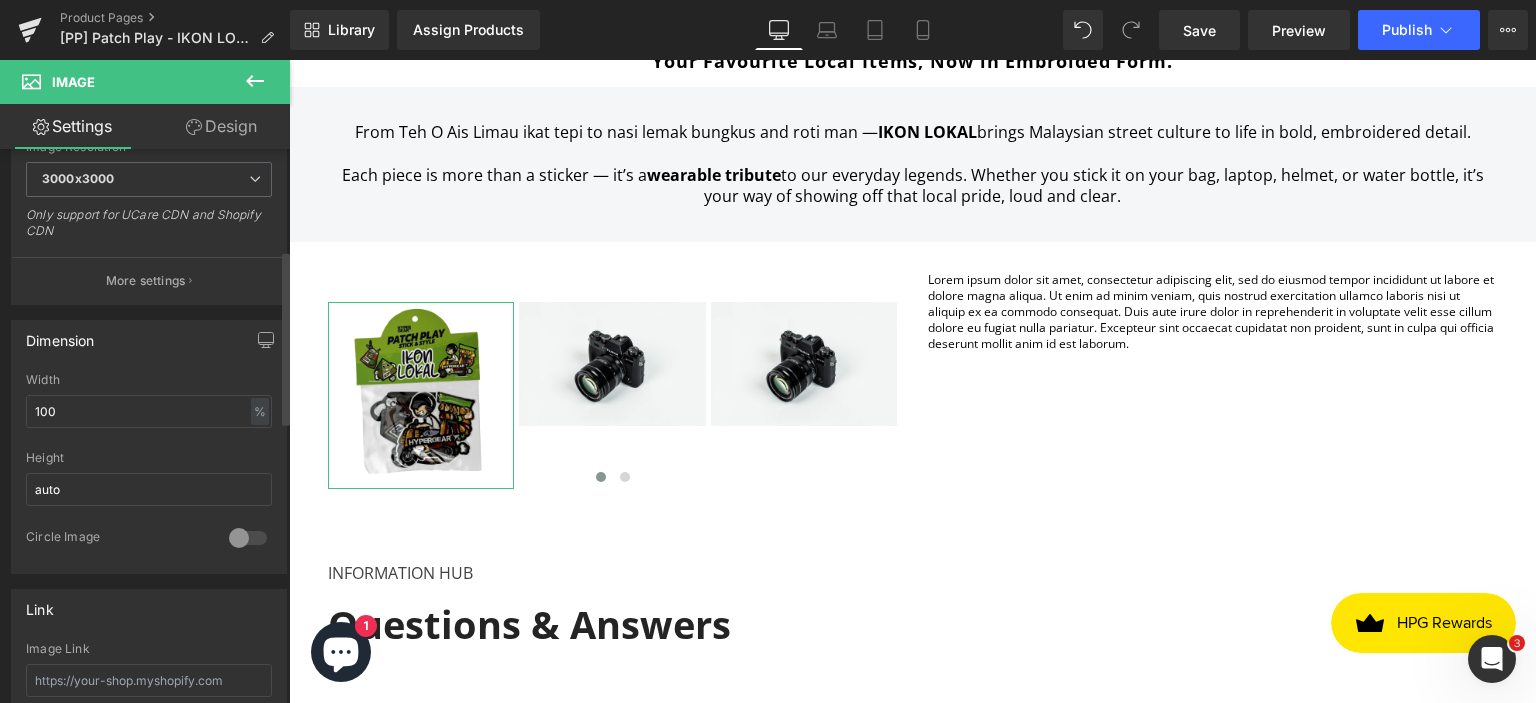 scroll, scrollTop: 317, scrollLeft: 0, axis: vertical 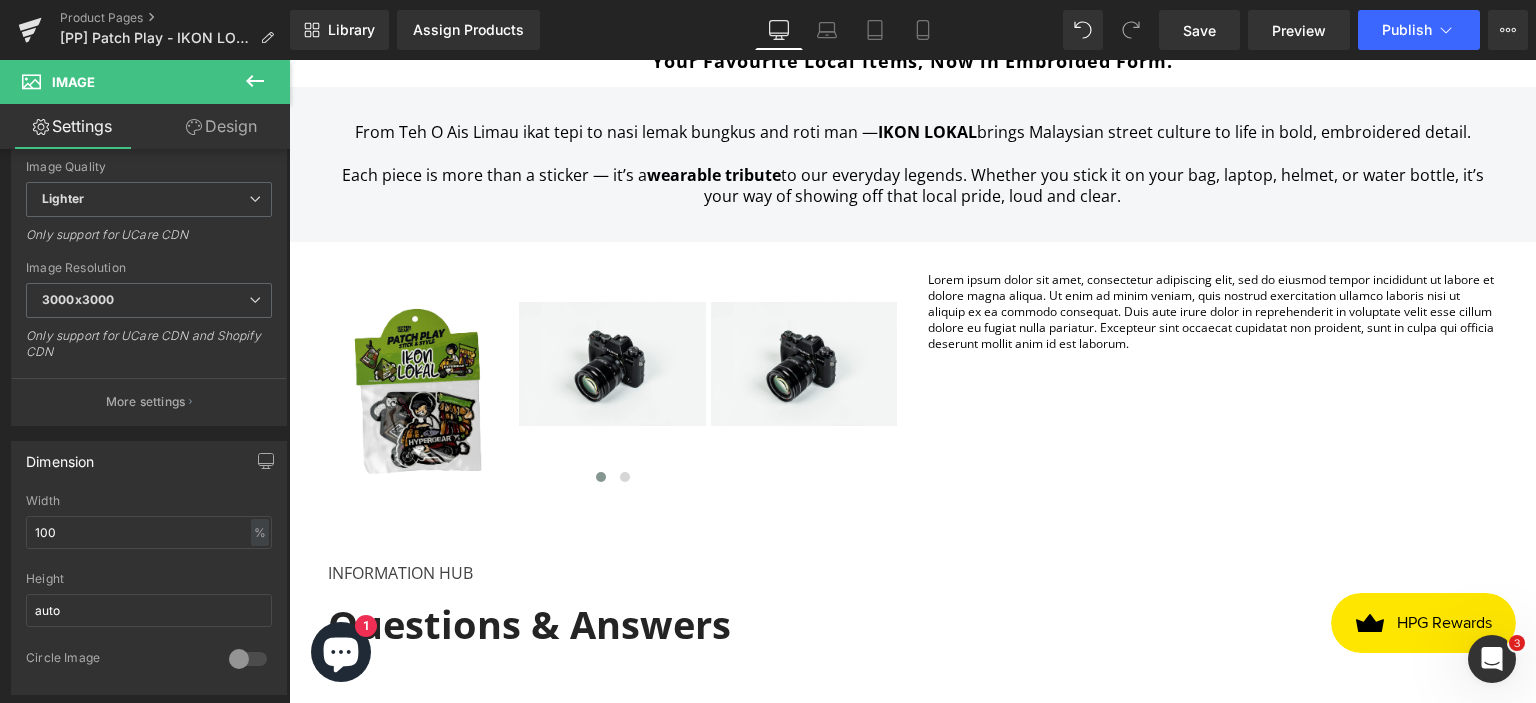 click 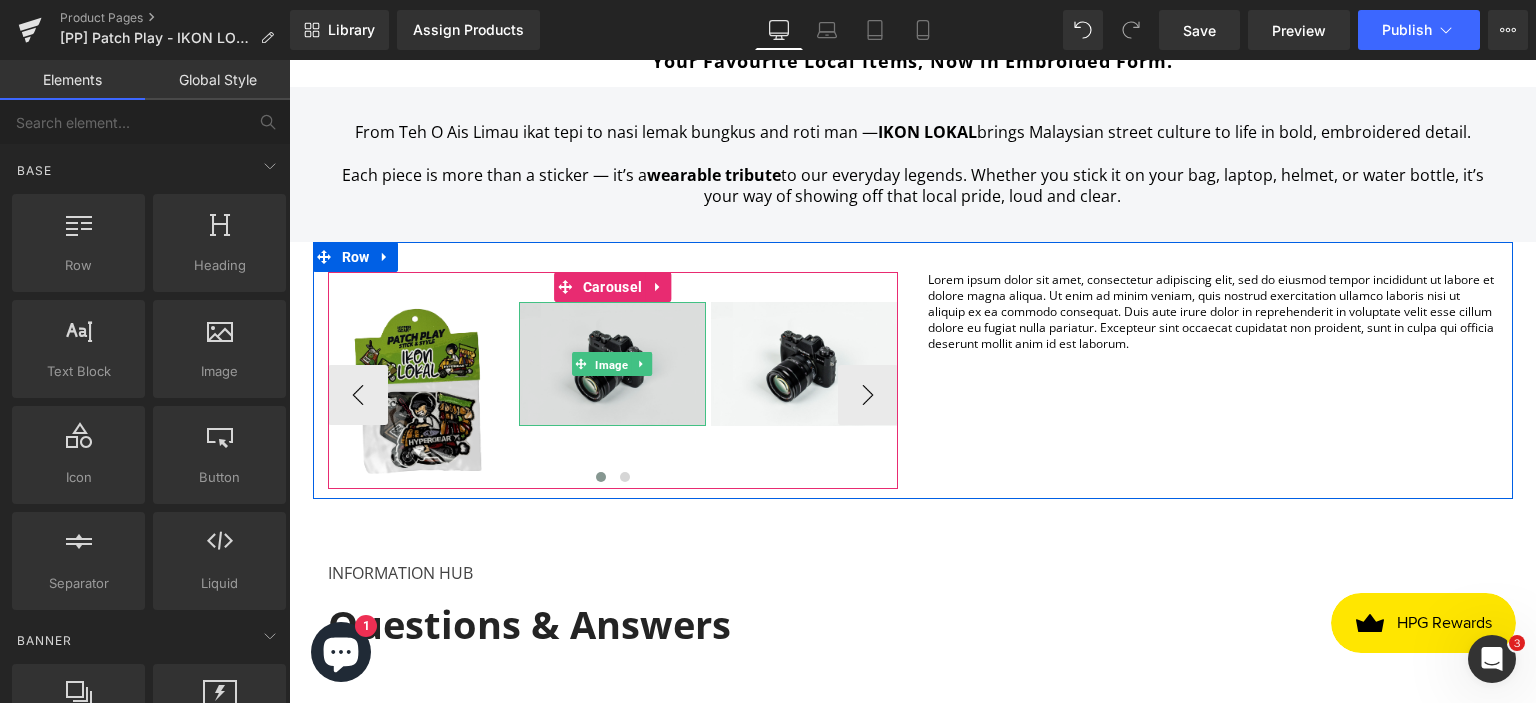 click on "Image" at bounding box center [612, 365] 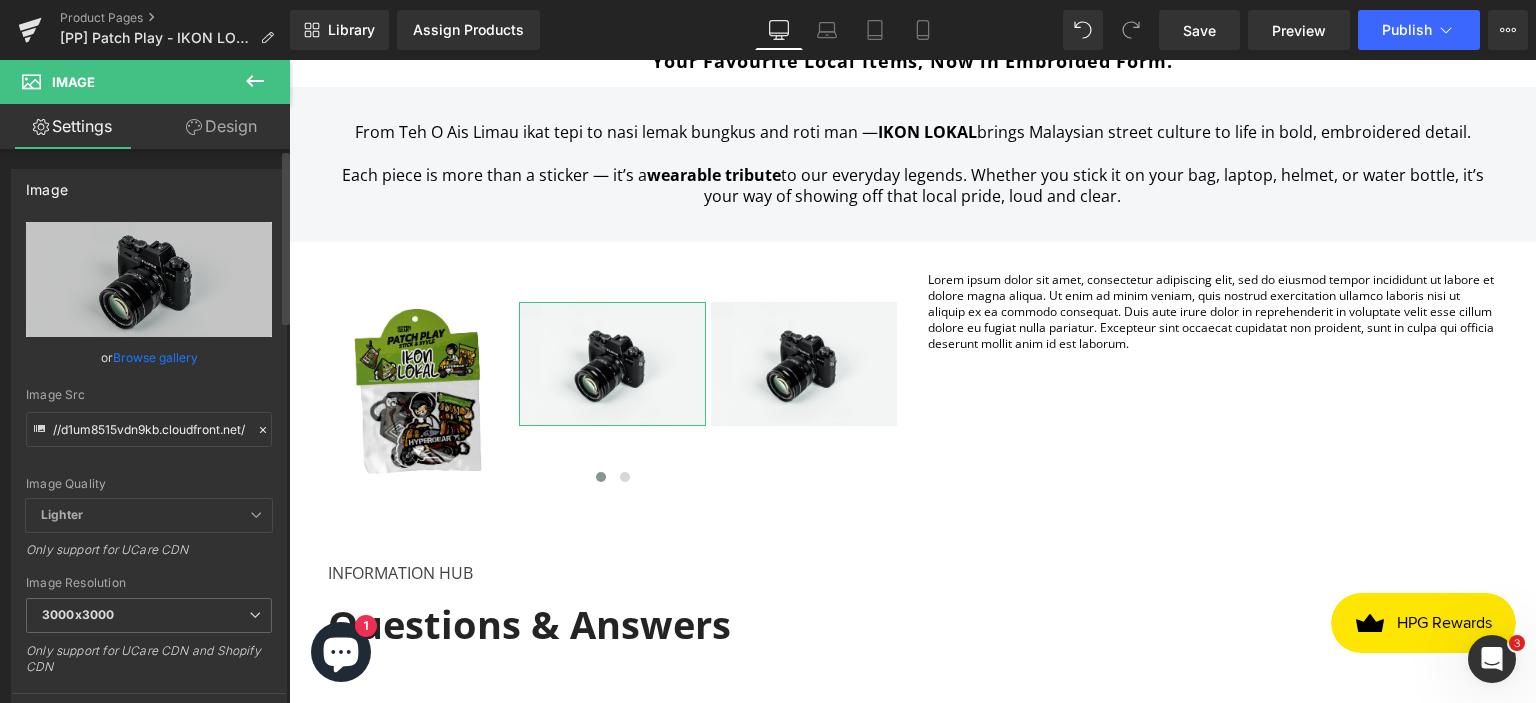 click on "Browse gallery" at bounding box center (155, 357) 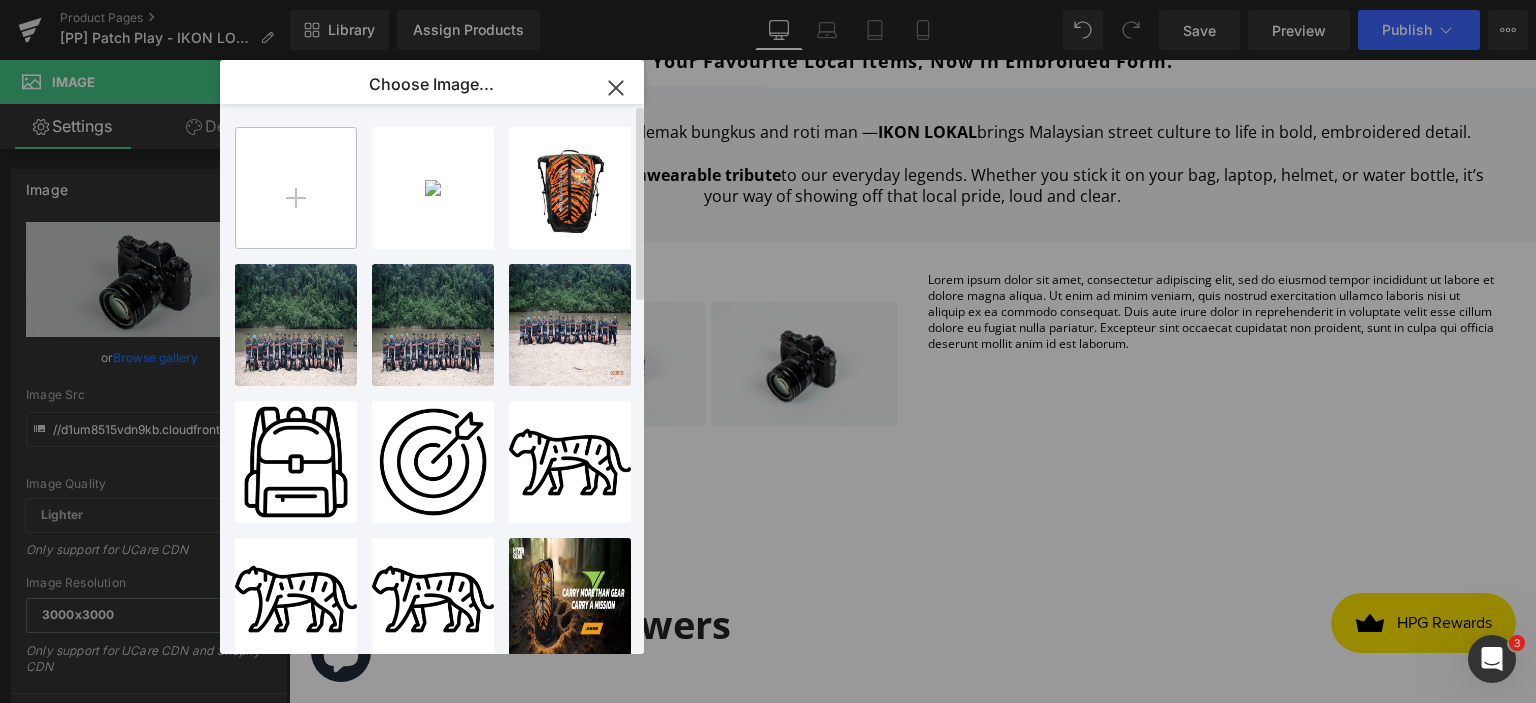 click at bounding box center [296, 188] 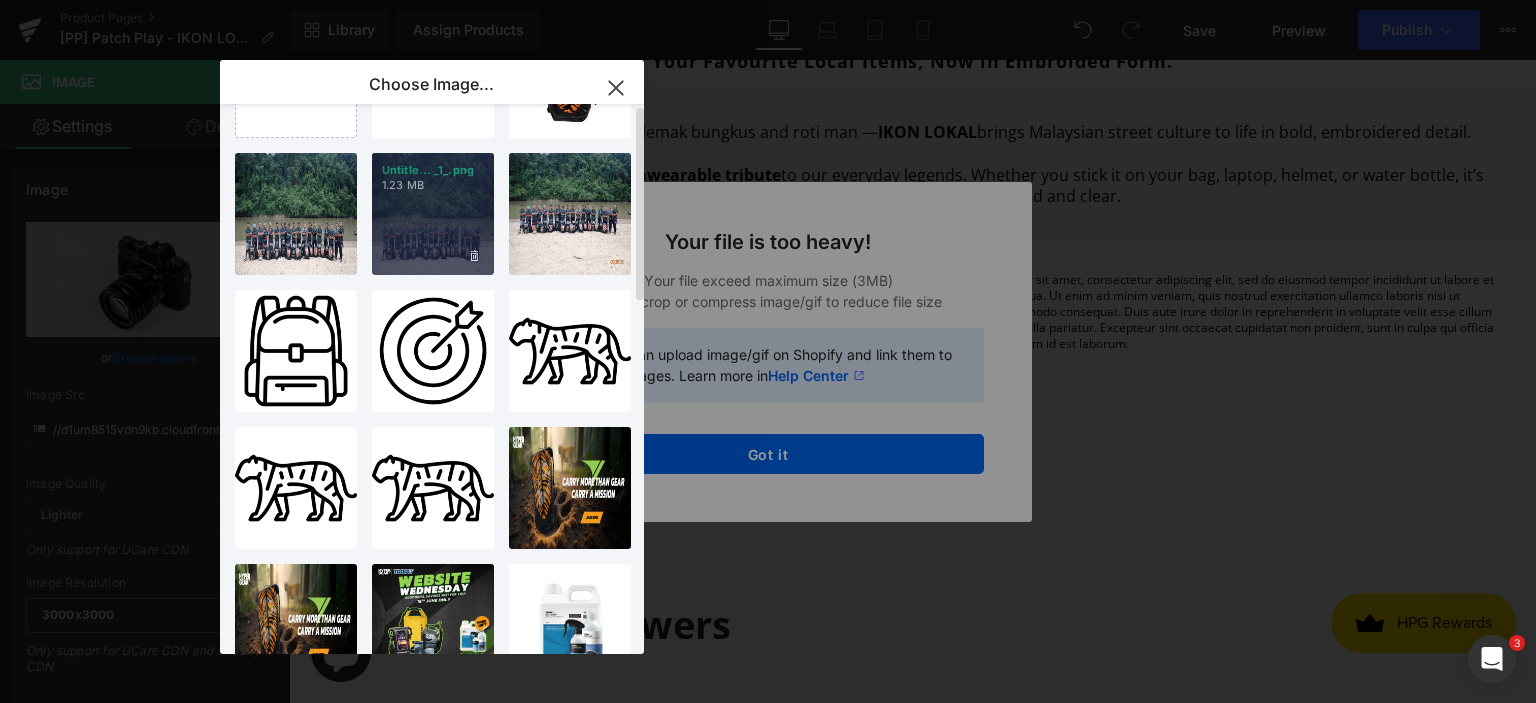 scroll, scrollTop: 0, scrollLeft: 0, axis: both 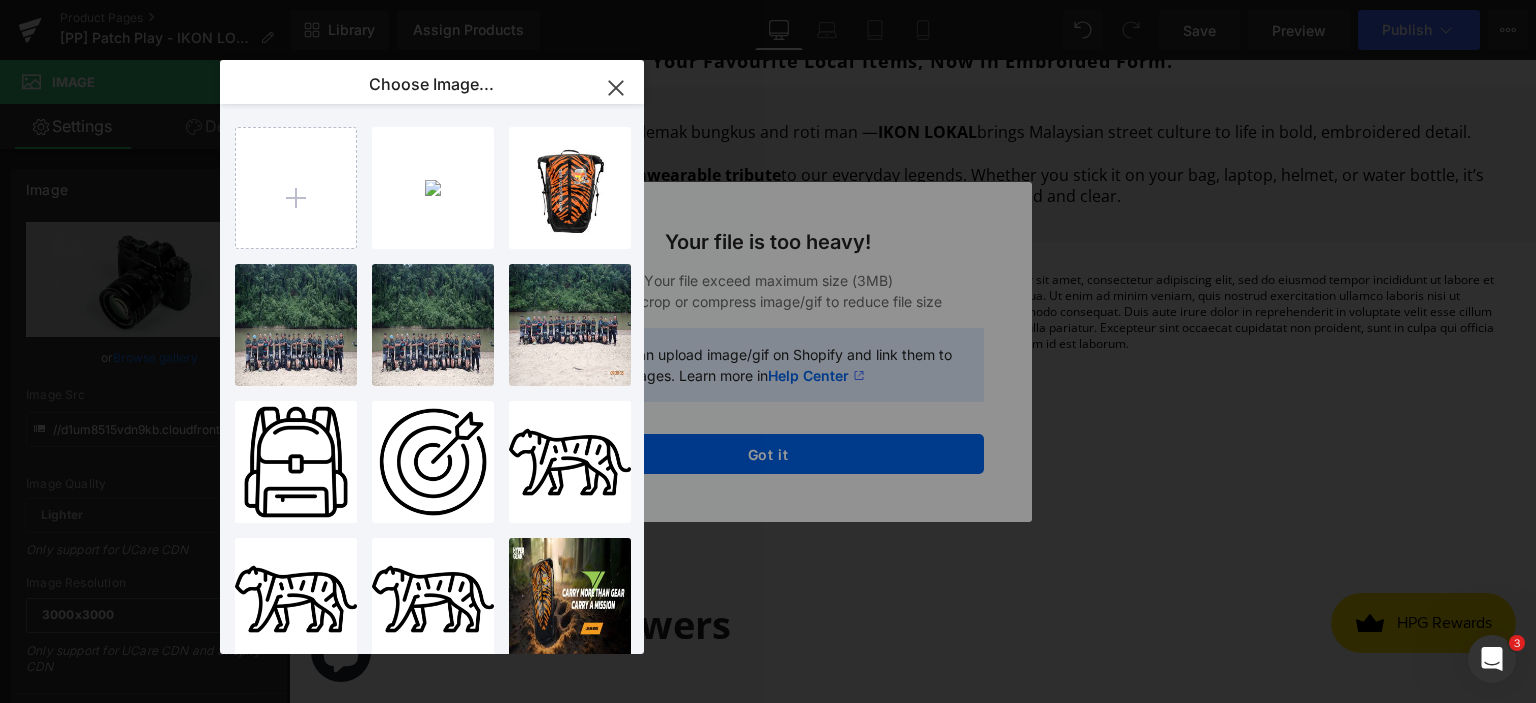 click 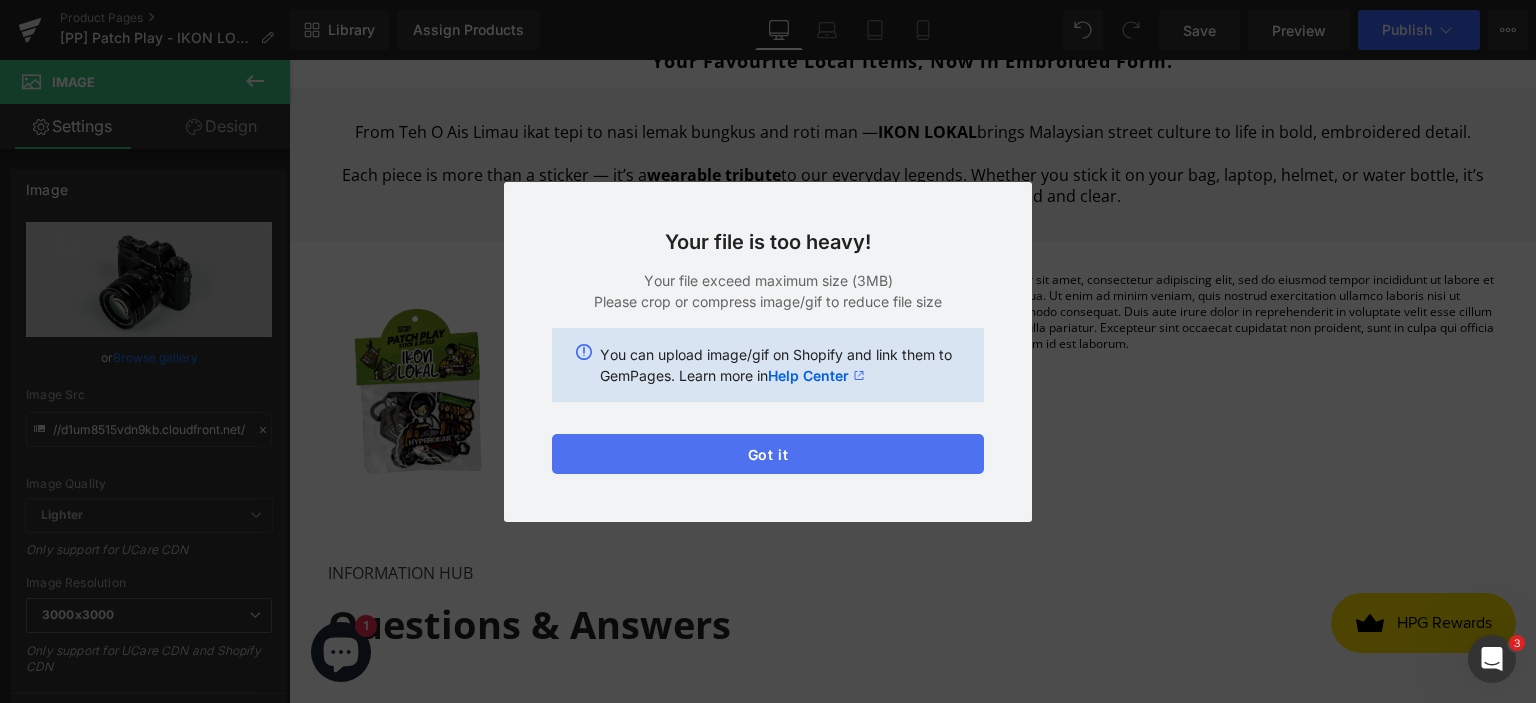 click on "Got it" at bounding box center (768, 454) 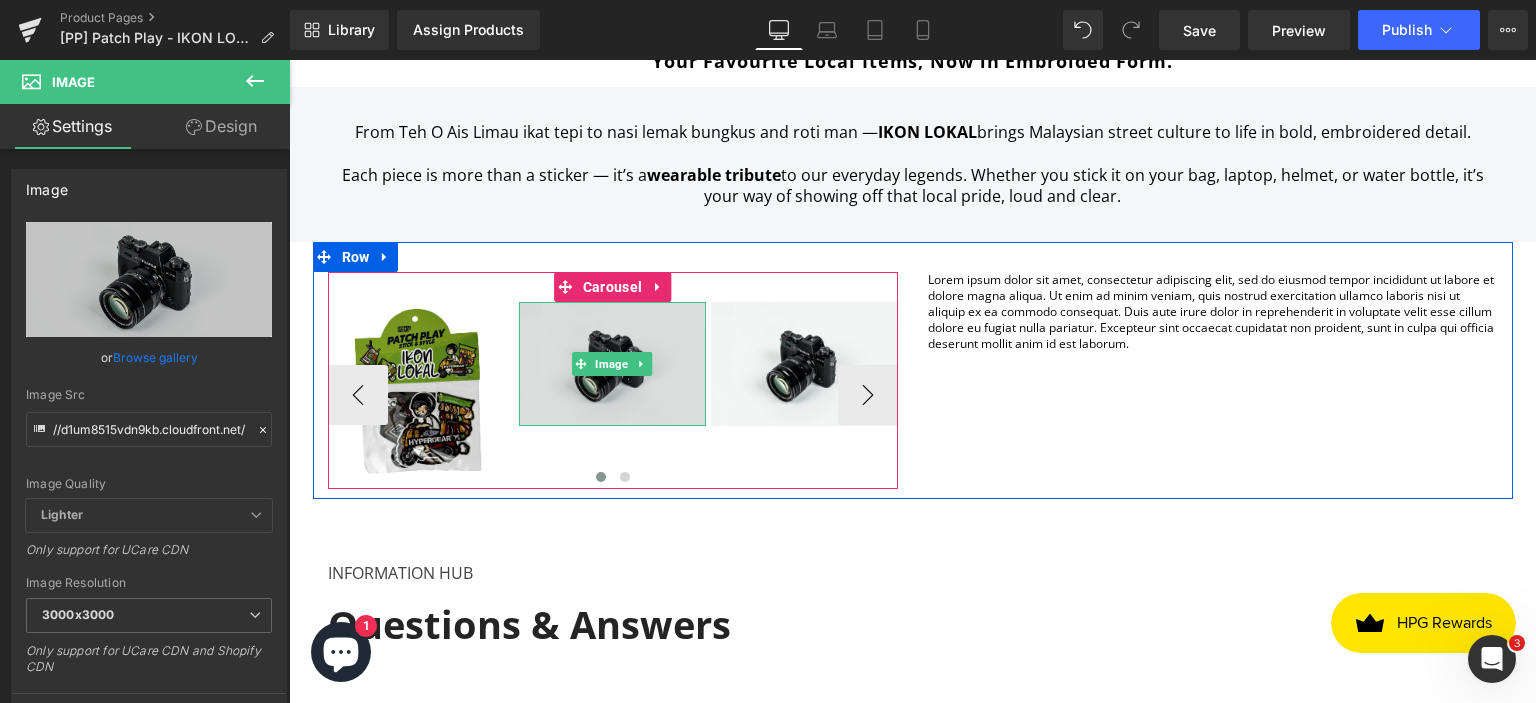 click at bounding box center (612, 364) 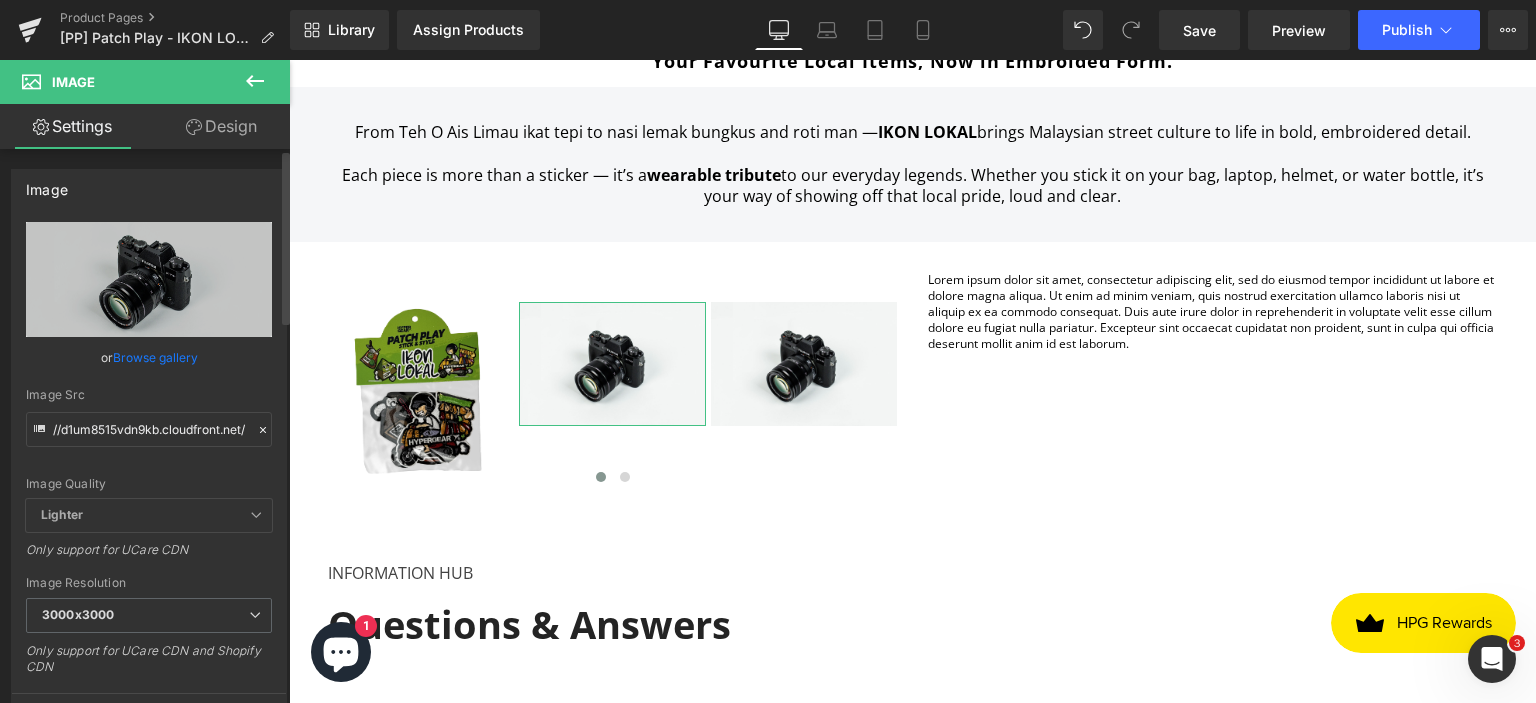 click on "Browse gallery" at bounding box center (155, 357) 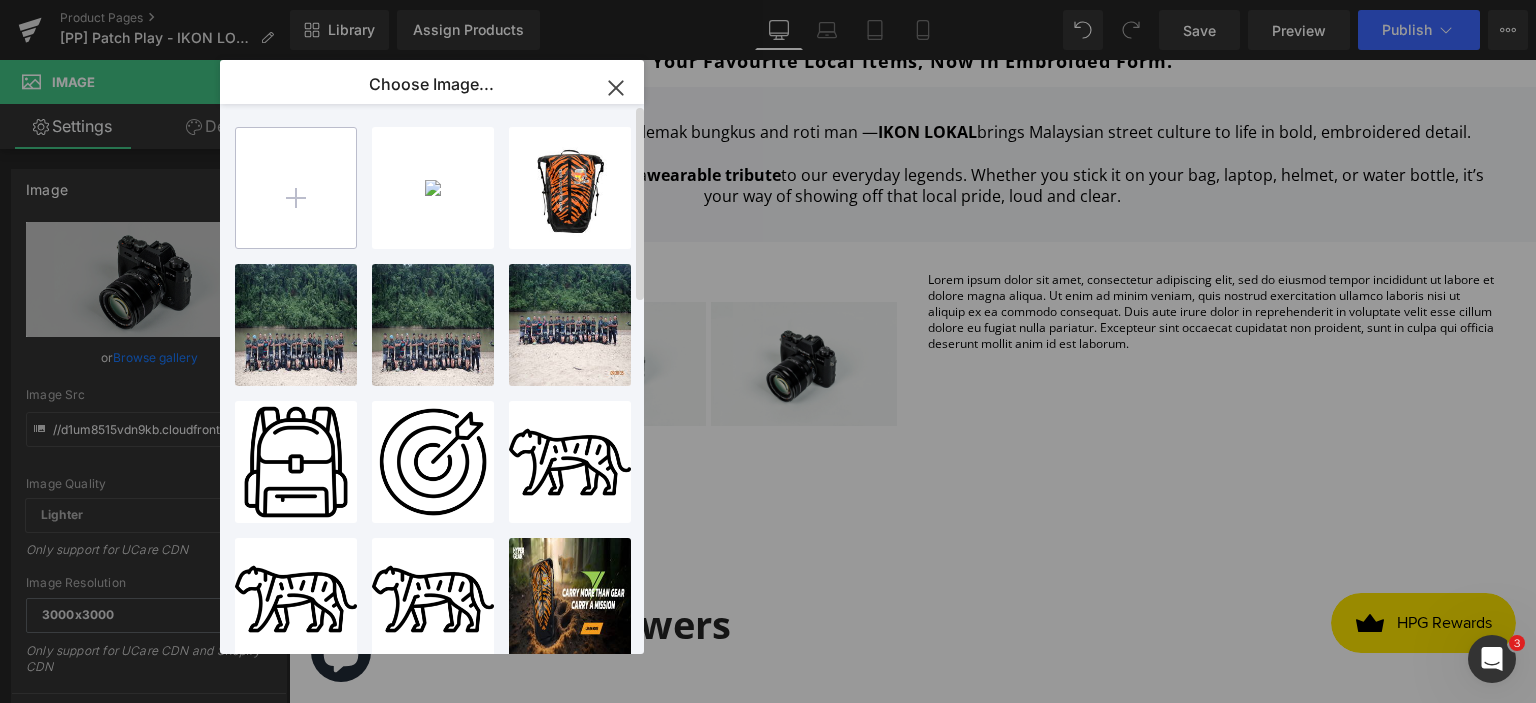 click at bounding box center (296, 188) 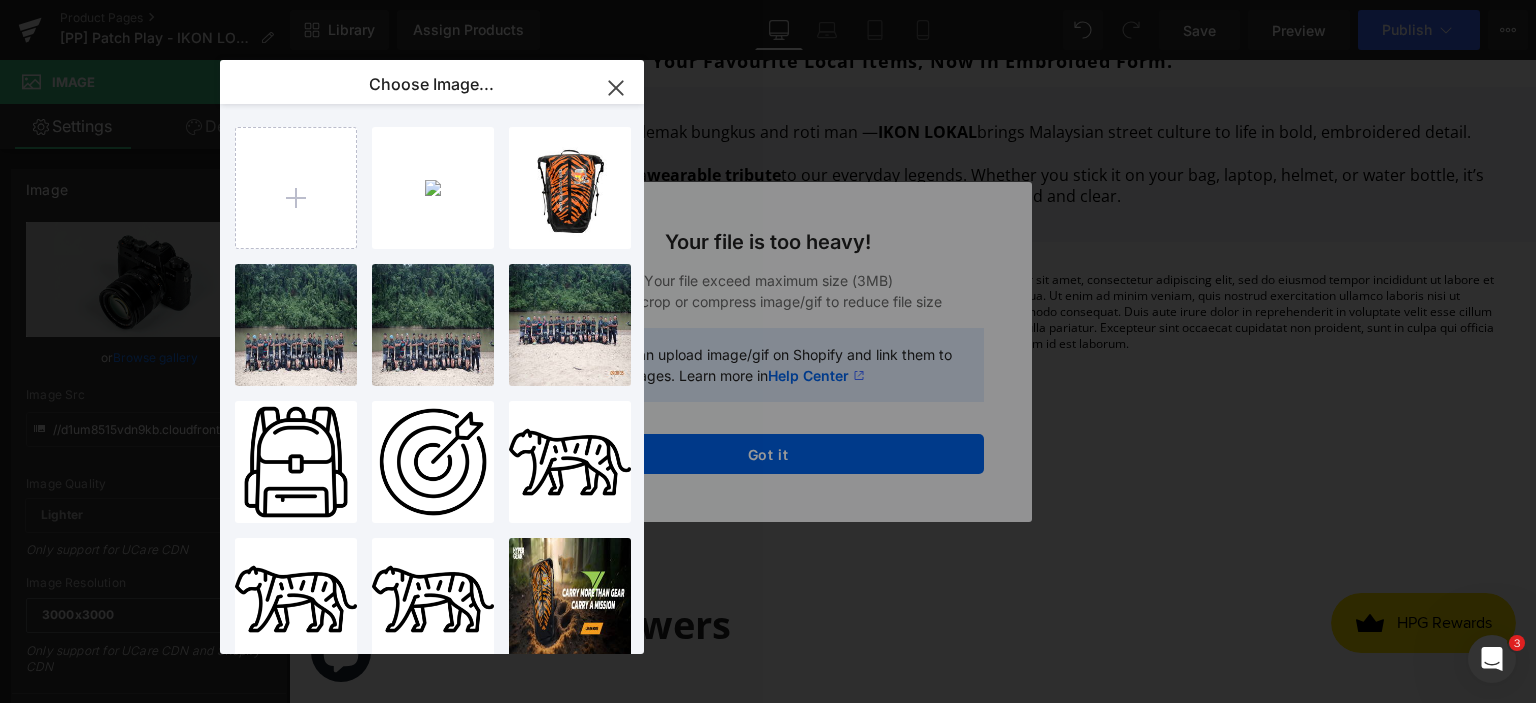 click 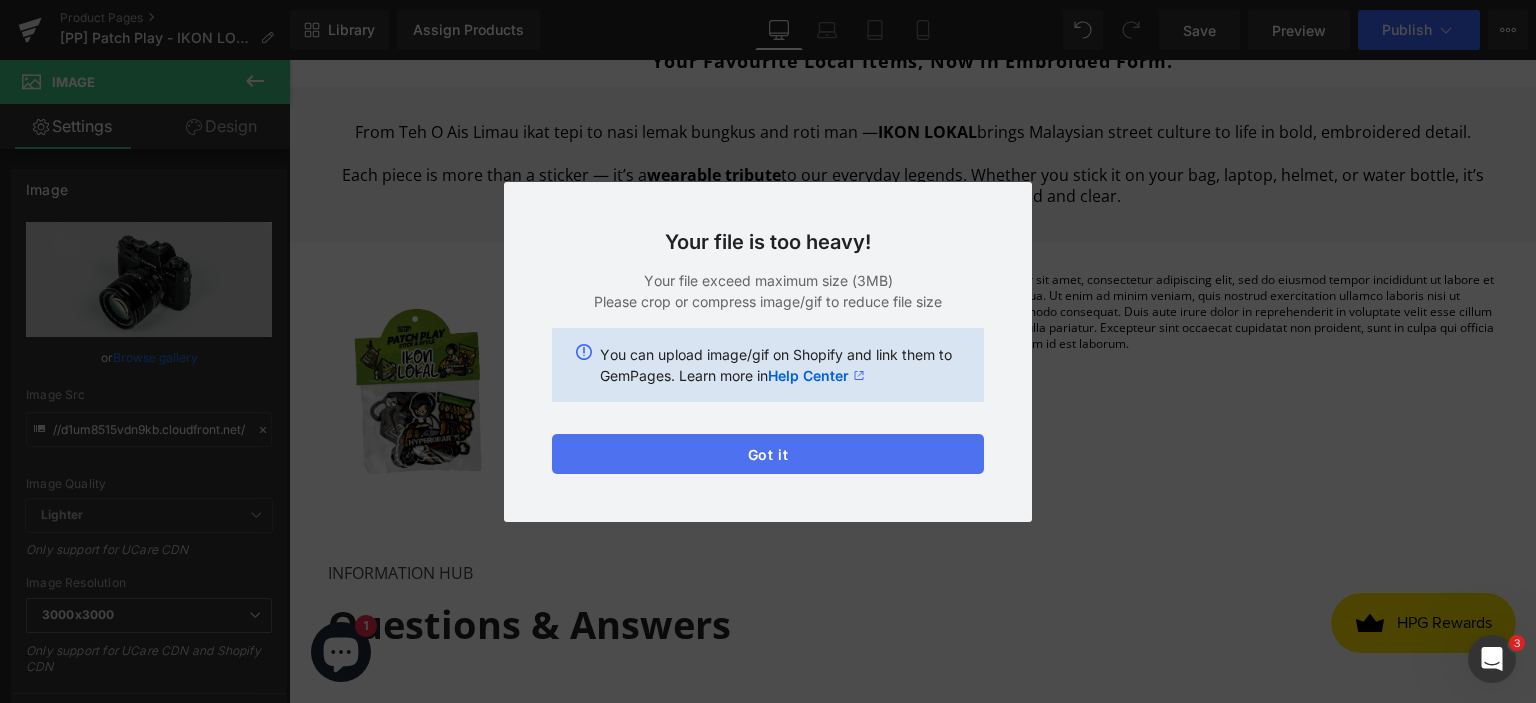 click on "Got it" at bounding box center [768, 454] 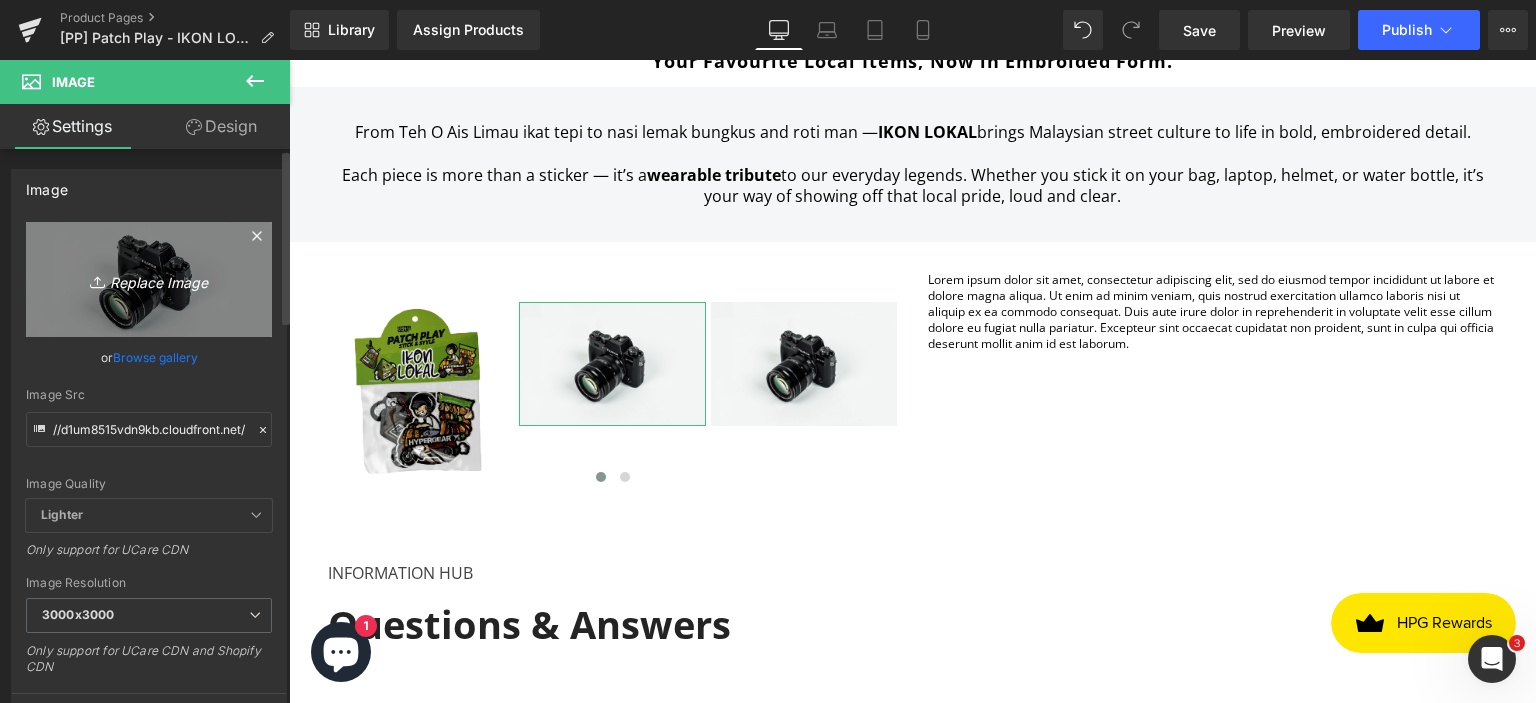 click on "Replace Image" at bounding box center [149, 279] 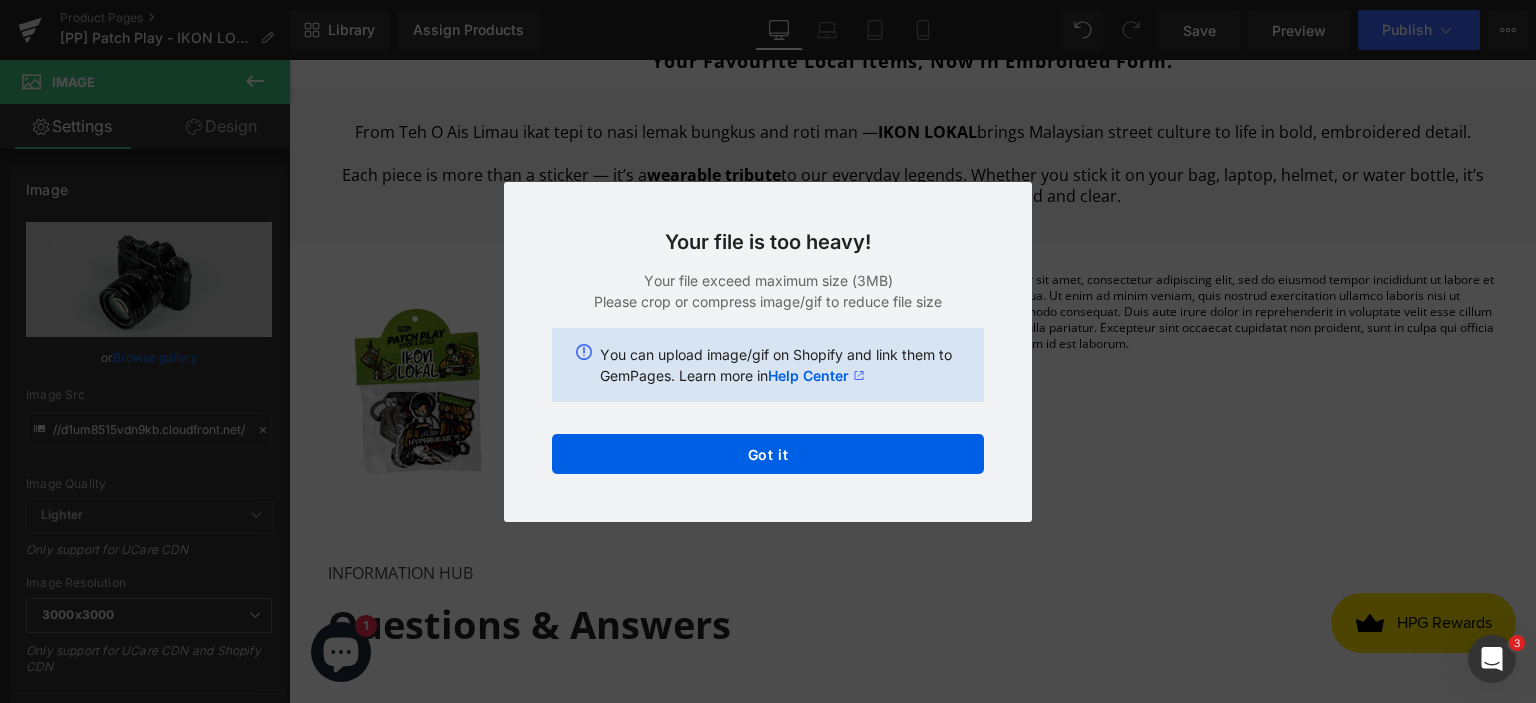 click on "Back to Library   Insert     Your file is too heavy! Your file exceed maximum size (3MB) Please crop or compress image/gif to reduce file size You can upload image/gif on Shopify and link them to GemPages. Learn more in  Help Center  Got it" at bounding box center [768, 351] 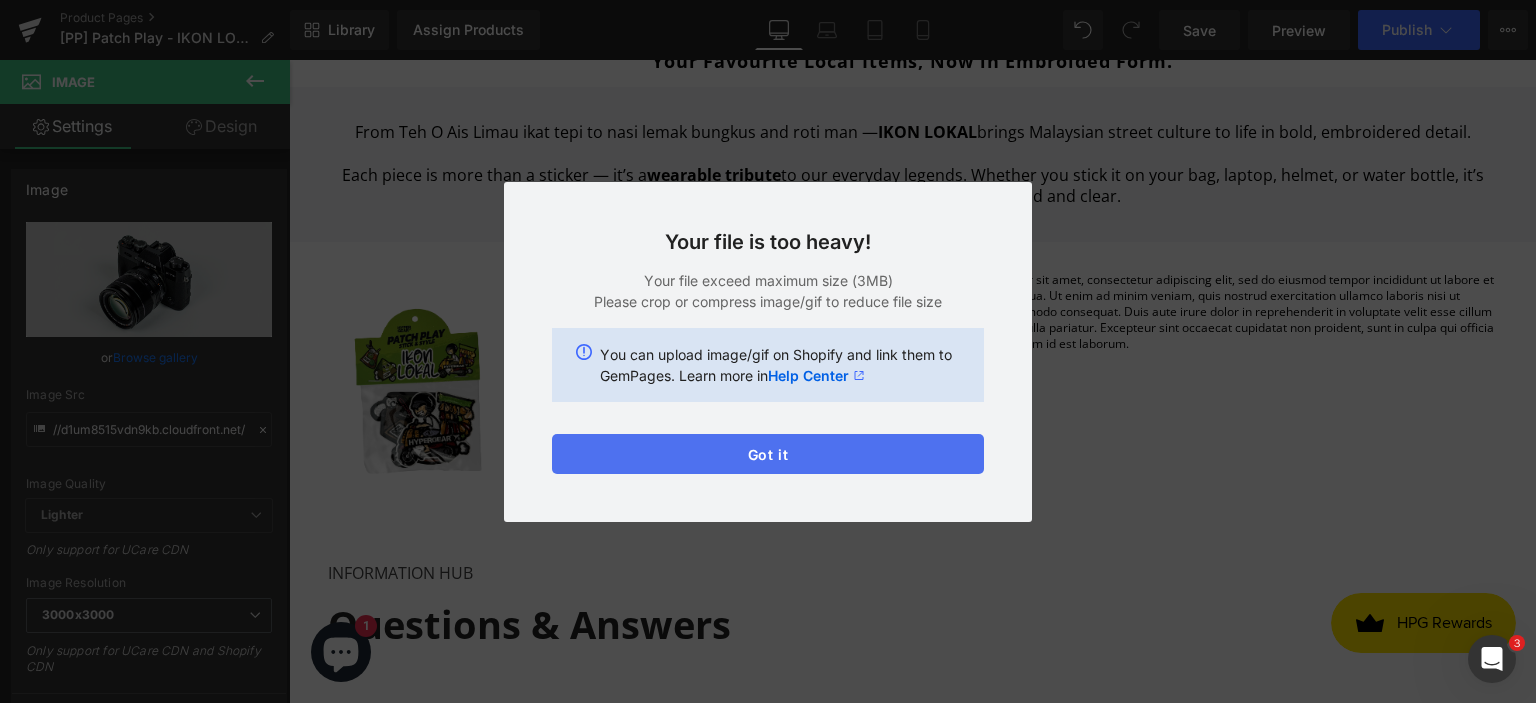 click on "Got it" at bounding box center [768, 454] 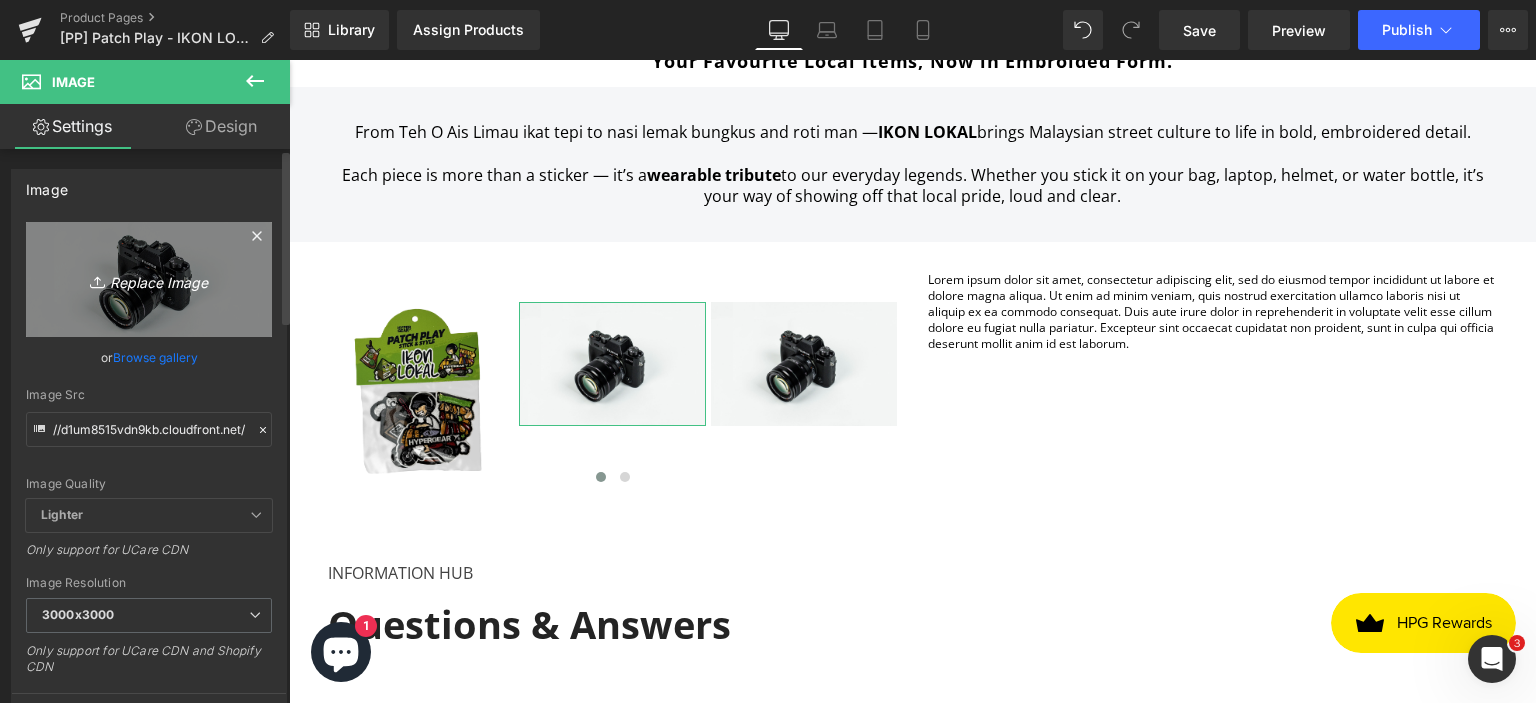 click on "Replace Image" at bounding box center (149, 279) 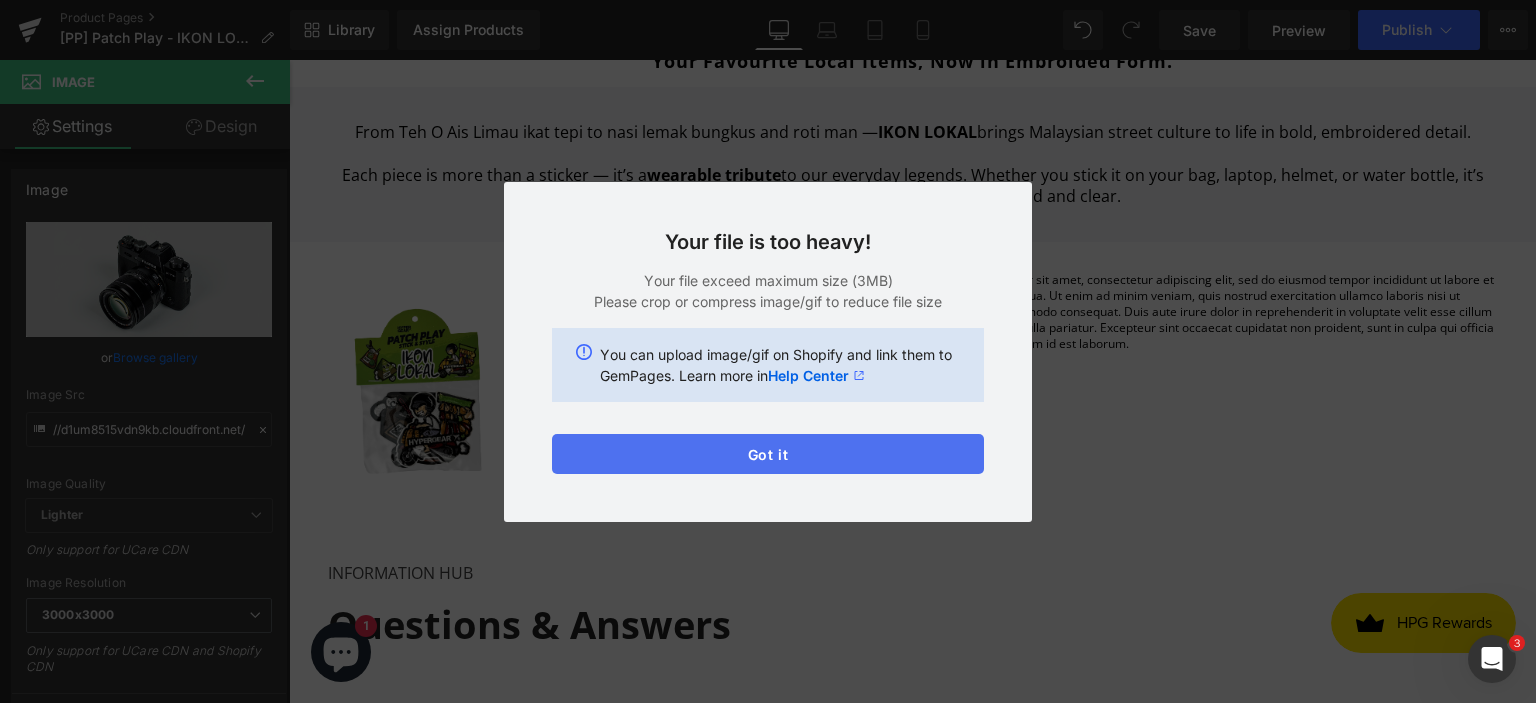 click on "Got it" at bounding box center (768, 454) 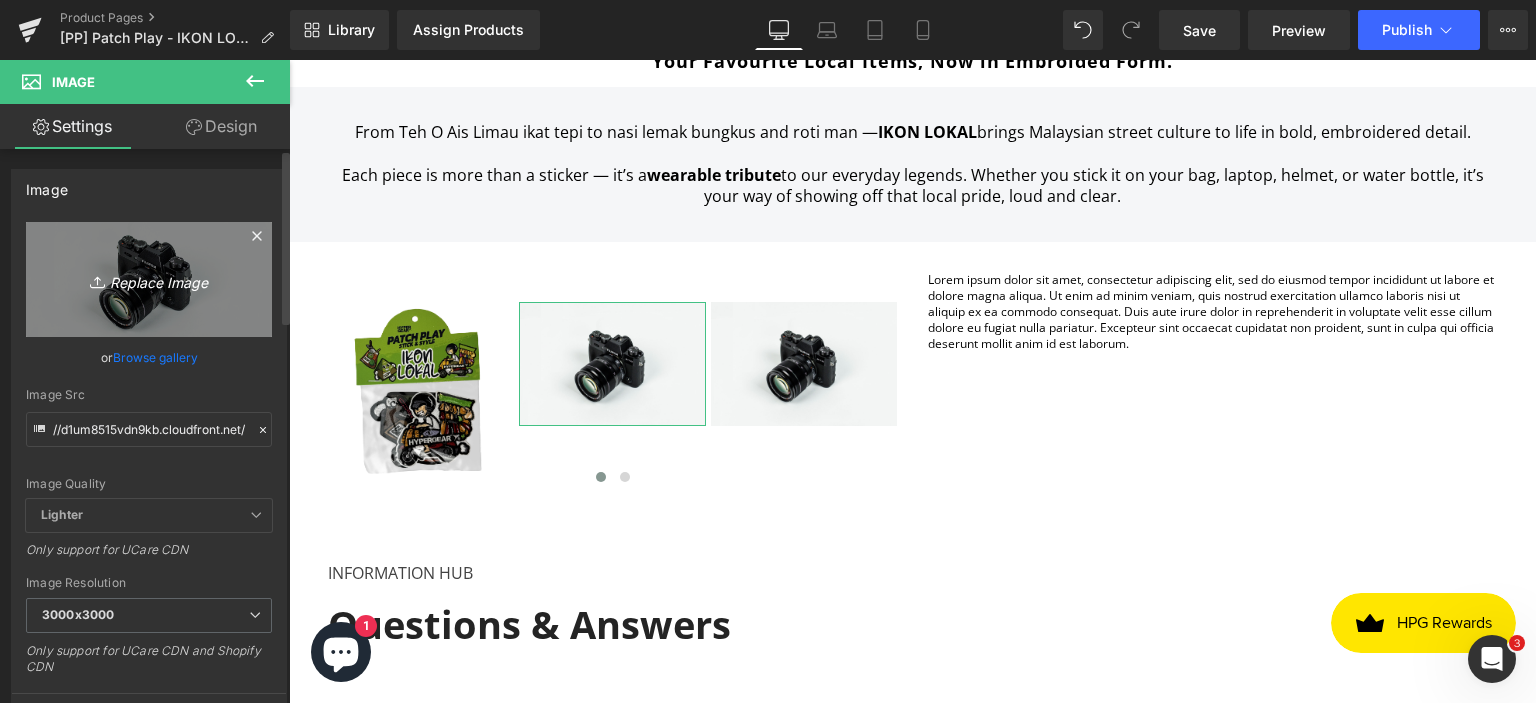 click on "Replace Image" at bounding box center [149, 279] 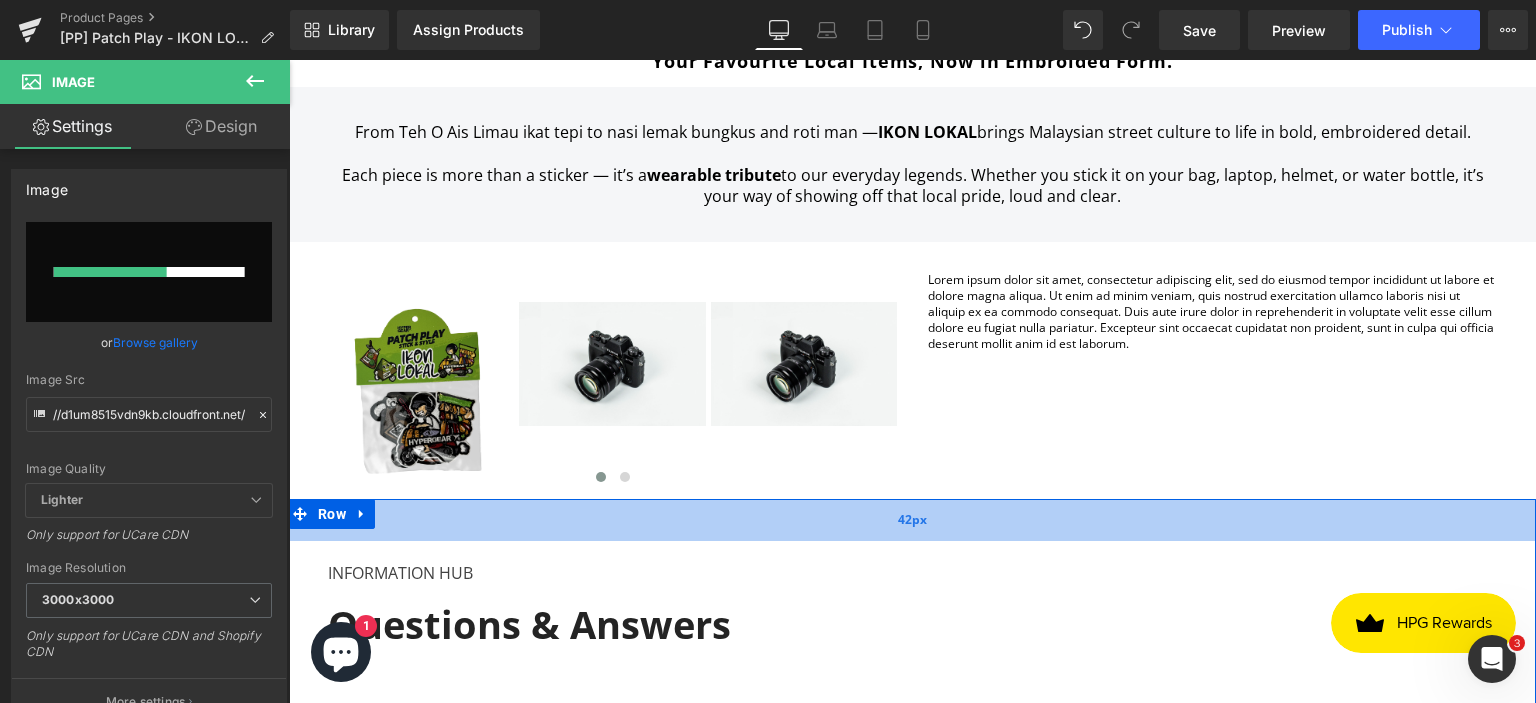 type 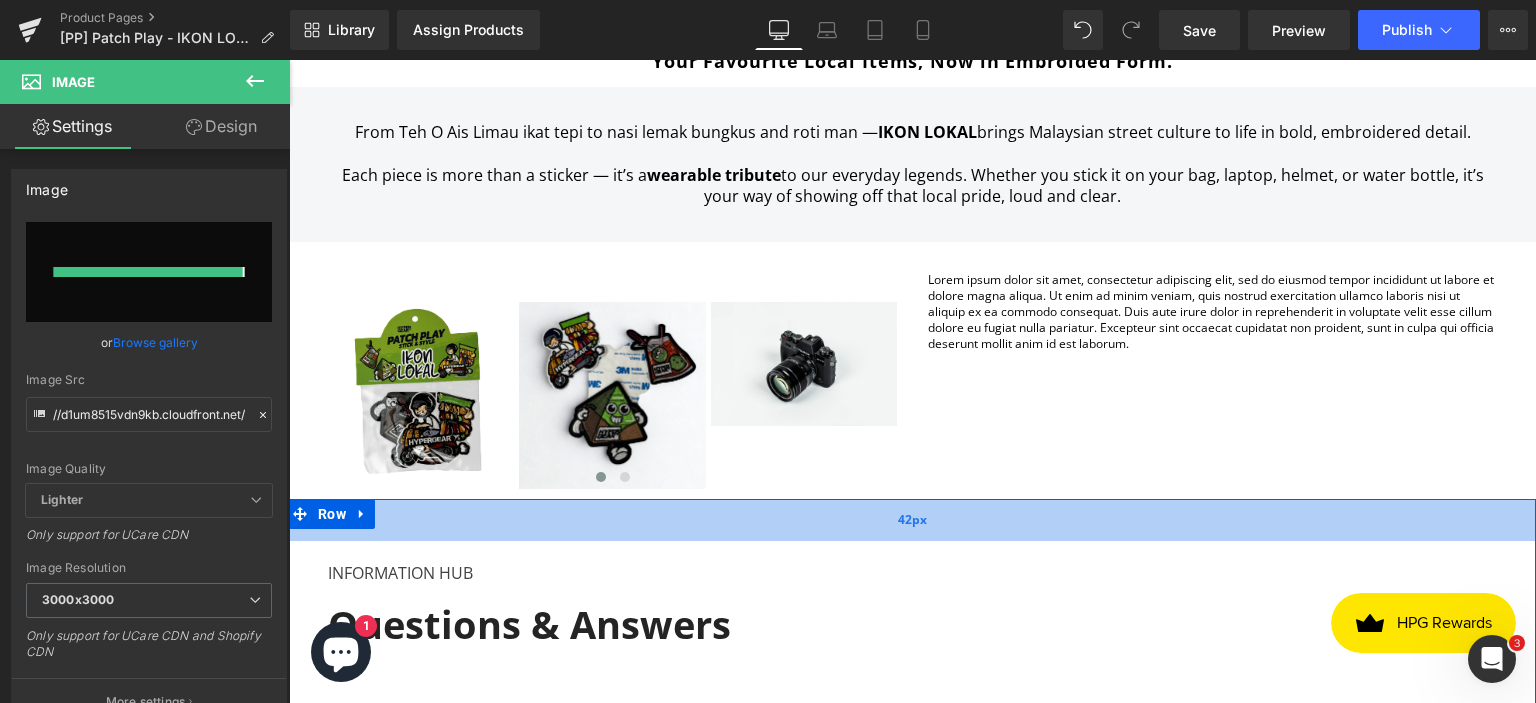 type on "https://ucarecdn.com/c2016b8b-3cf4-4ce8-9b59-647c62ca2b46/-/format/auto/-/preview/3000x3000/-/quality/lighter/Untitled%20design.jpg" 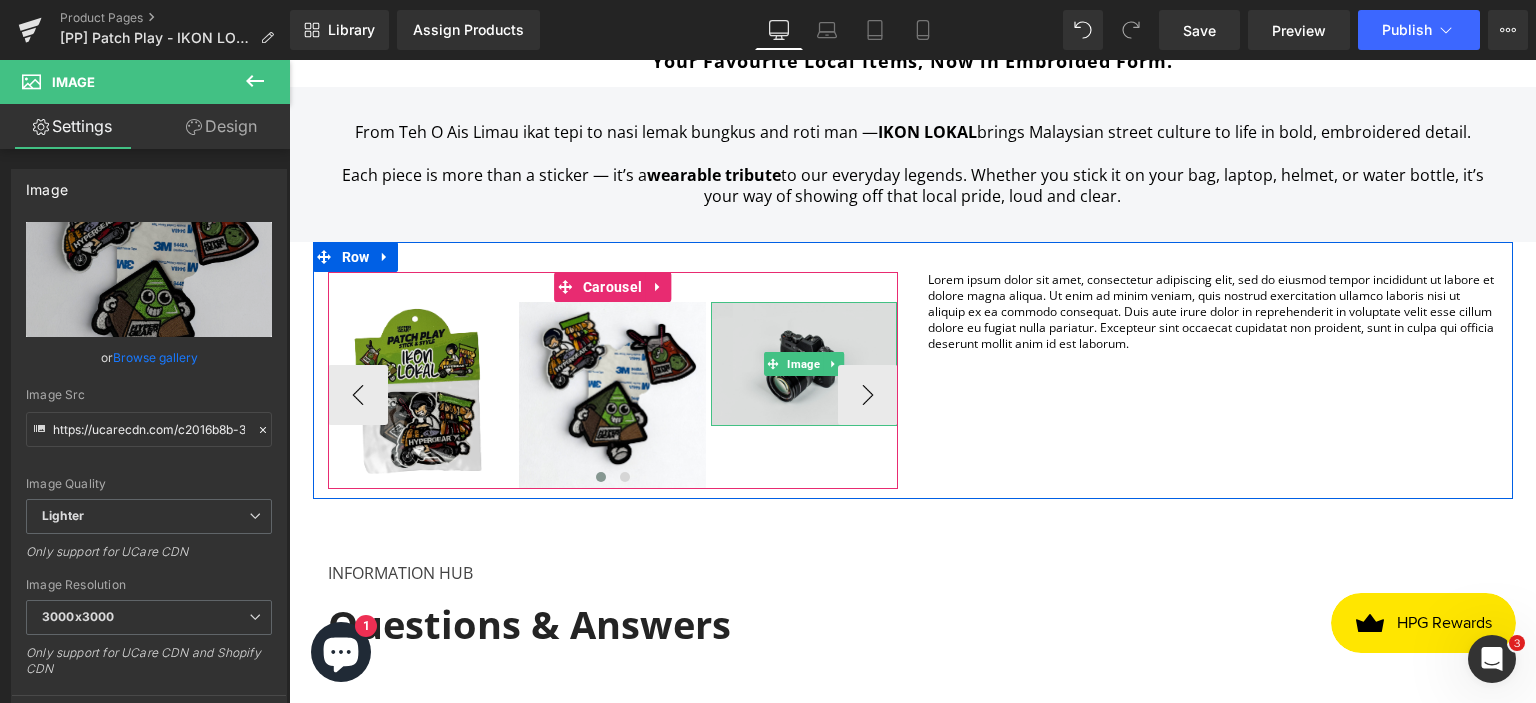 click at bounding box center (804, 364) 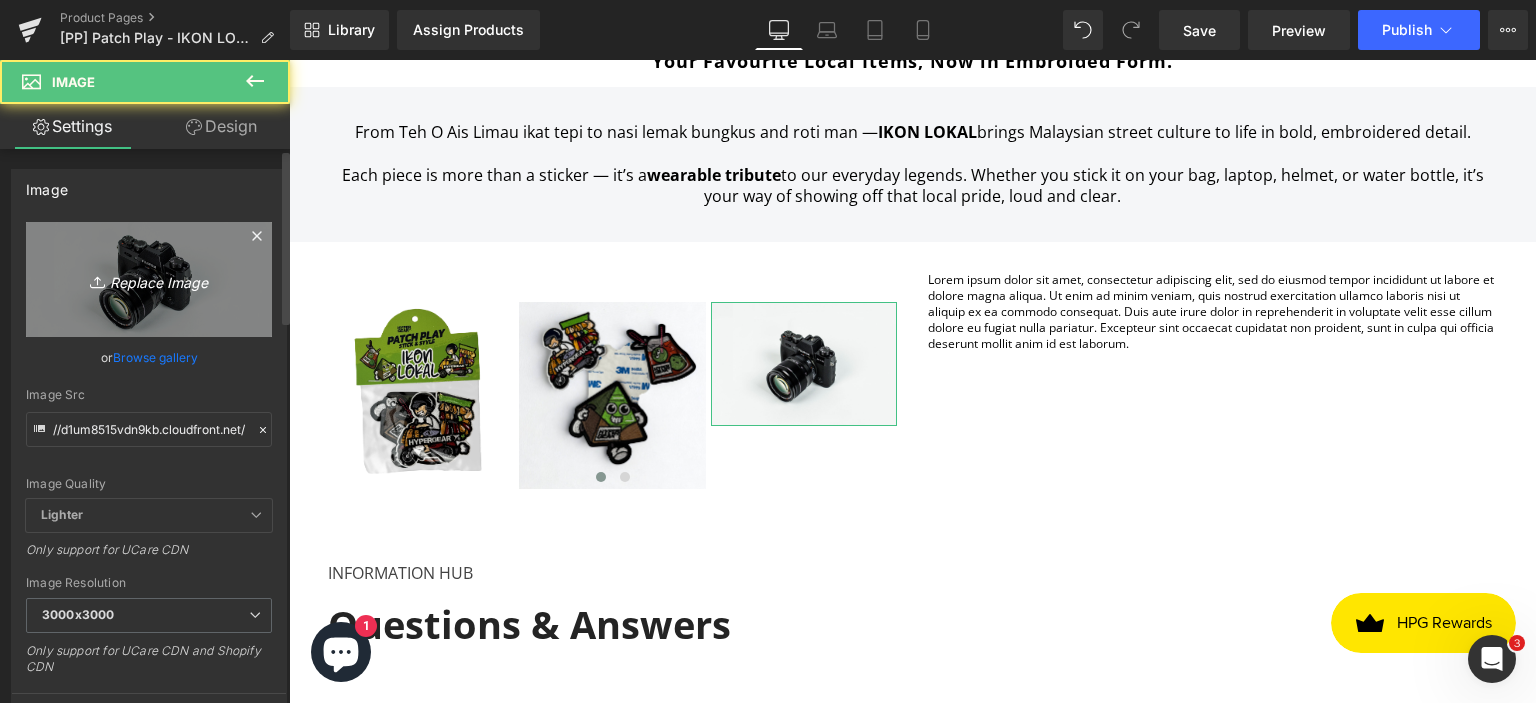 click on "Replace Image" at bounding box center (149, 279) 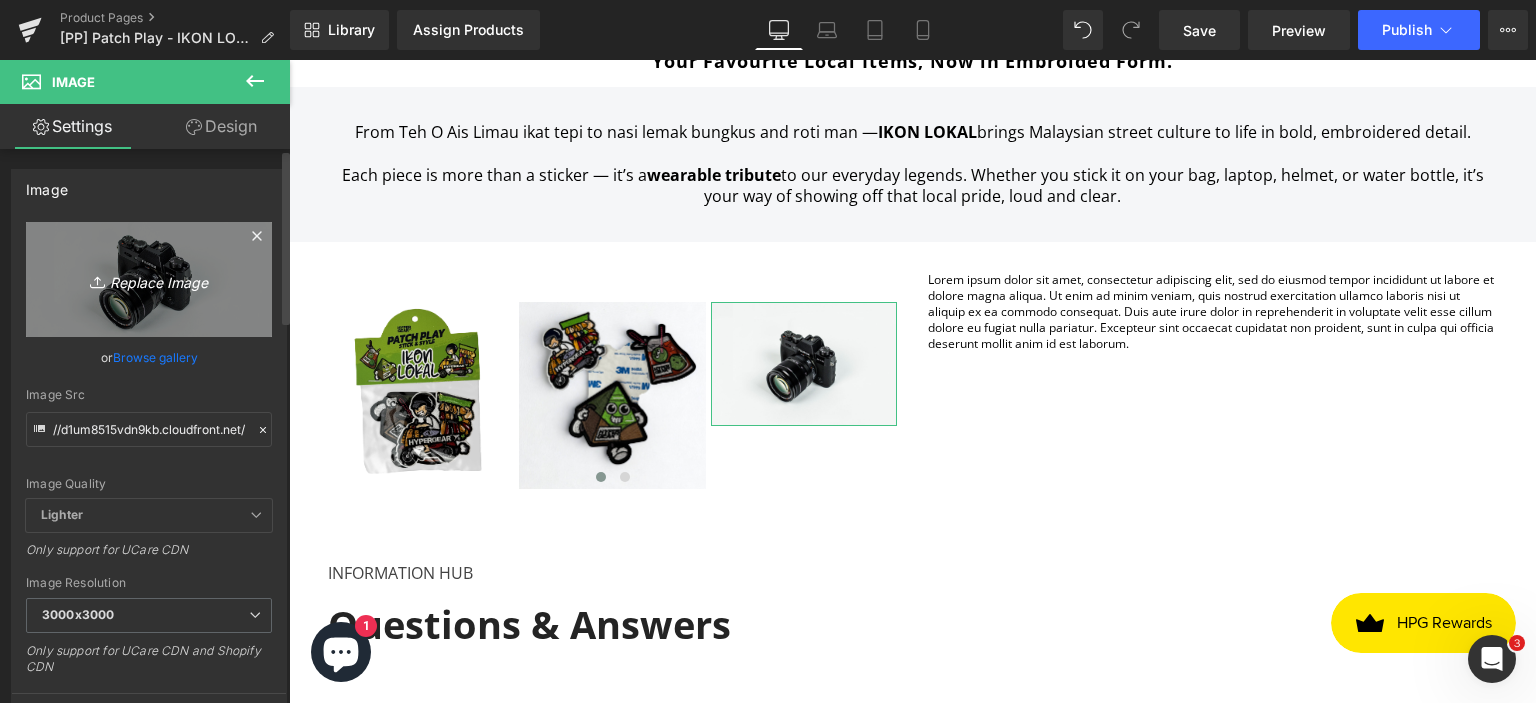 type on "C:\fakepath\Untitled design (1).jpg" 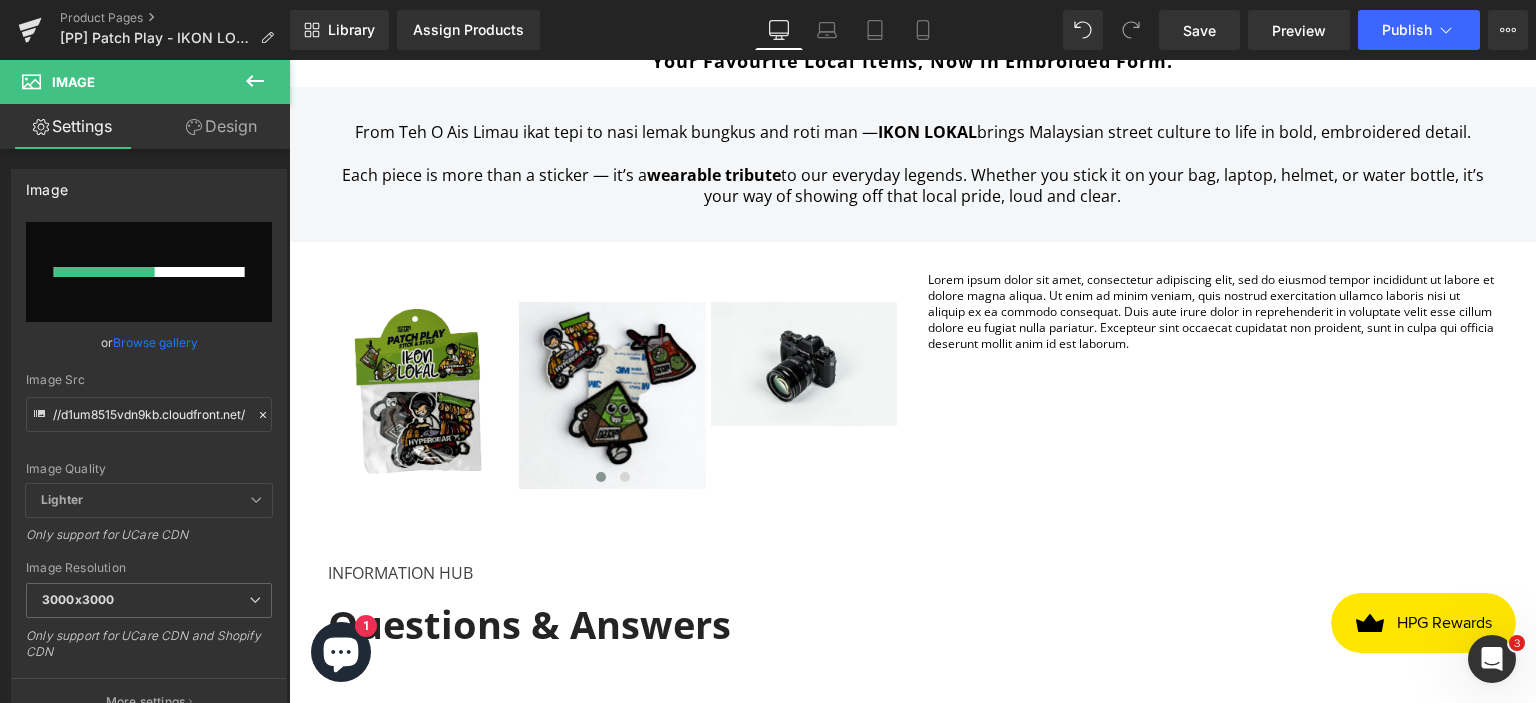 type 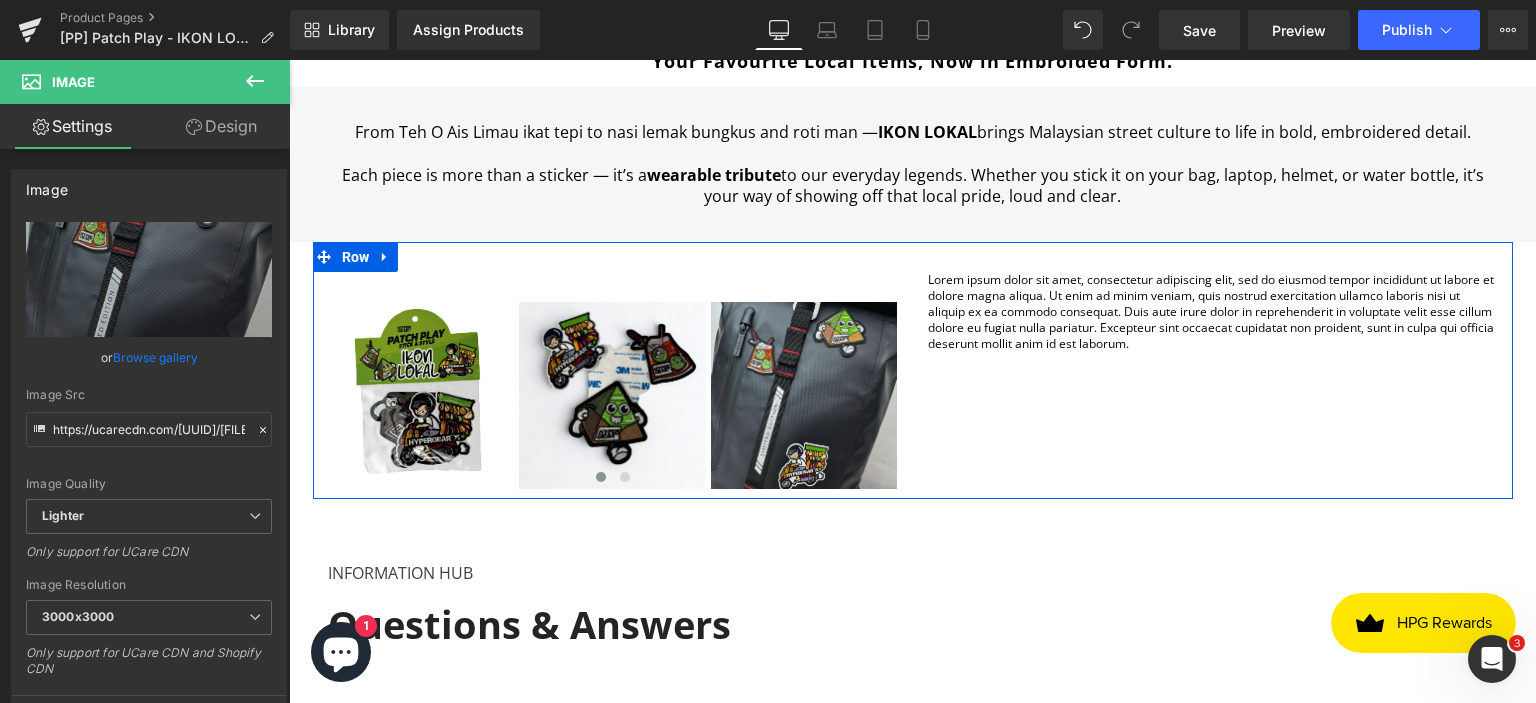 click on "Lorem ipsum dolor sit amet, consectetur adipiscing elit, sed do eiusmod tempor incididunt ut labore et dolore magna aliqua. Ut enim ad minim veniam, quis nostrud exercitation ullamco laboris nisi ut aliquip ex ea commodo consequat. Duis aute irure dolor in reprehenderit in voluptate velit esse cillum dolore eu fugiat nulla pariatur. Excepteur sint occaecat cupidatat non proident, sunt in culpa qui officia deserunt mollit anim id est laborum." at bounding box center [1213, 312] 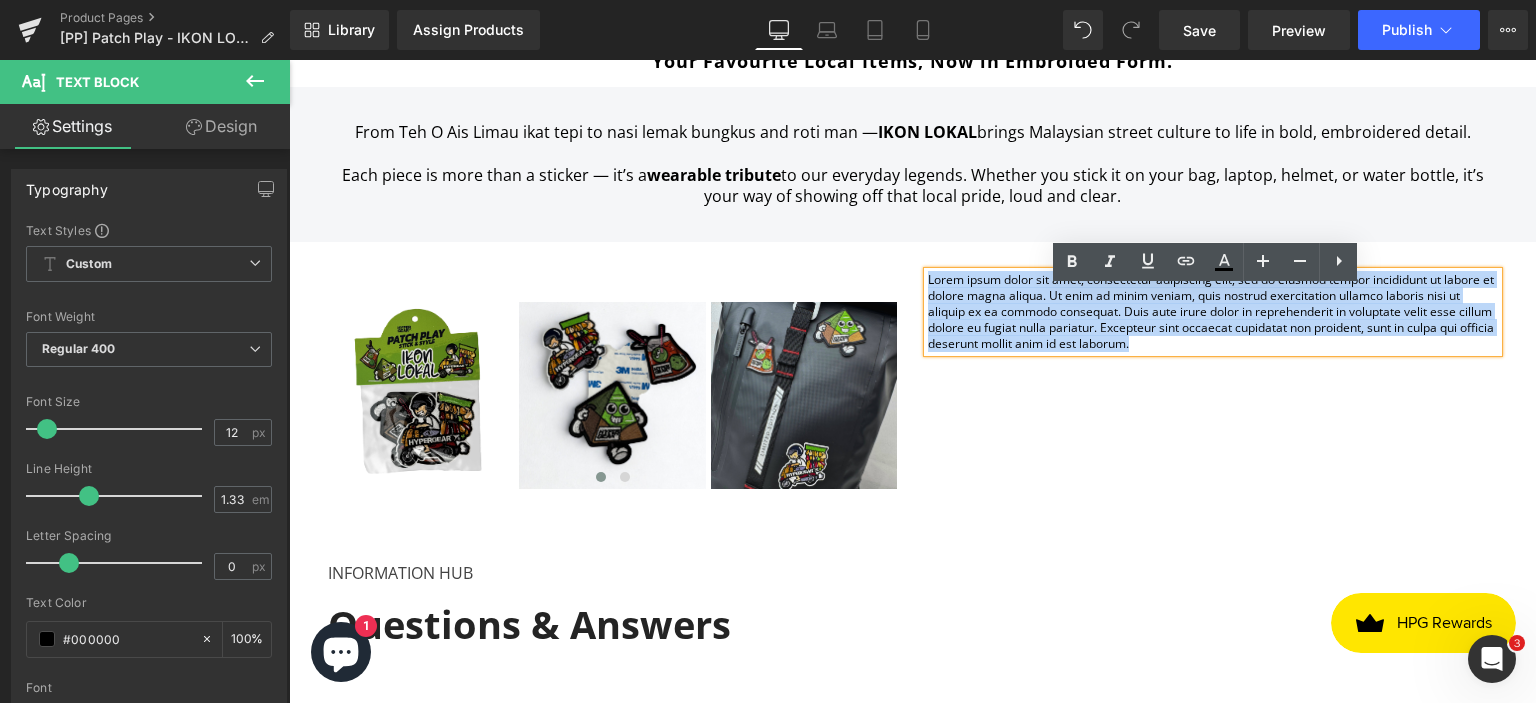 drag, startPoint x: 1167, startPoint y: 361, endPoint x: 920, endPoint y: 295, distance: 255.6658 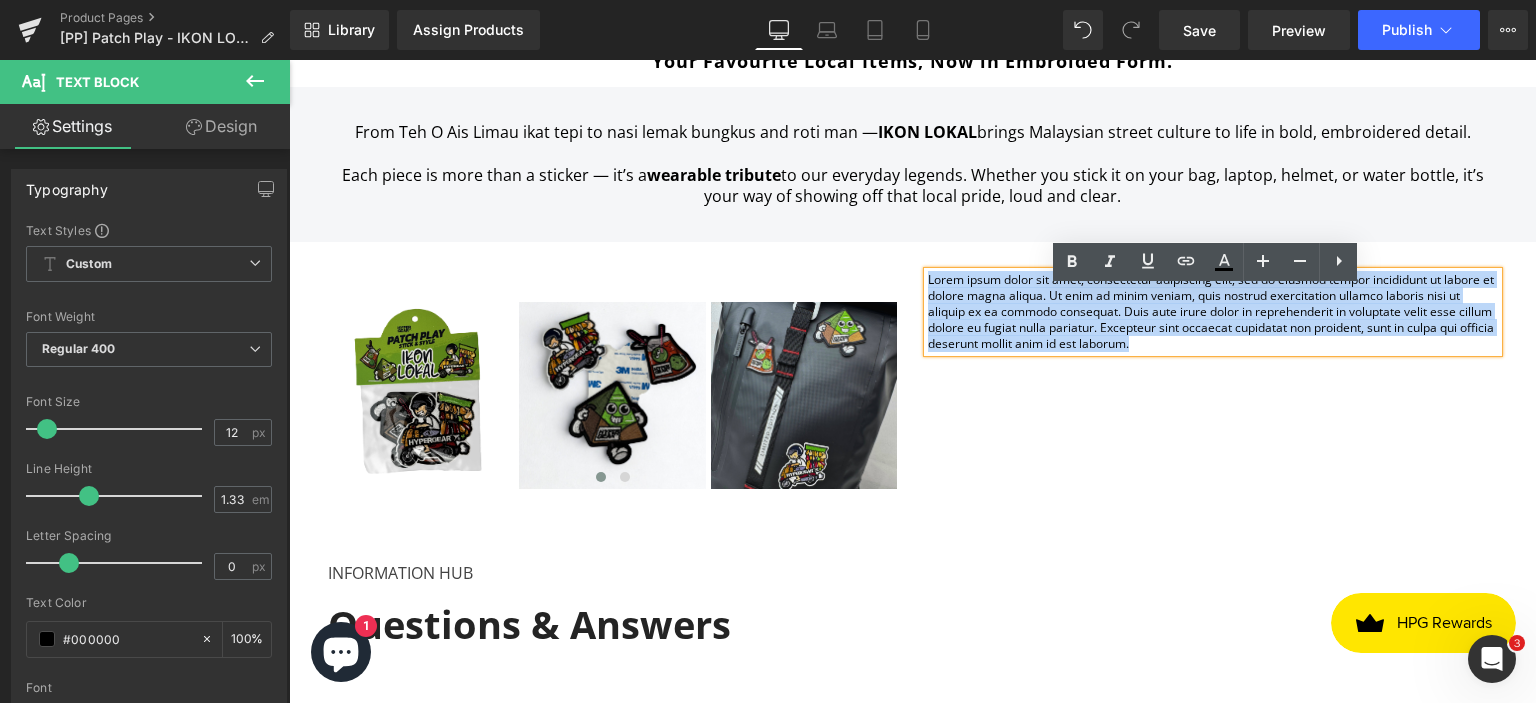 click on "Lorem ipsum dolor sit amet, consectetur adipiscing elit, sed do eiusmod tempor incididunt ut labore et dolore magna aliqua. Ut enim ad minim veniam, quis nostrud exercitation ullamco laboris nisi ut aliquip ex ea commodo consequat. Duis aute irure dolor in reprehenderit in voluptate velit esse cillum dolore eu fugiat nulla pariatur. Excepteur sint occaecat cupidatat non proident, sunt in culpa qui officia deserunt mollit anim id est laborum." at bounding box center (1213, 312) 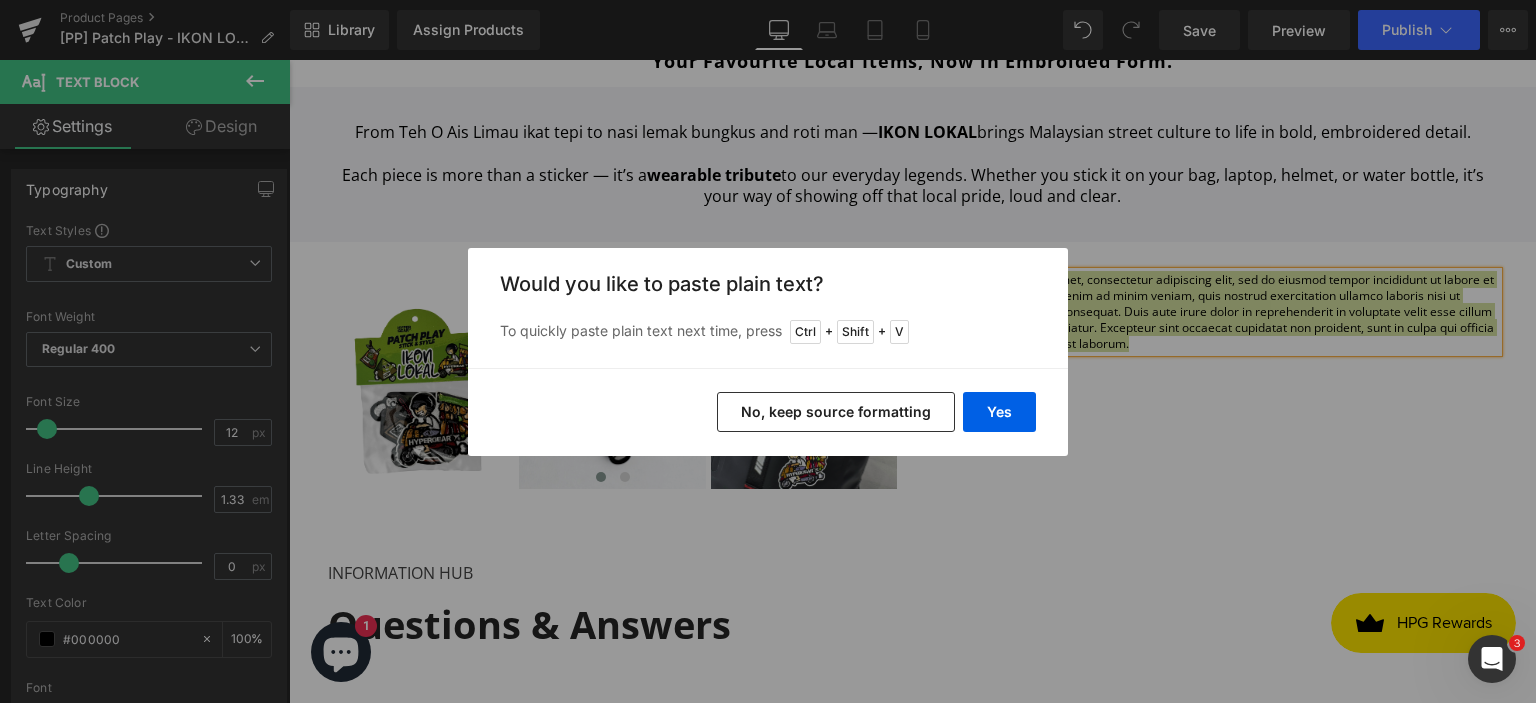 click on "No, keep source formatting" at bounding box center [836, 412] 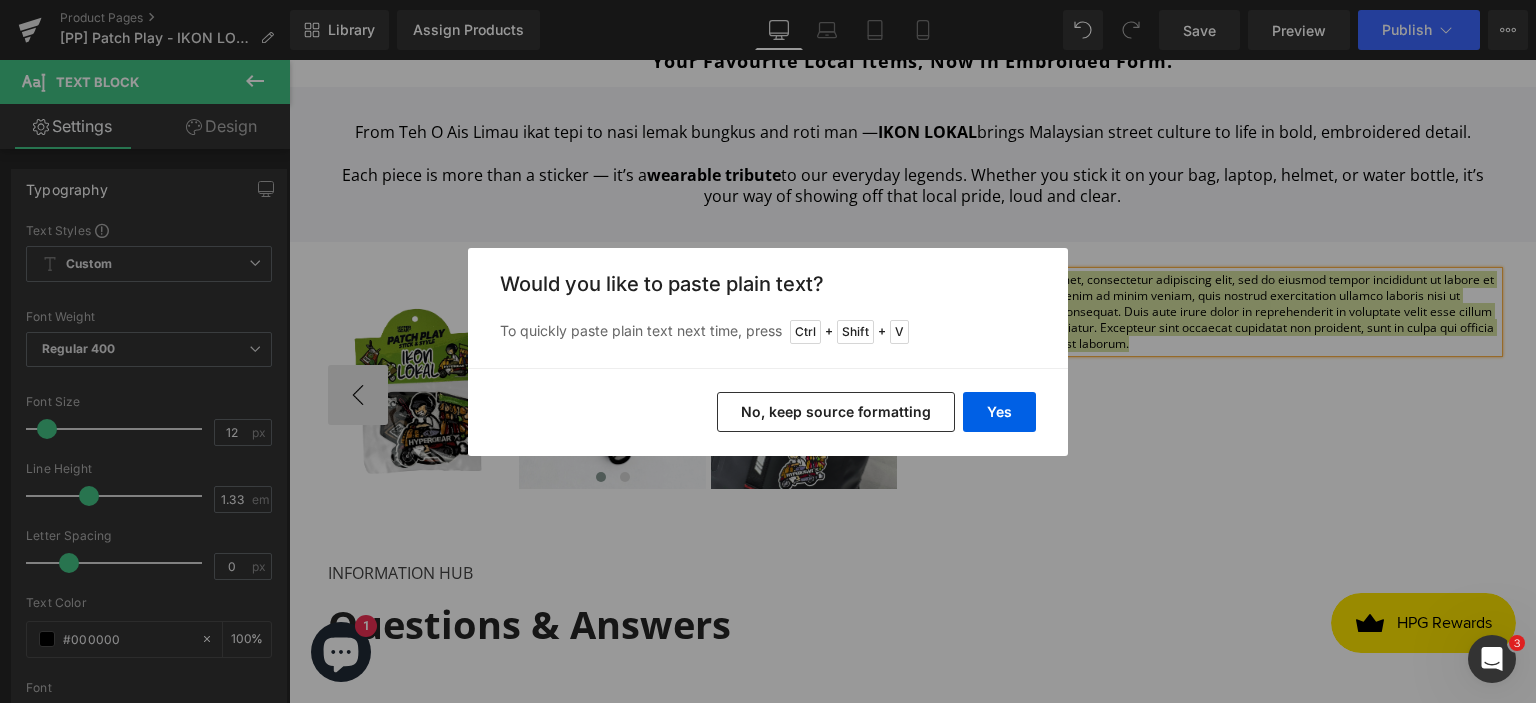 type 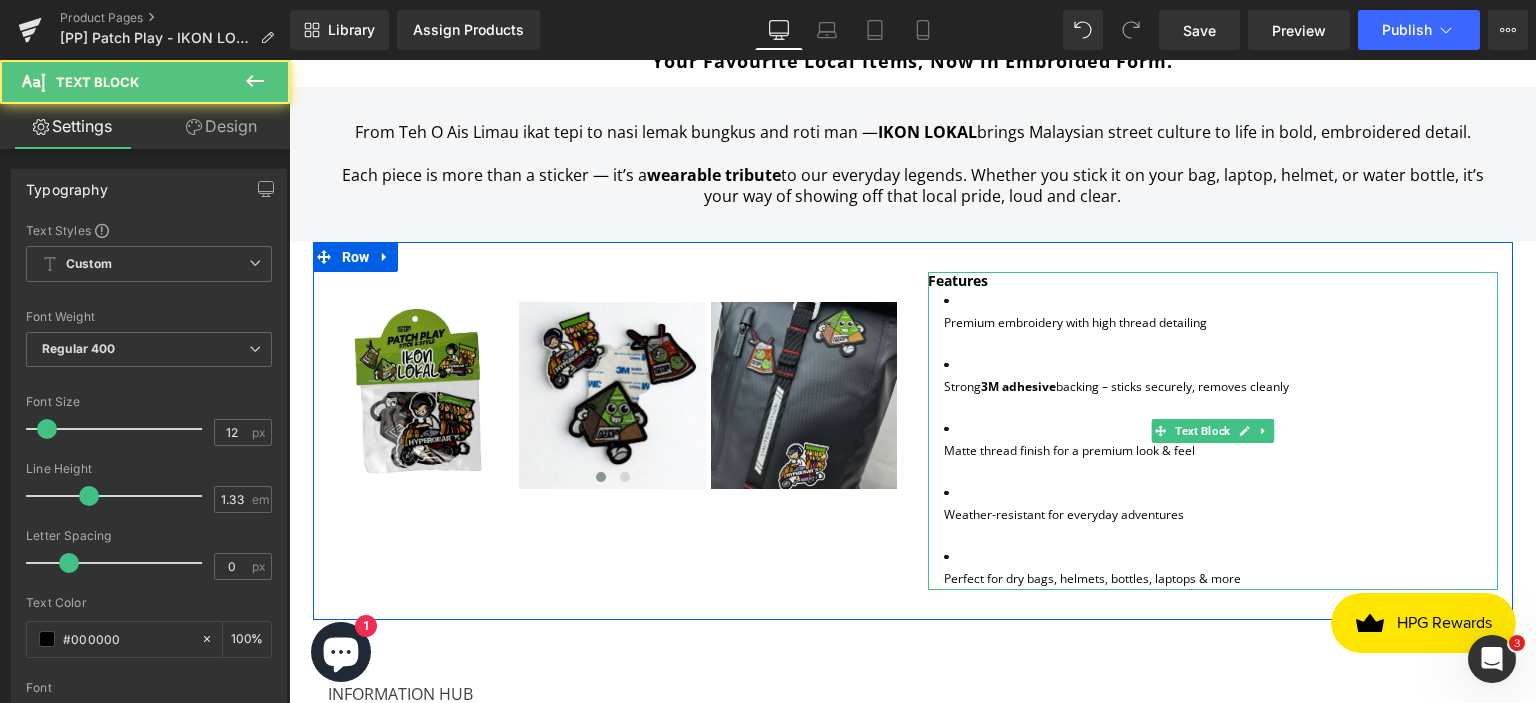 click on "Premium embroidery with high thread detailing" at bounding box center (1221, 323) 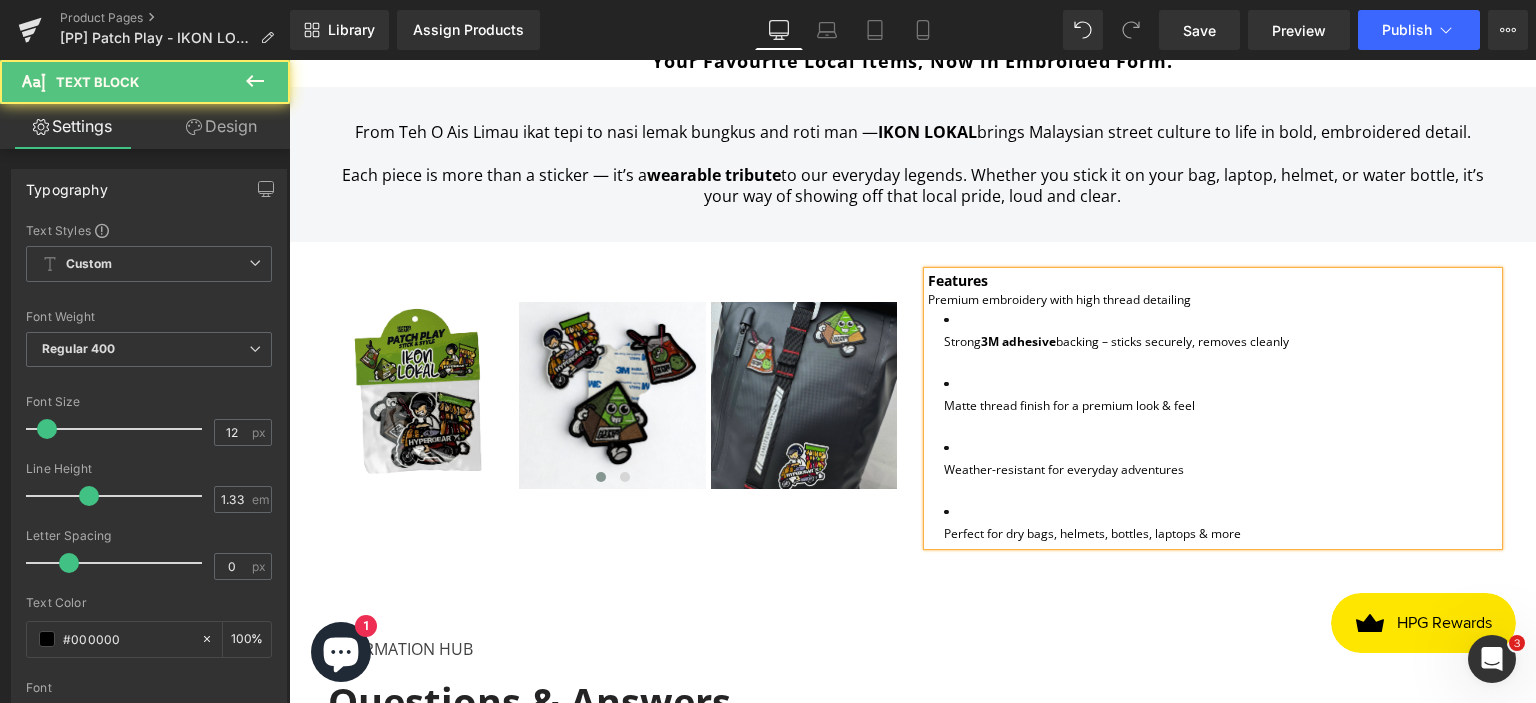 drag, startPoint x: 1200, startPoint y: 357, endPoint x: 896, endPoint y: 350, distance: 304.08057 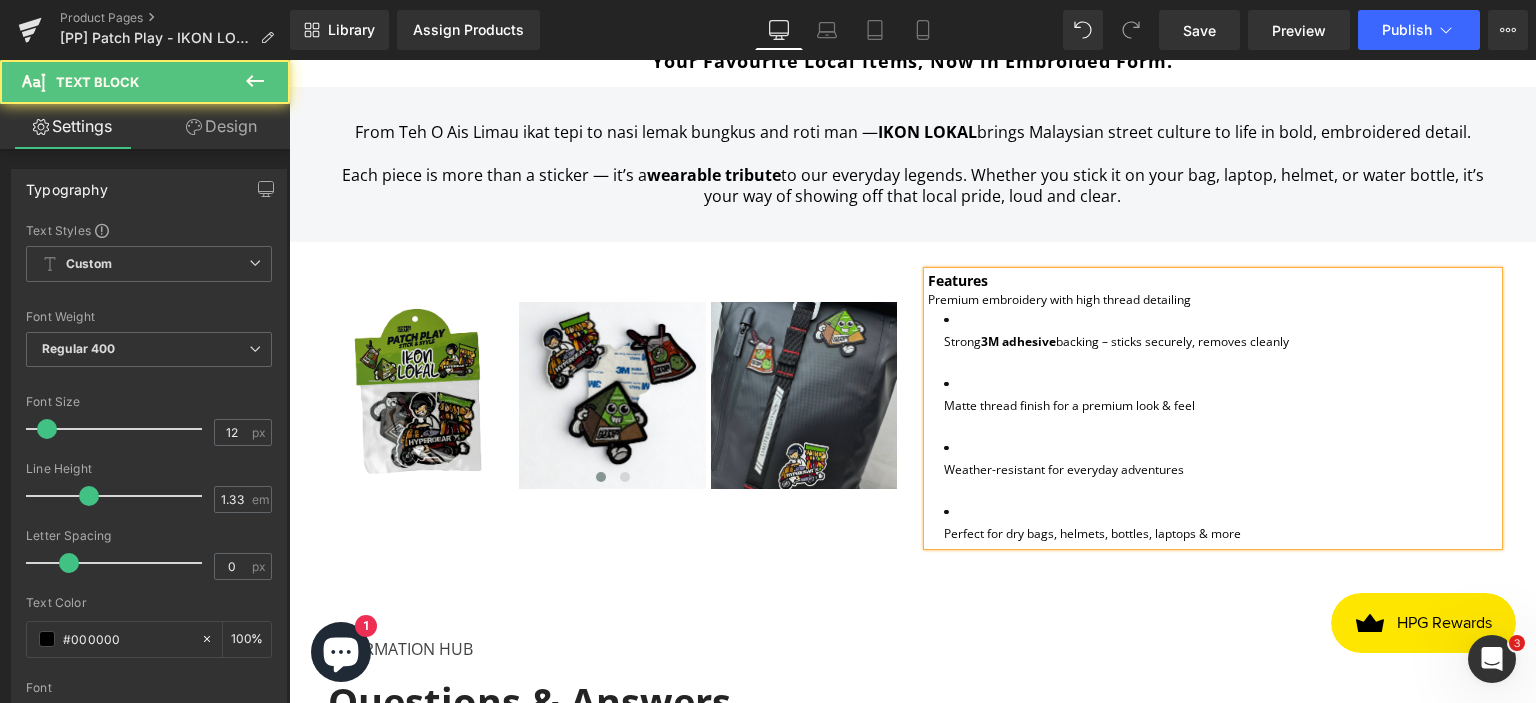 click on "Image
Image
Image
‹ ›
Carousel
Features Premium embroidery with high thread detailing
Strong  3M adhesive  backing – sticks securely, removes cleanly
Matte thread finish for a premium look & feel
Weather-resistant for everyday adventures
Perfect for dry bags, helmets, bottles, laptops & more
Text Block
Row" at bounding box center (913, 408) 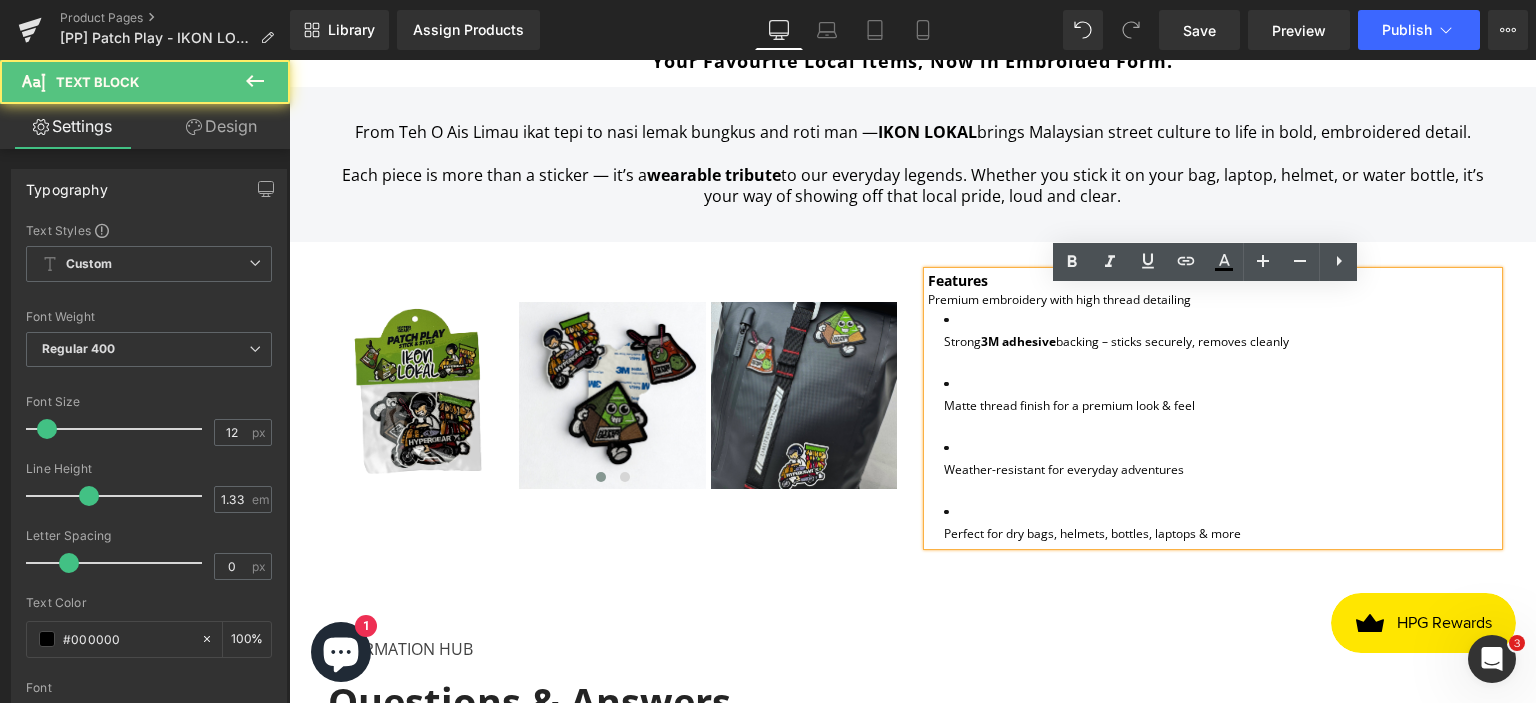 click on "Strong  3M adhesive  backing – sticks securely, removes cleanly" at bounding box center [1213, 331] 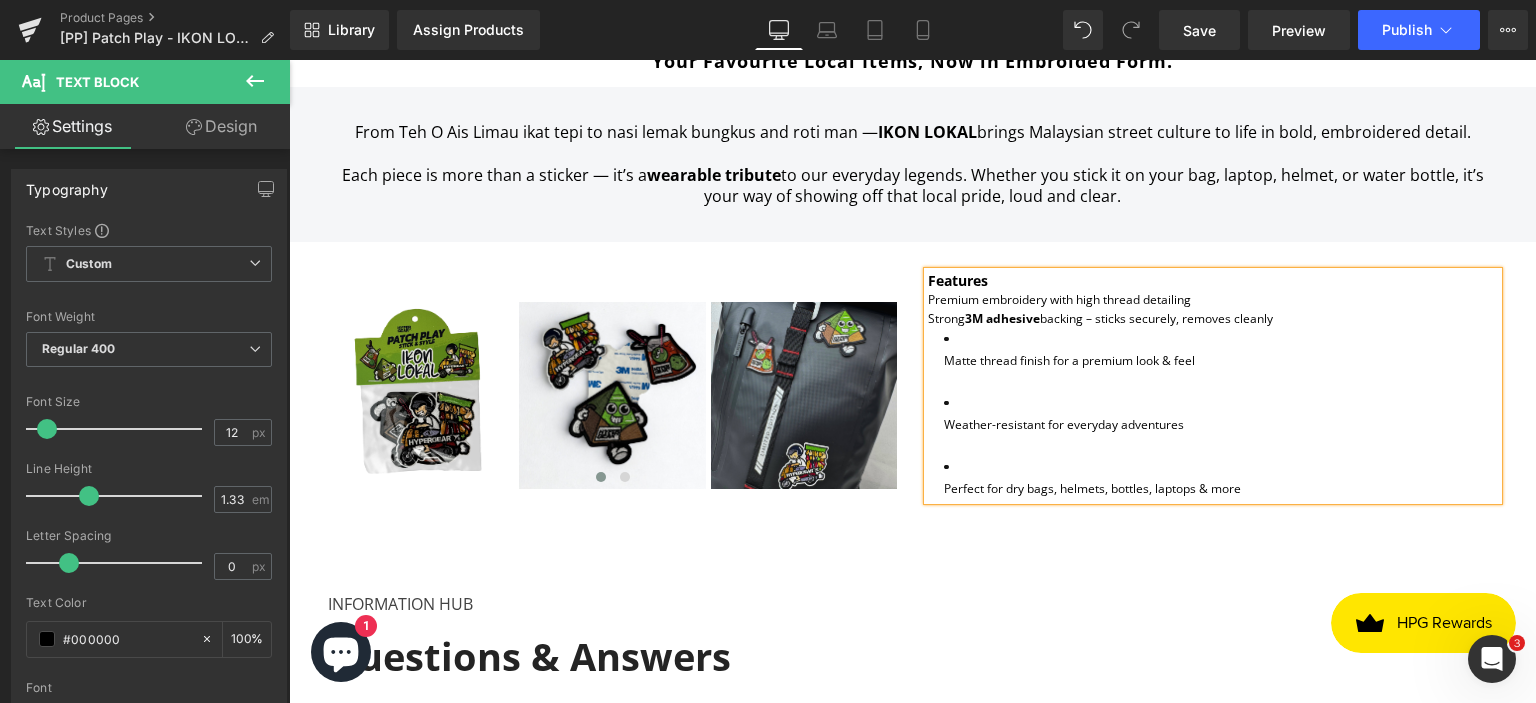 click on "Matte thread finish for a premium look & feel" at bounding box center (1213, 350) 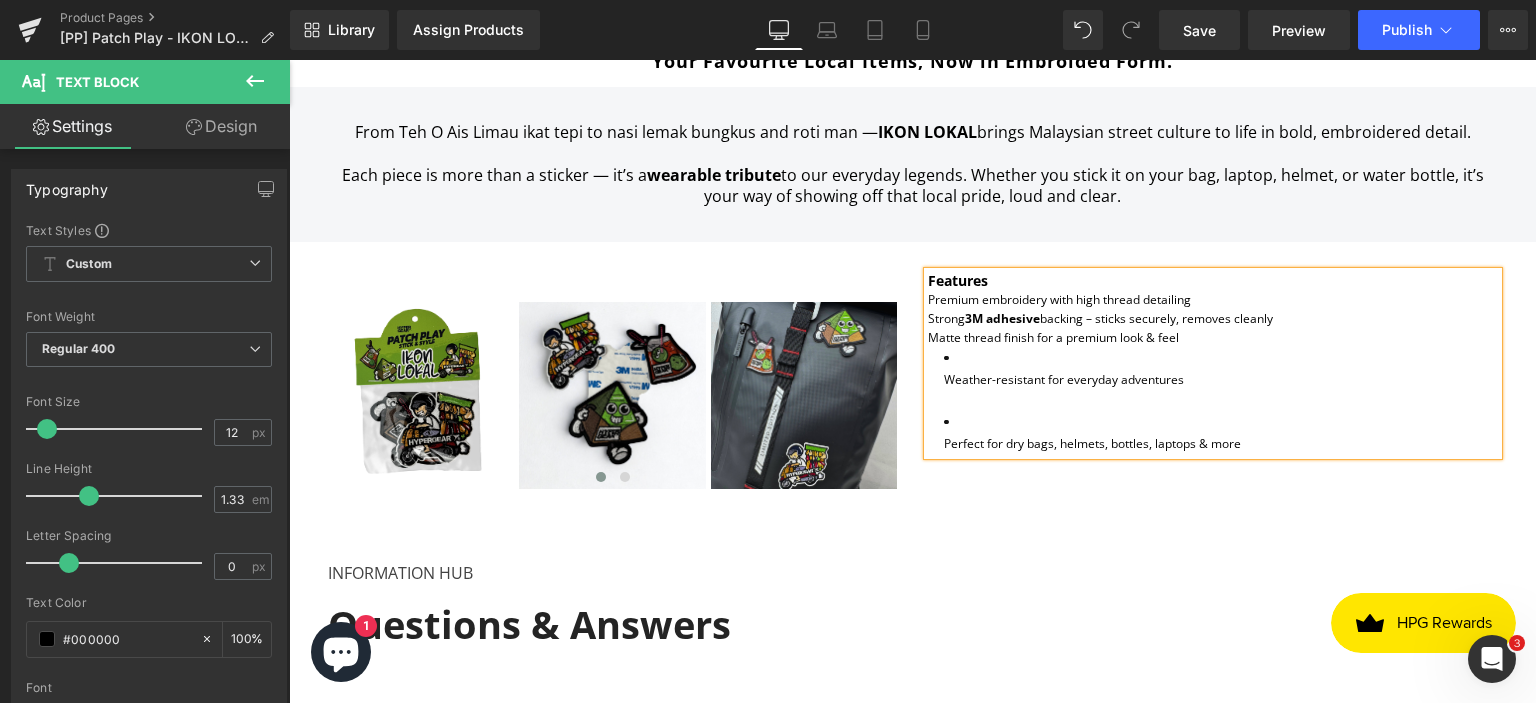 click on "Weather-resistant for everyday adventures" at bounding box center [1221, 380] 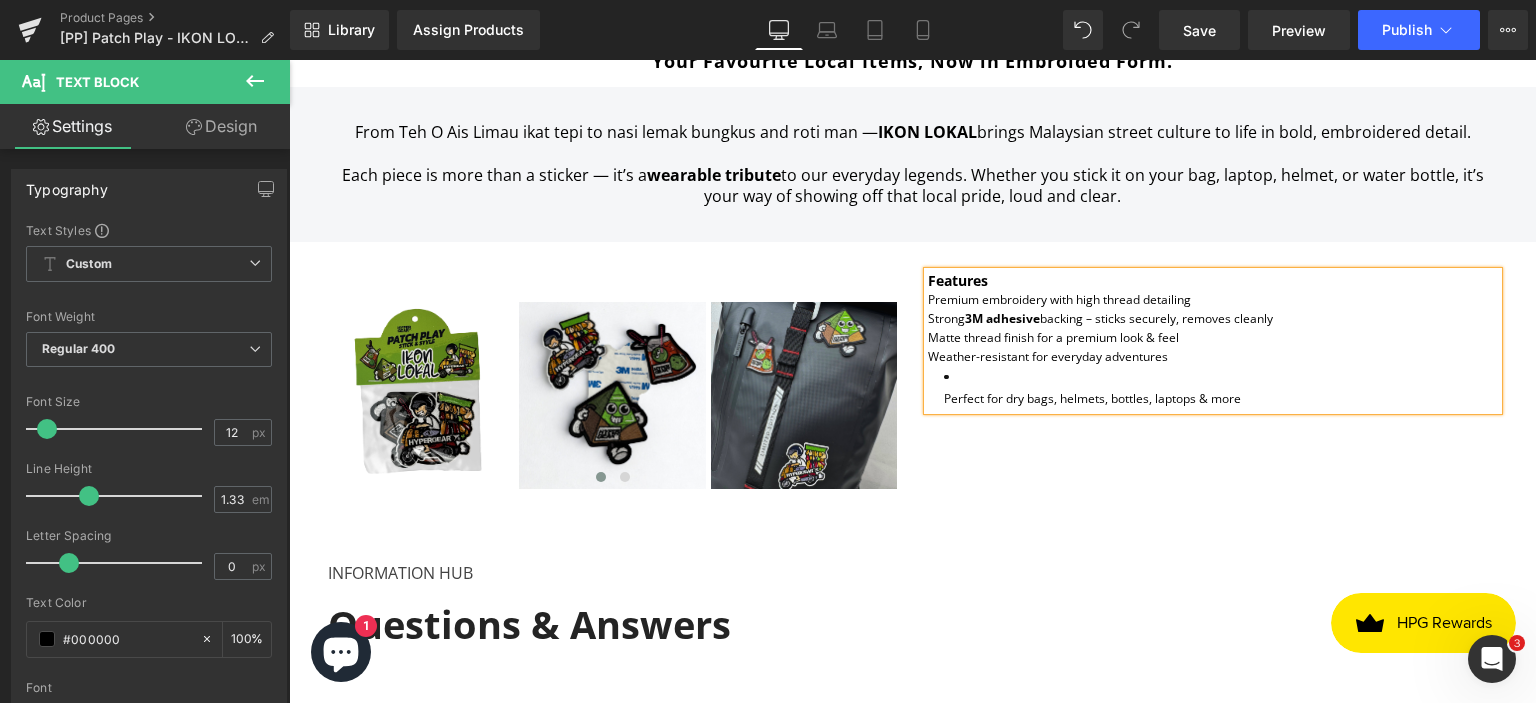 click on "Perfect for dry bags, helmets, bottles, laptops & more" at bounding box center (1221, 399) 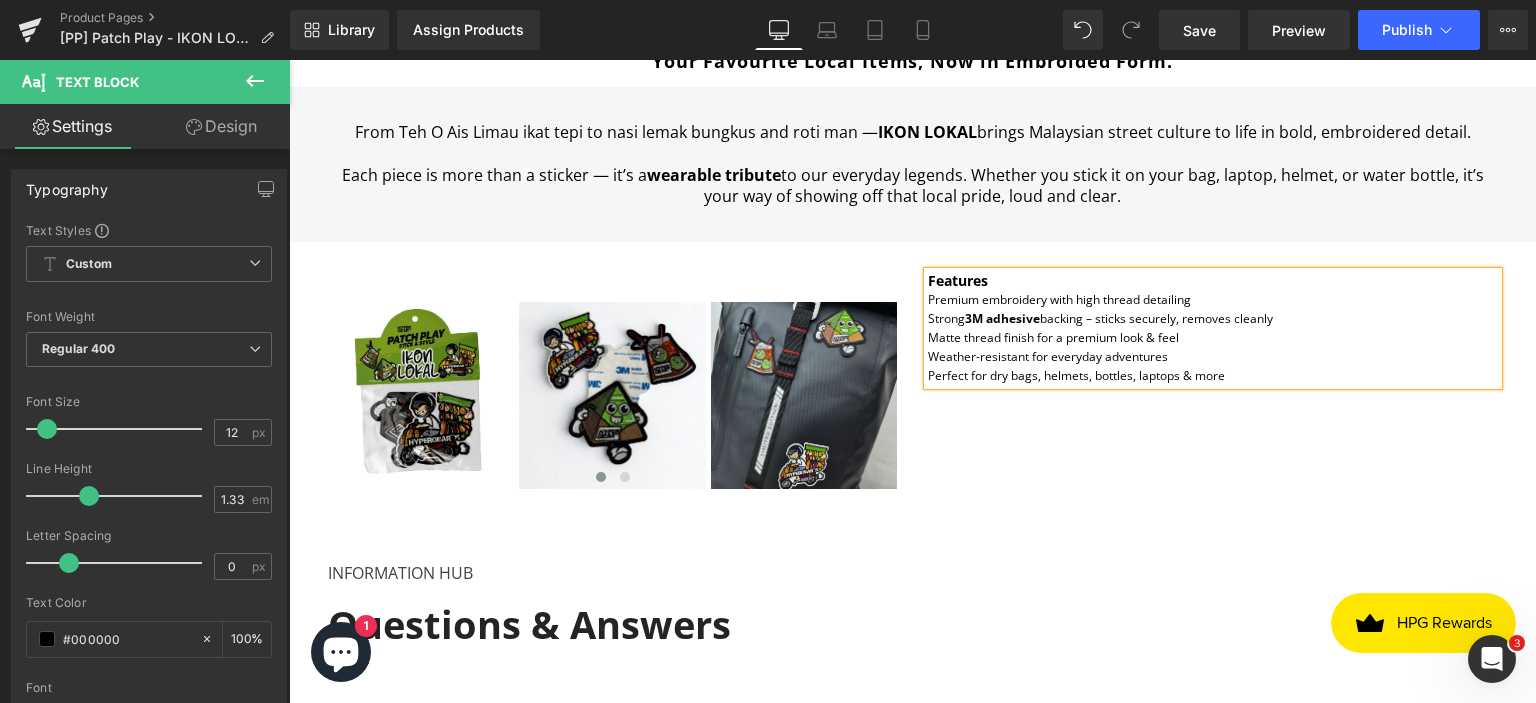 click on "Premium embroidery with high thread detailing" at bounding box center (1059, 299) 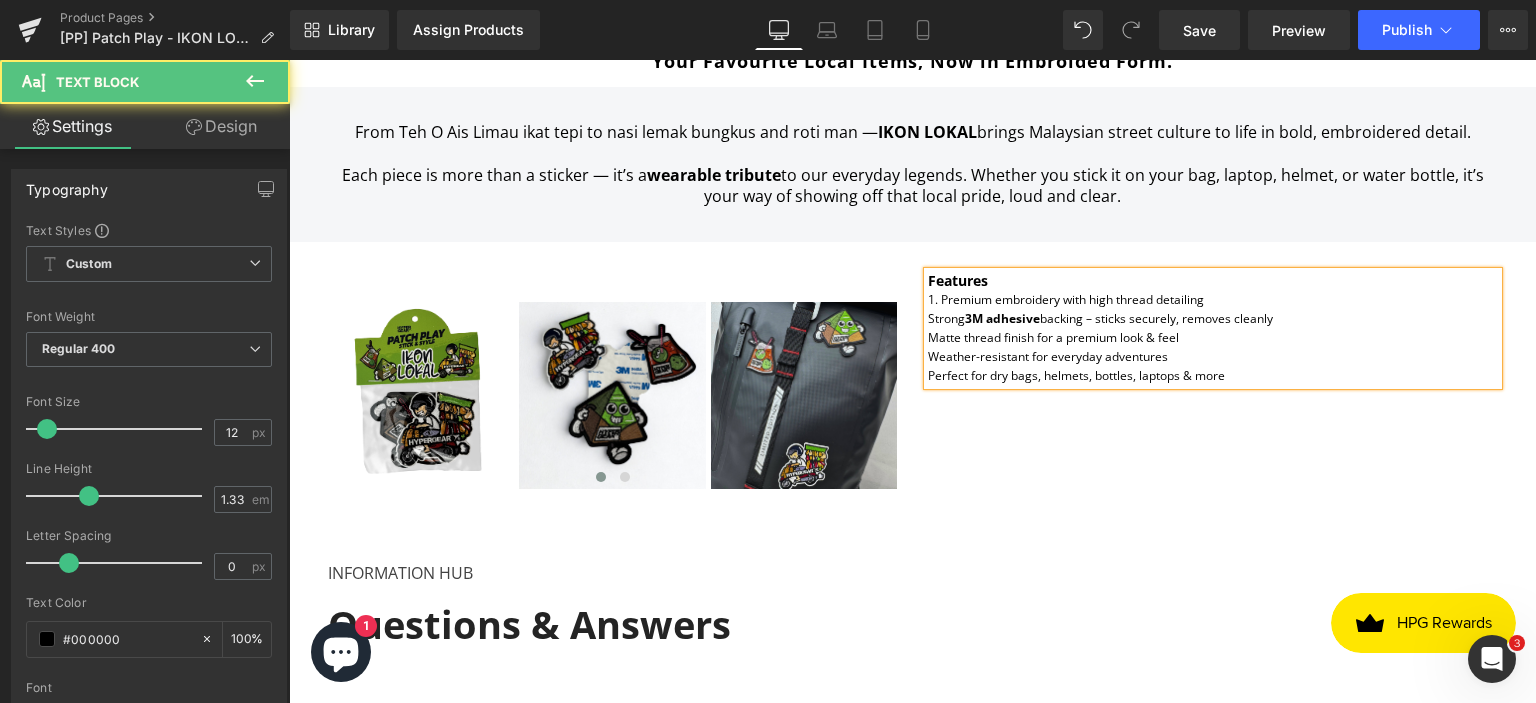 click on "Strong" at bounding box center (946, 318) 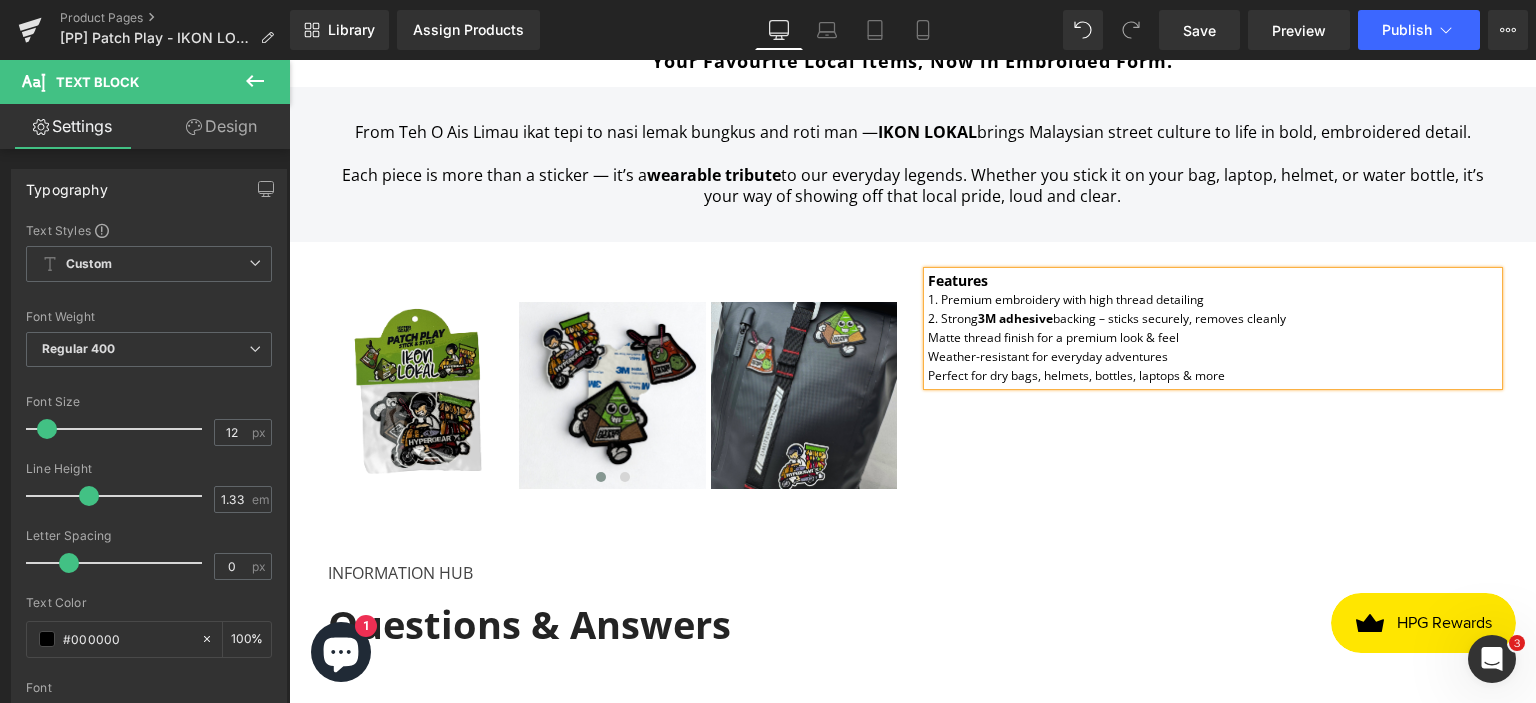 click on "Matte thread finish for a premium look & feel" at bounding box center [1053, 337] 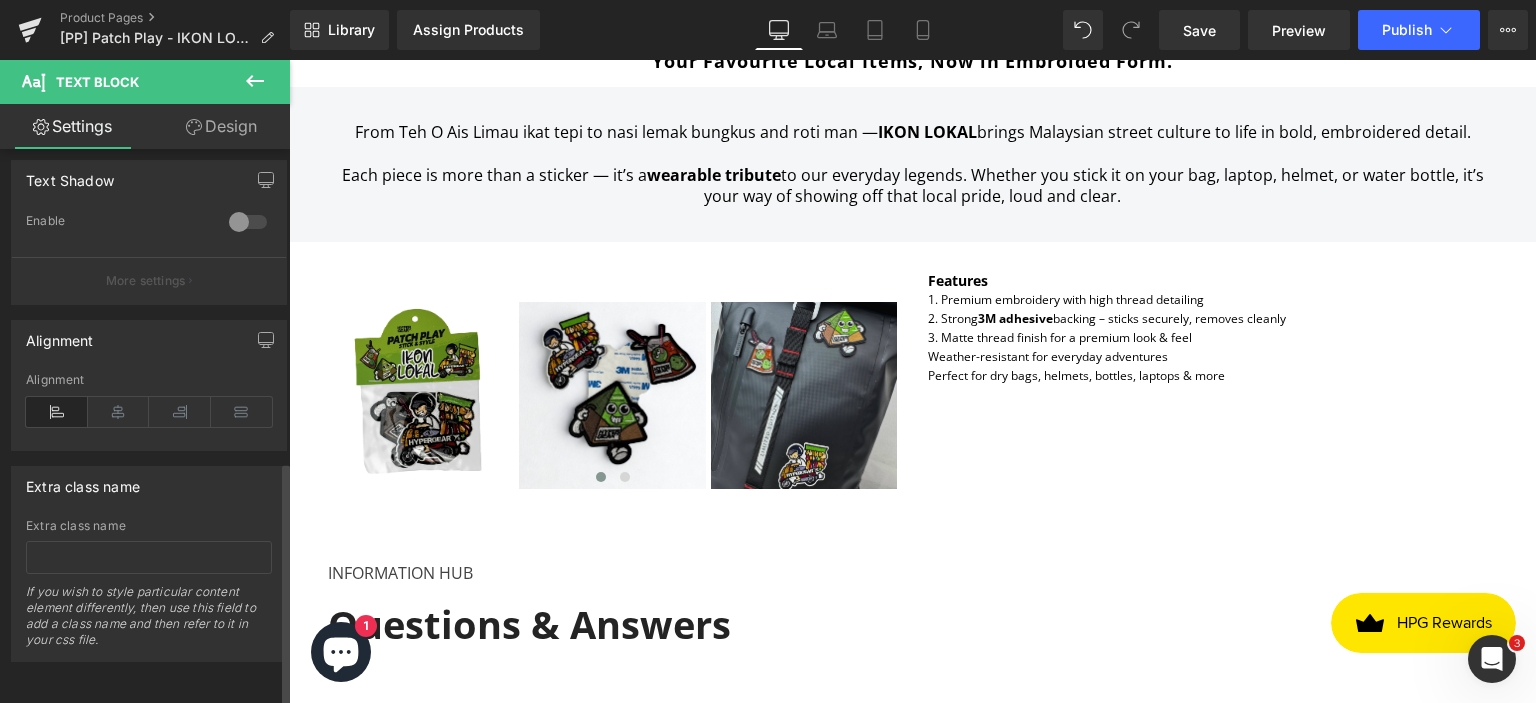 scroll, scrollTop: 707, scrollLeft: 0, axis: vertical 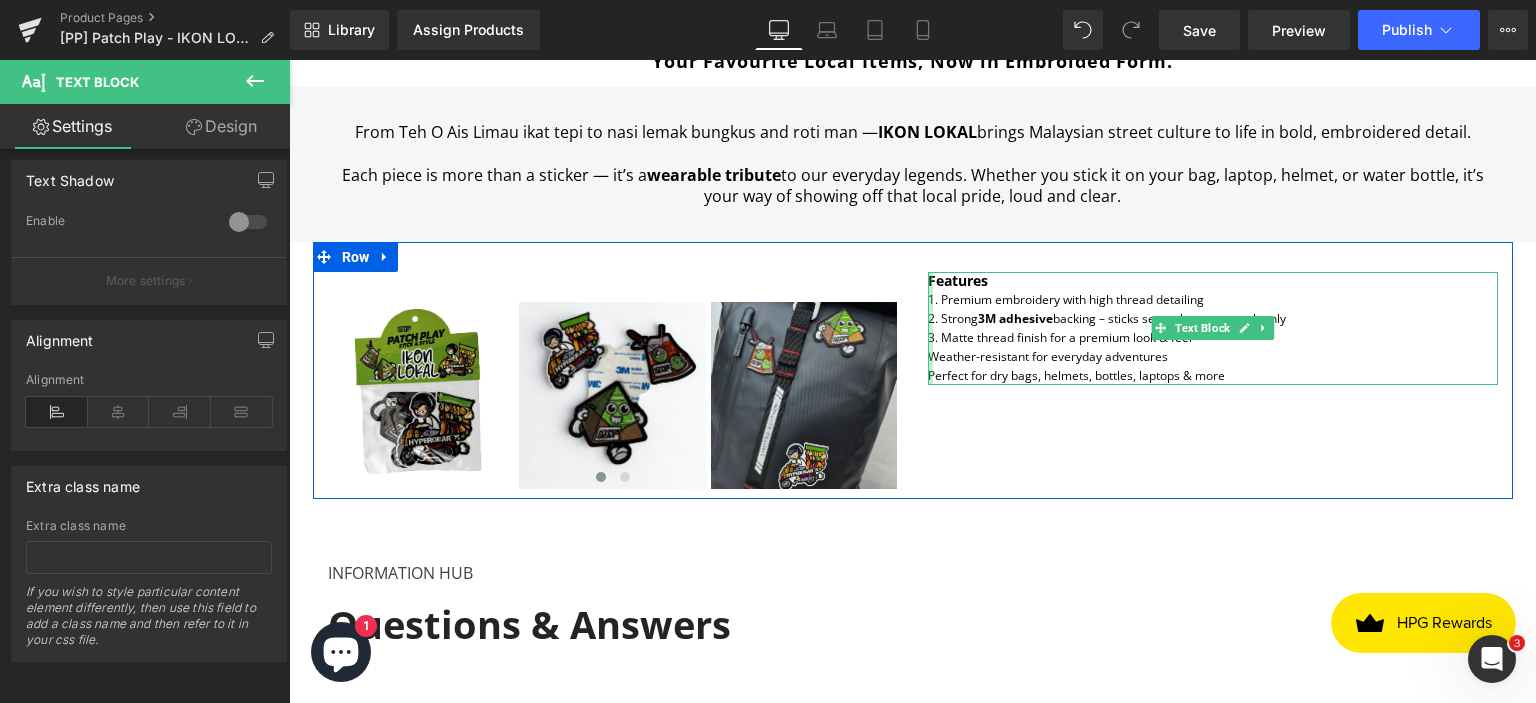 click at bounding box center (930, 328) 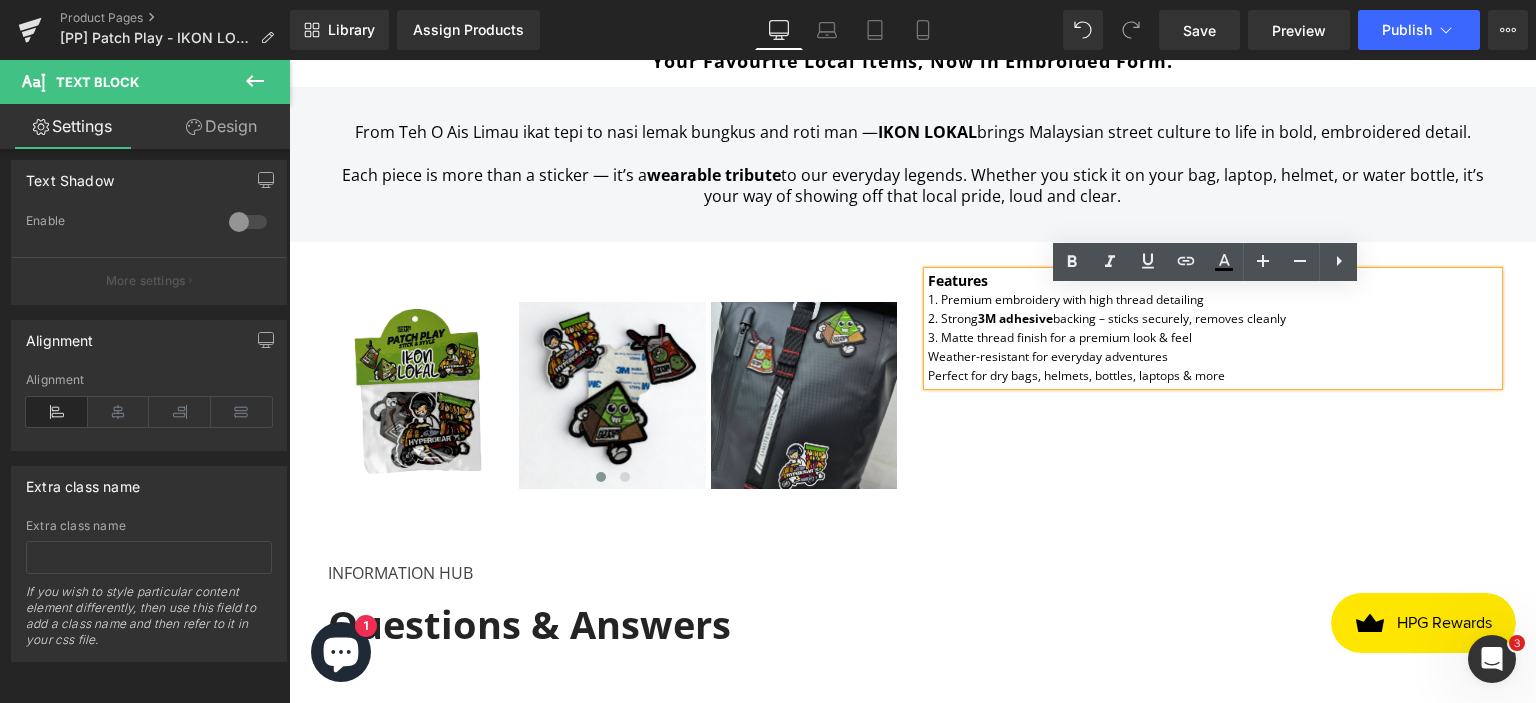 click on "Weather-resistant for everyday adventures" at bounding box center (1048, 356) 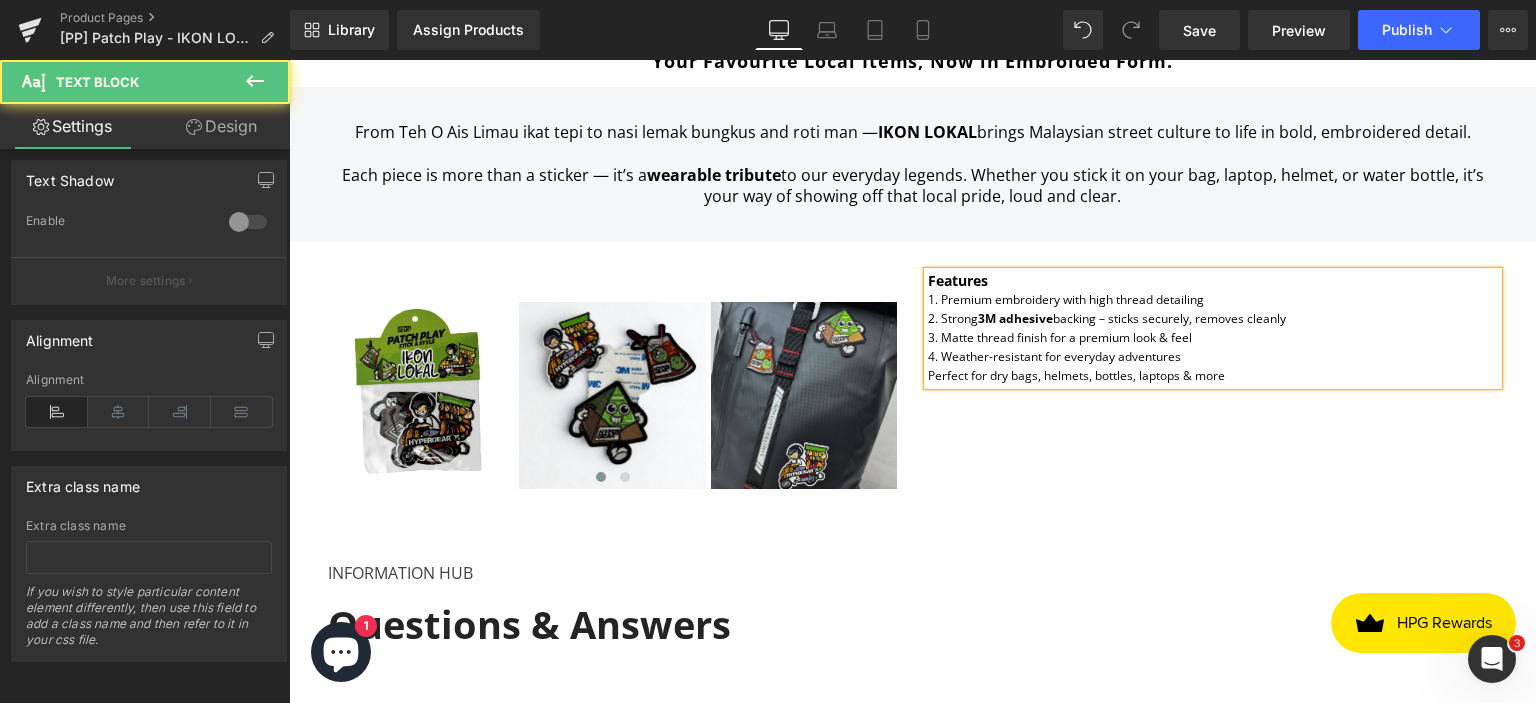 click on "Perfect for dry bags, helmets, bottles, laptops & more" at bounding box center [1076, 375] 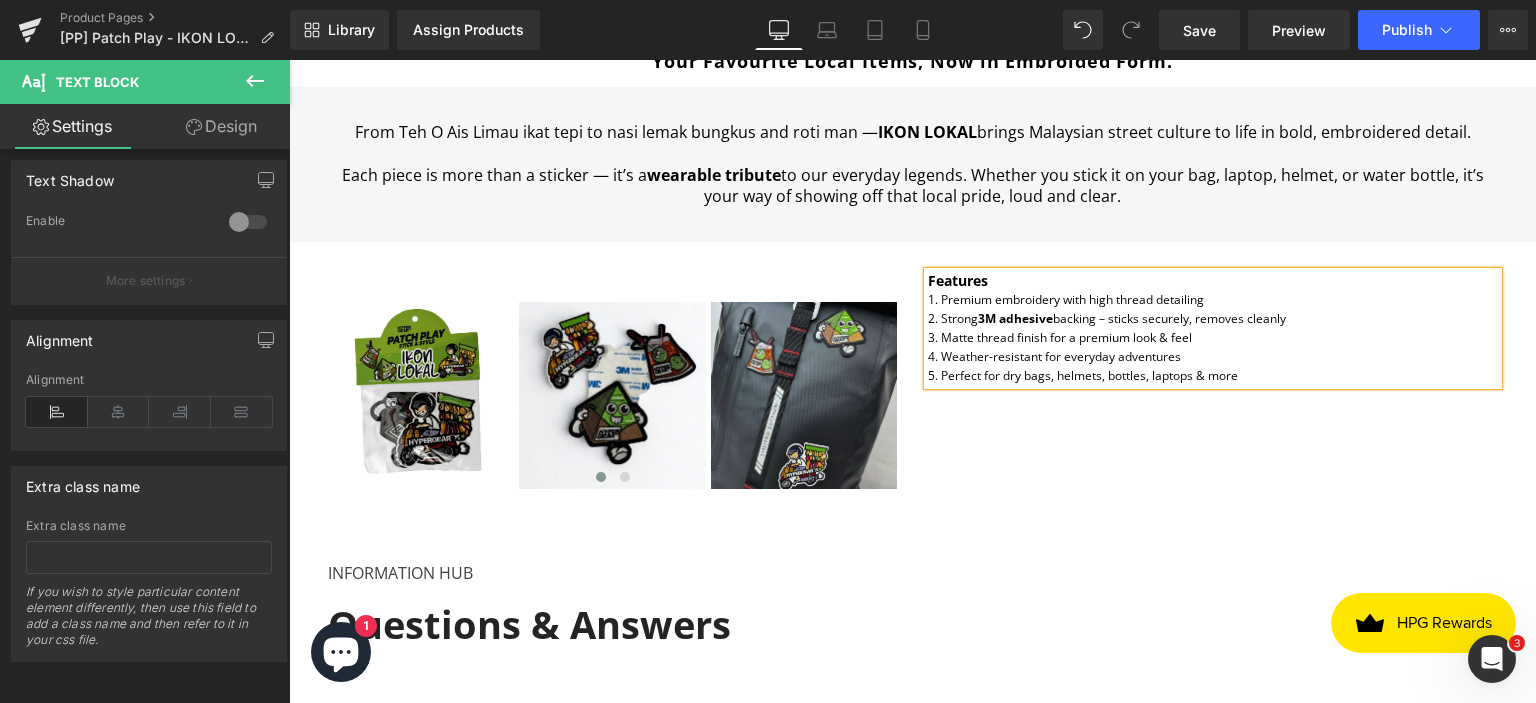 click on "5. Perfect for dry bags, helmets, bottles, laptops & more" at bounding box center (1213, 375) 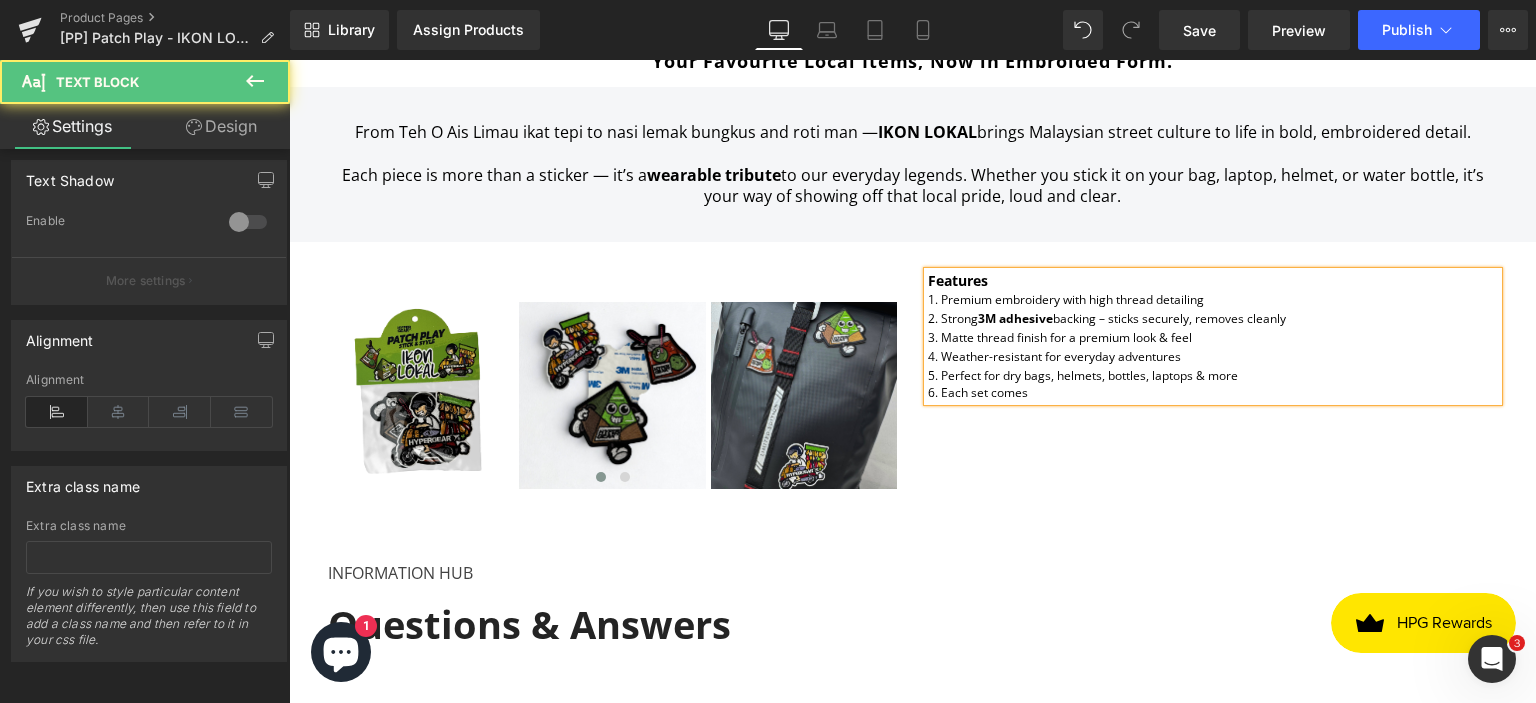 drag, startPoint x: 1023, startPoint y: 410, endPoint x: 916, endPoint y: 410, distance: 107 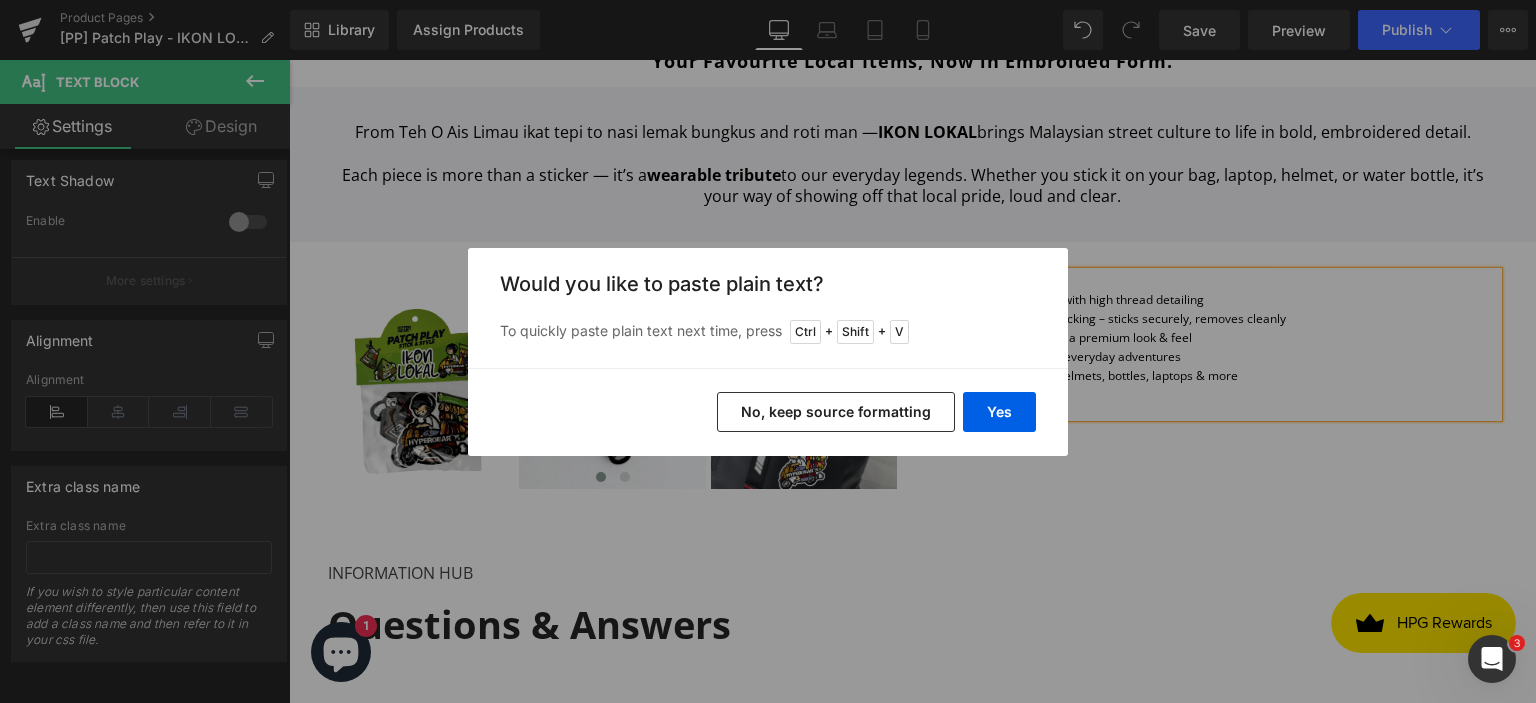 click on "No, keep source formatting" at bounding box center (836, 412) 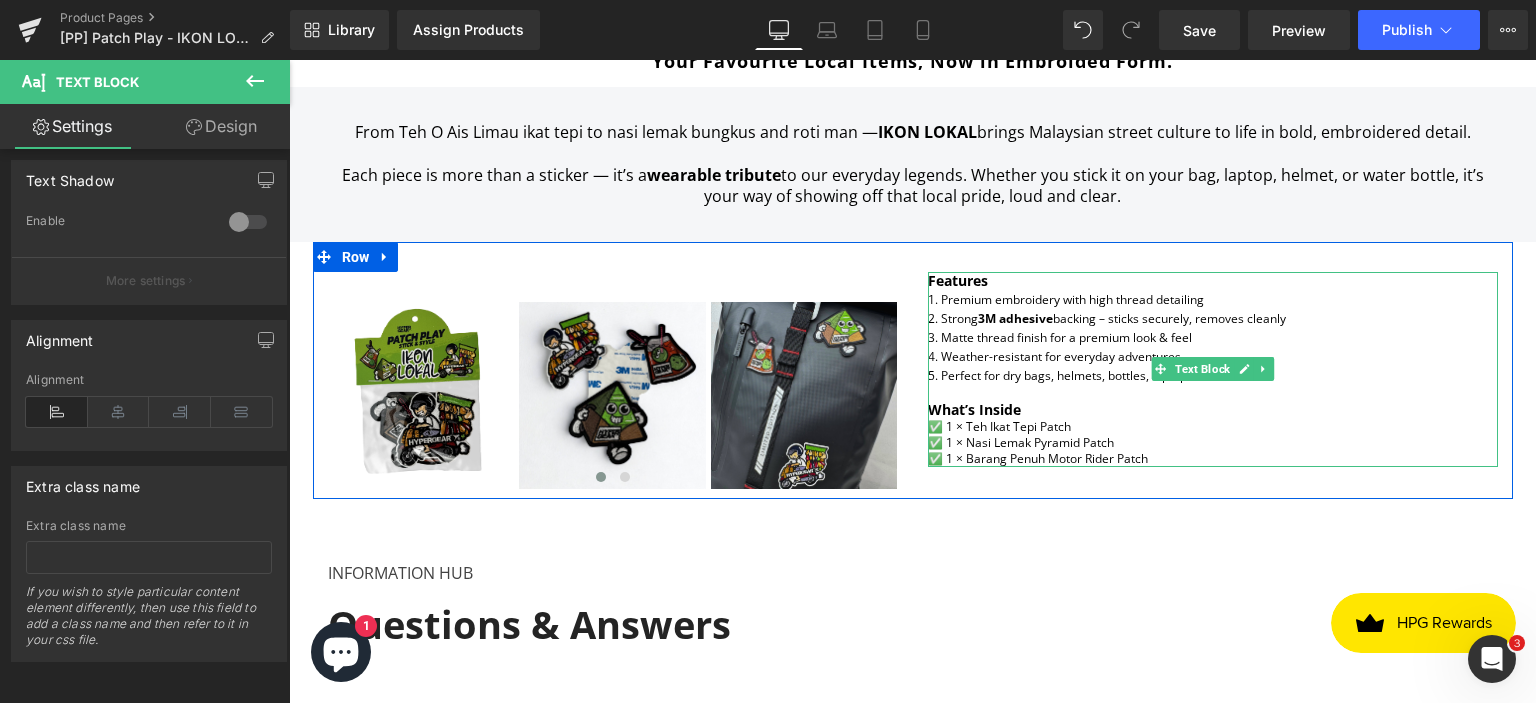 click on "What’s Inside" at bounding box center [1213, 410] 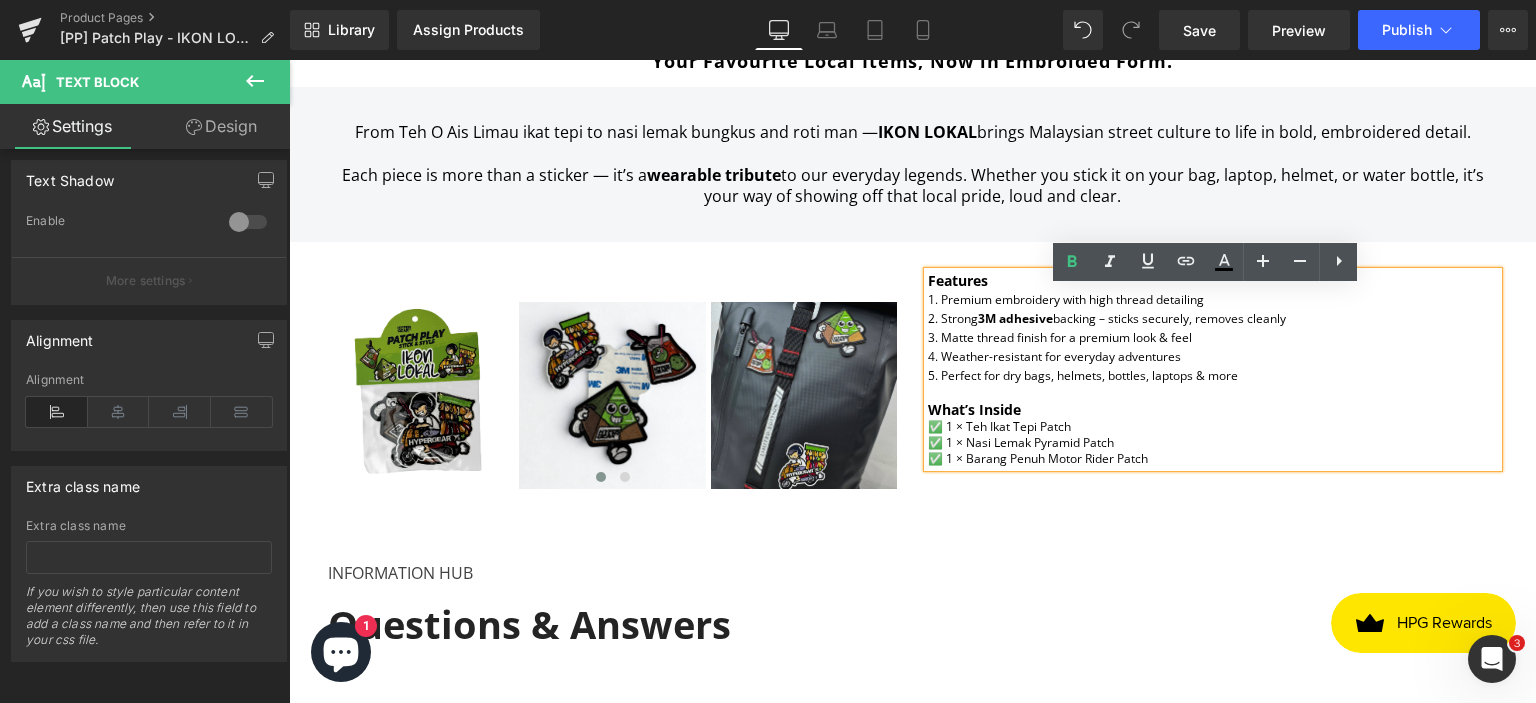 click on "✅ 1 × Teh Ikat Tepi Patch
✅ 1 × Nasi Lemak Pyramid Patch
✅ 1 × Barang Penuh Motor Rider Patch" at bounding box center (1213, 443) 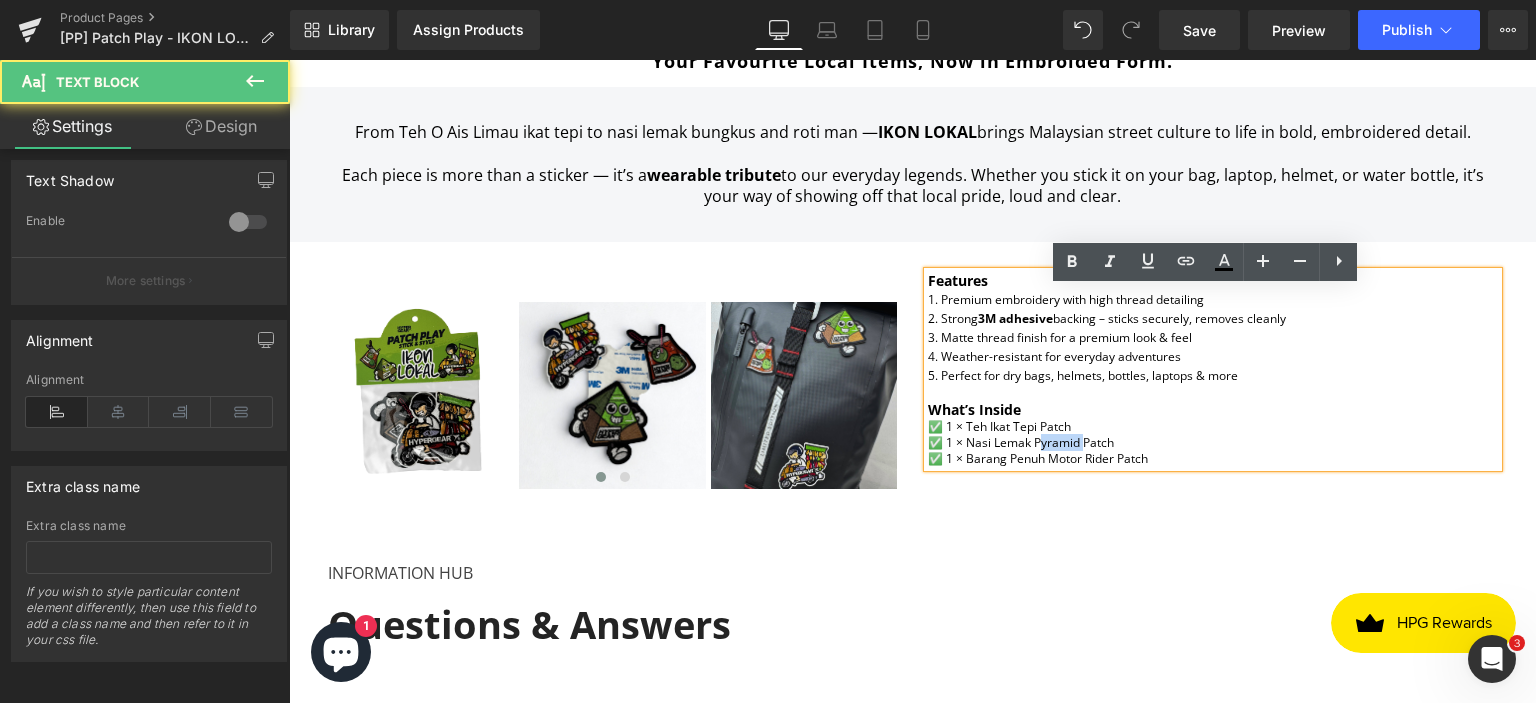 drag, startPoint x: 1028, startPoint y: 459, endPoint x: 1072, endPoint y: 459, distance: 44 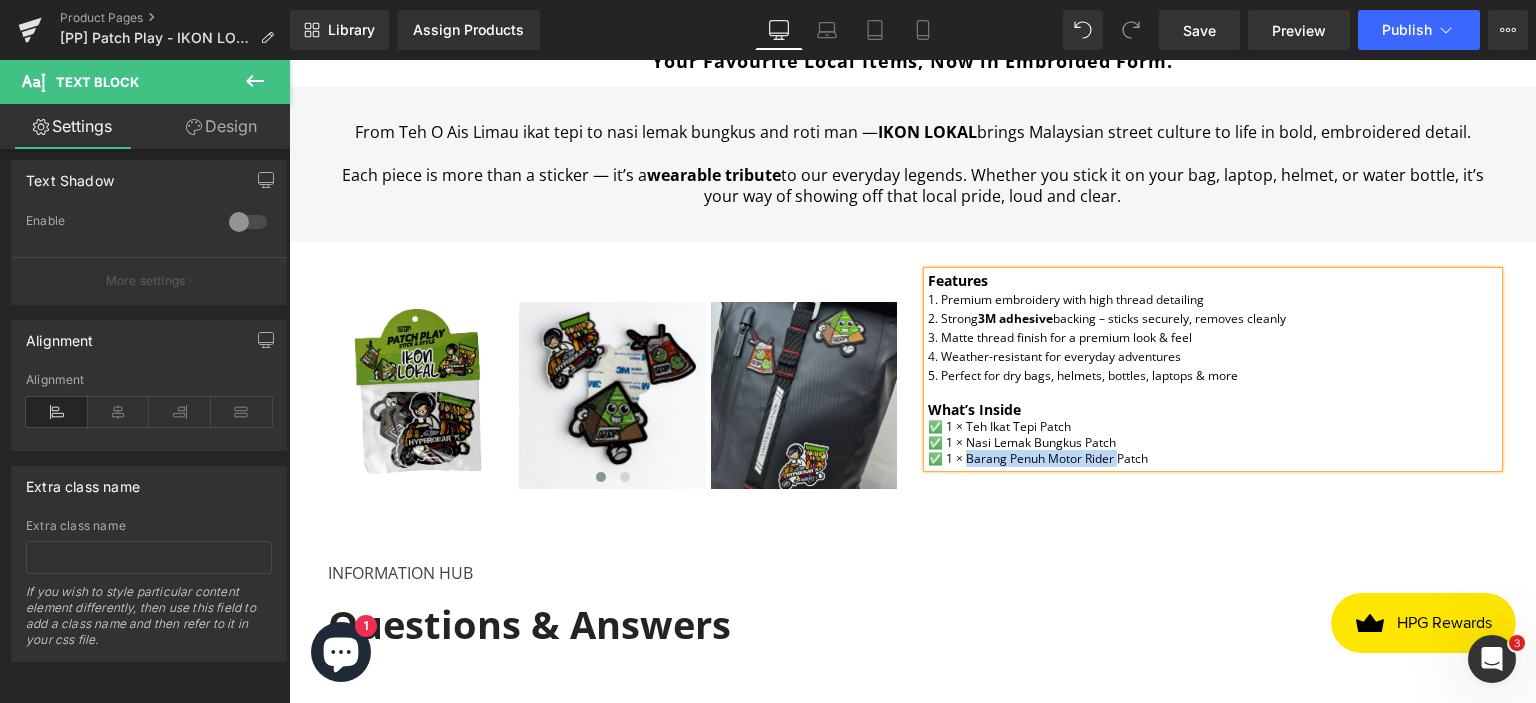 drag, startPoint x: 957, startPoint y: 479, endPoint x: 1107, endPoint y: 471, distance: 150.21318 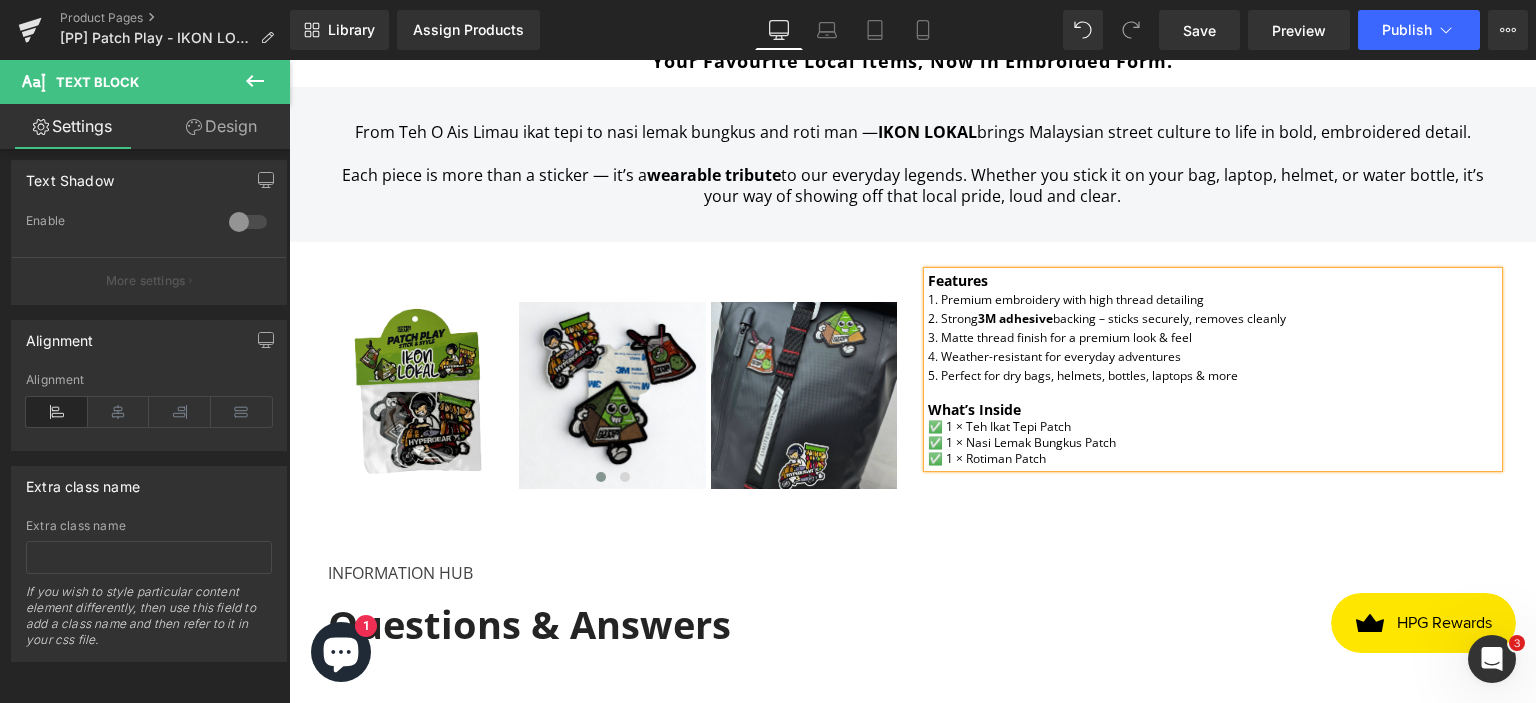 click on "Image
Image
Image
‹ ›
Carousel
Features 1. Premium embroidery with high thread detailing 2. Strong  3M adhesive  backing – sticks securely, removes cleanly 3. Matte thread finish for a premium look & feel 4. Weather-resistant for everyday adventures 5. Perfect for dry bags, helmets, bottles, laptops & more What’s Inside
✅ 1 × Teh Ikat Tepi Patch
✅ 1 × Nasi Lemak Bungkus Patch
✅ 1 × Rotiman Patch
Text Block
Row" at bounding box center (913, 370) 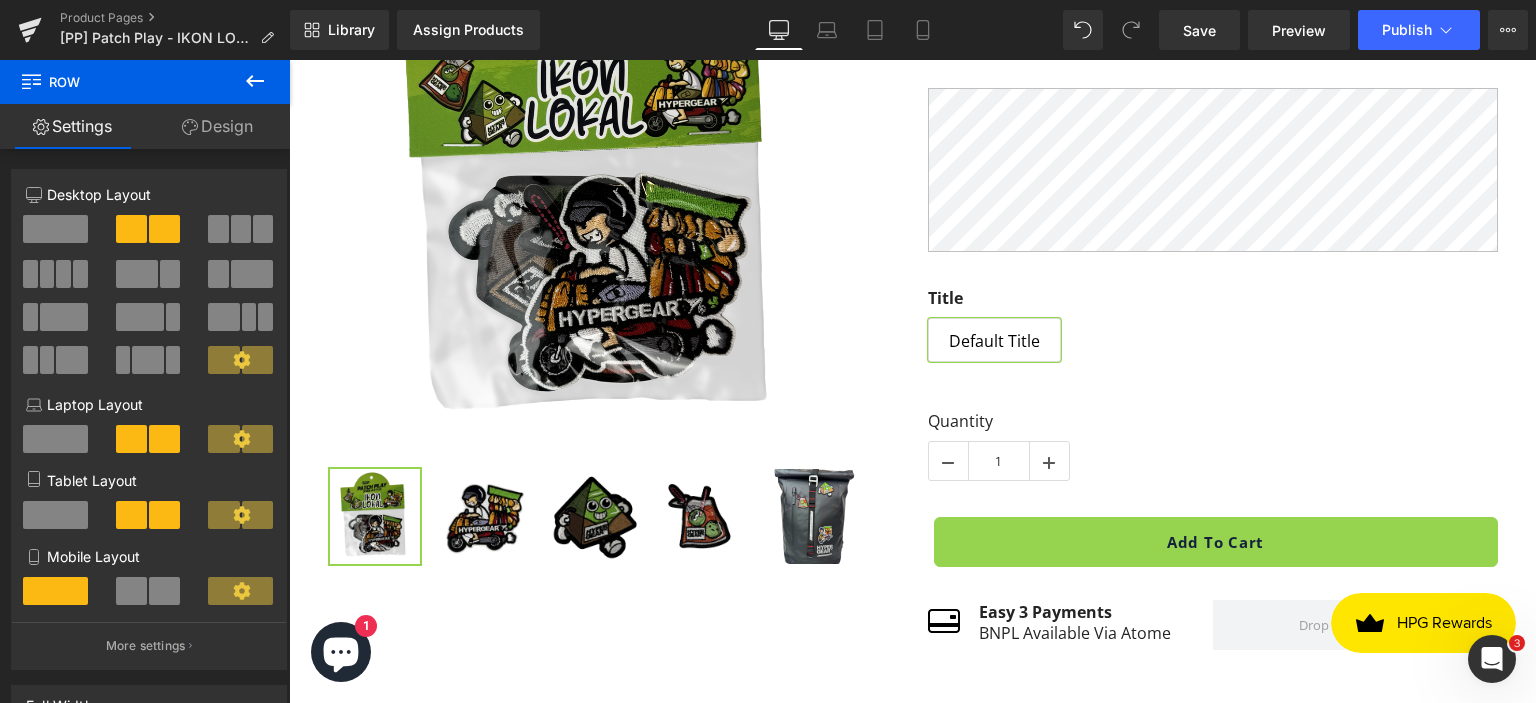 scroll, scrollTop: 200, scrollLeft: 0, axis: vertical 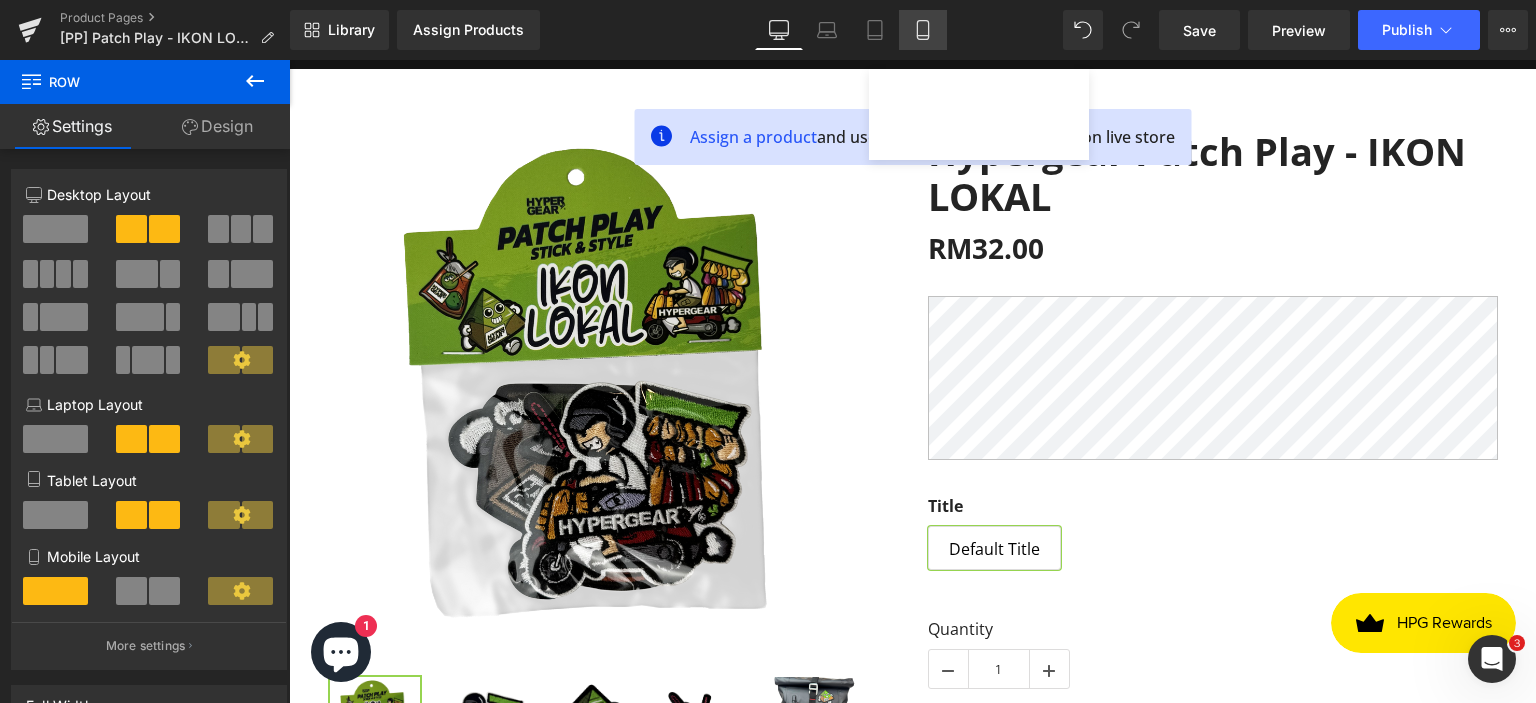 click 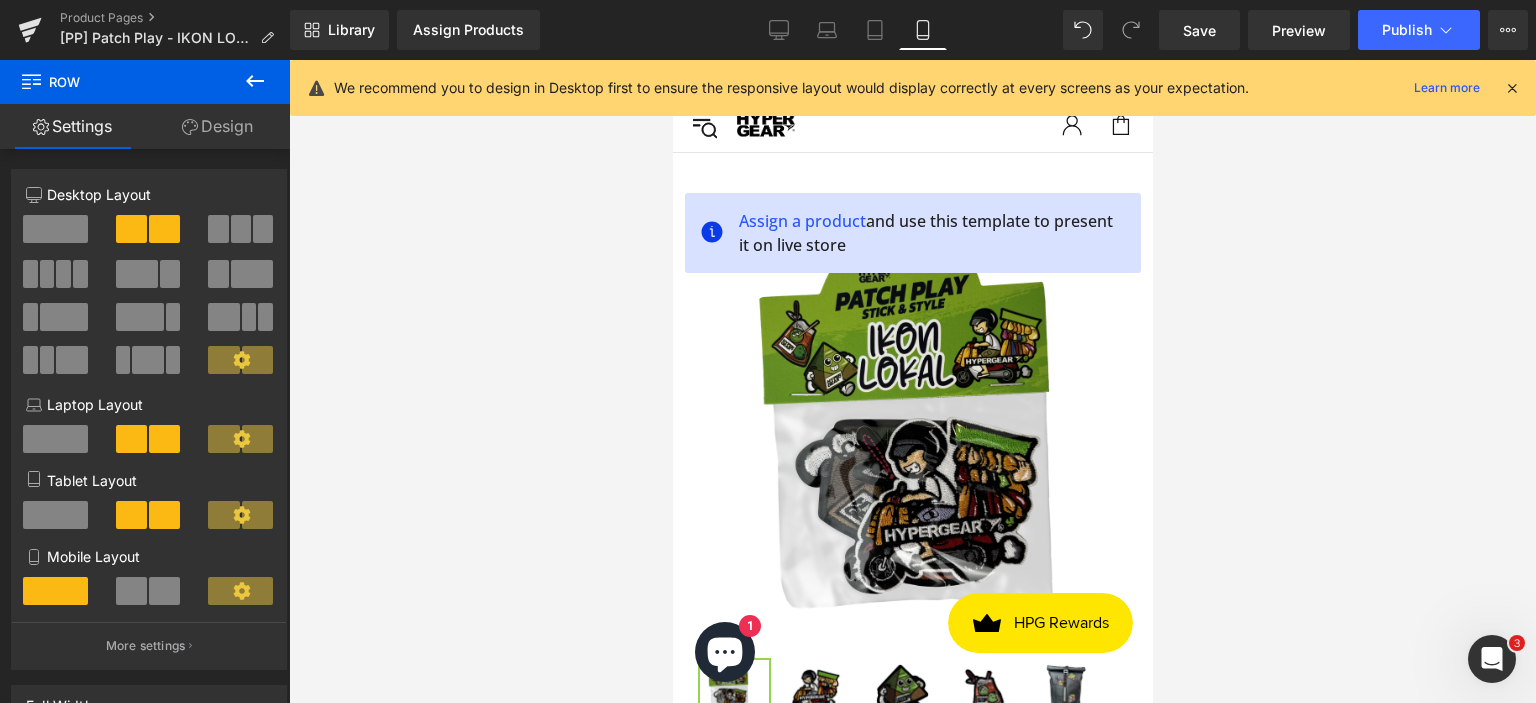 scroll, scrollTop: 0, scrollLeft: 0, axis: both 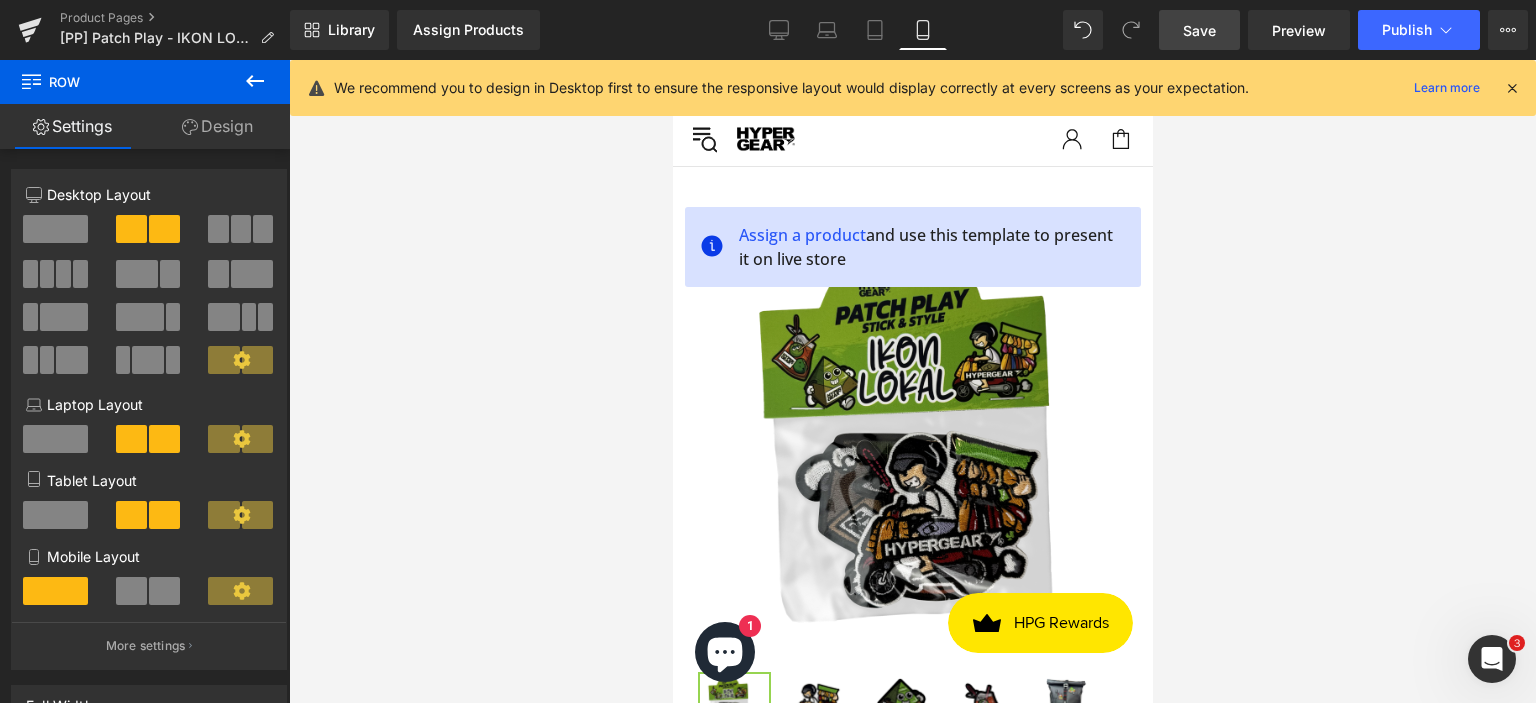 click on "Save" at bounding box center [1199, 30] 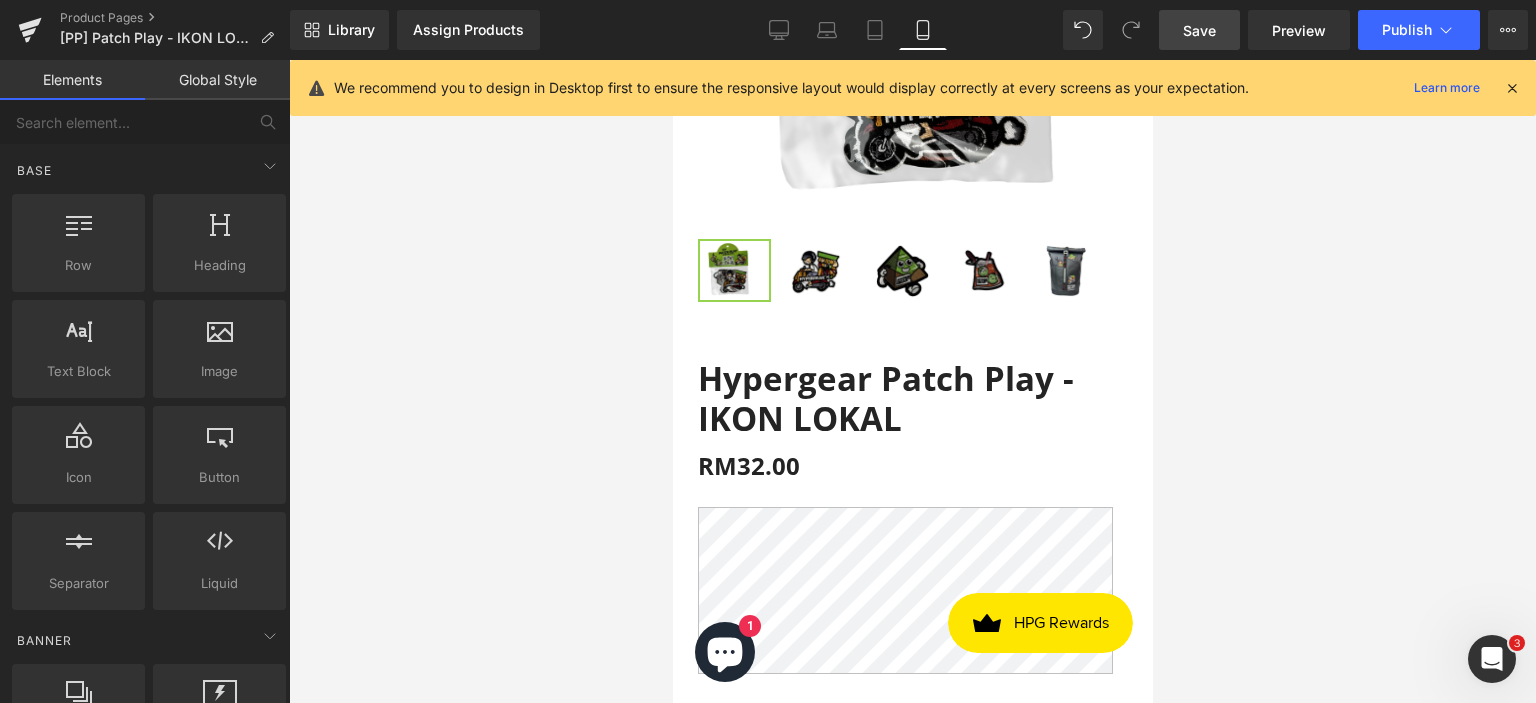 scroll, scrollTop: 200, scrollLeft: 0, axis: vertical 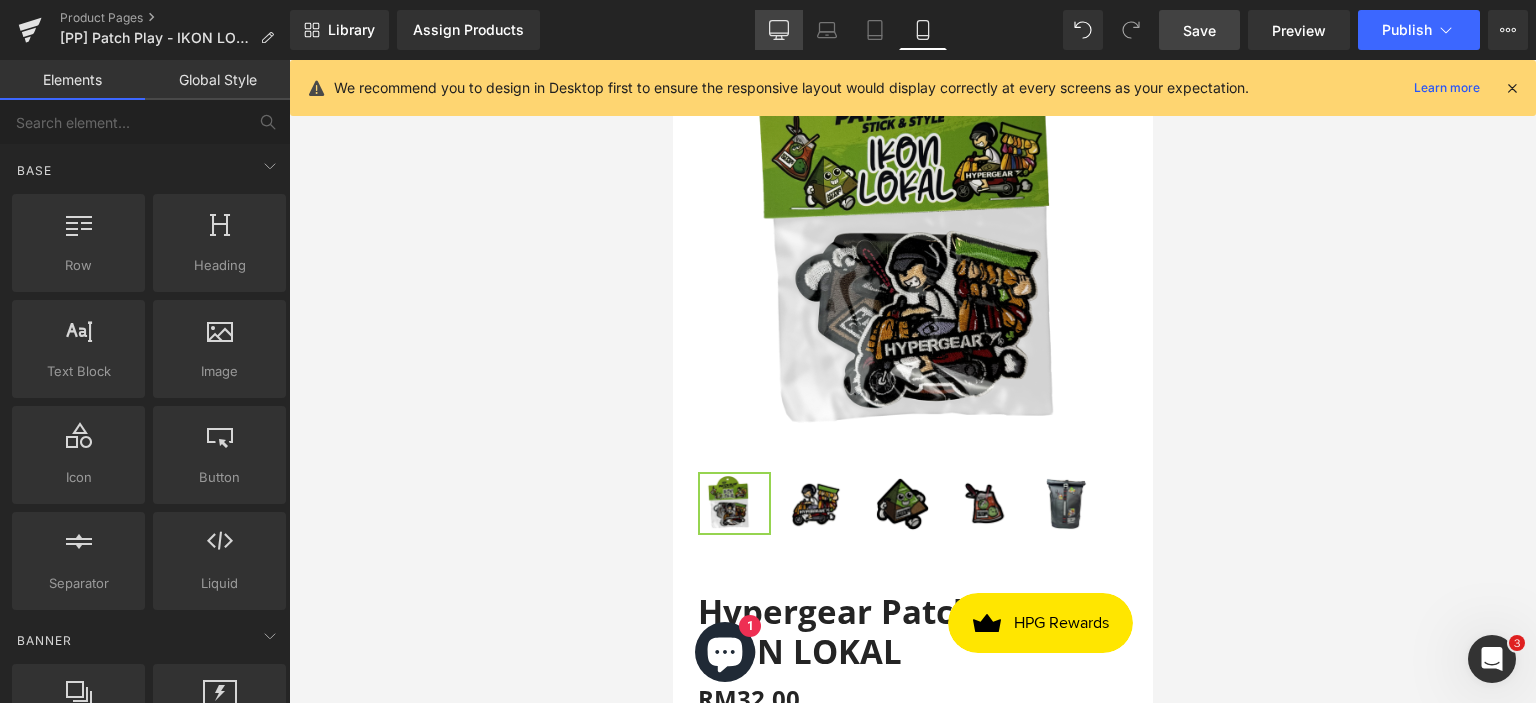 click on "Desktop" at bounding box center [779, 30] 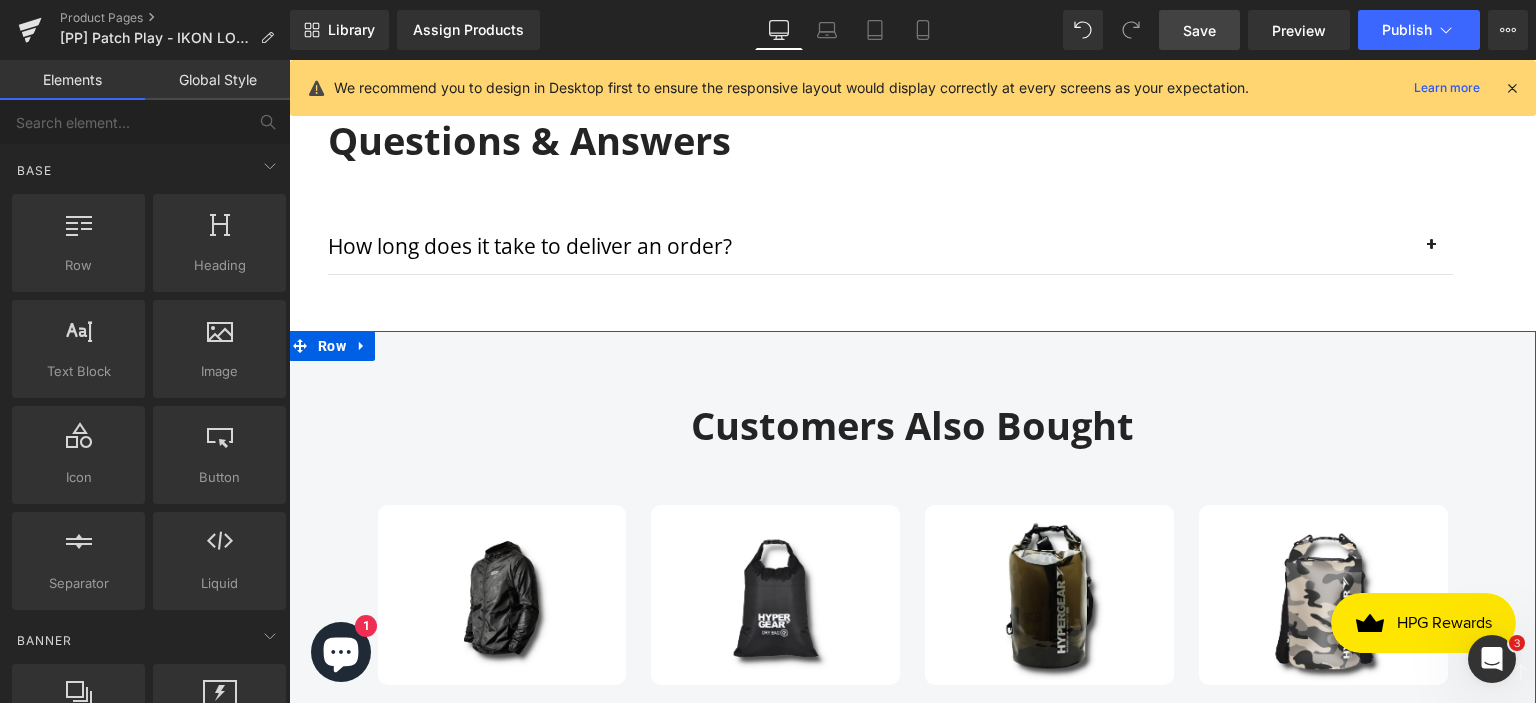 scroll, scrollTop: 2184, scrollLeft: 0, axis: vertical 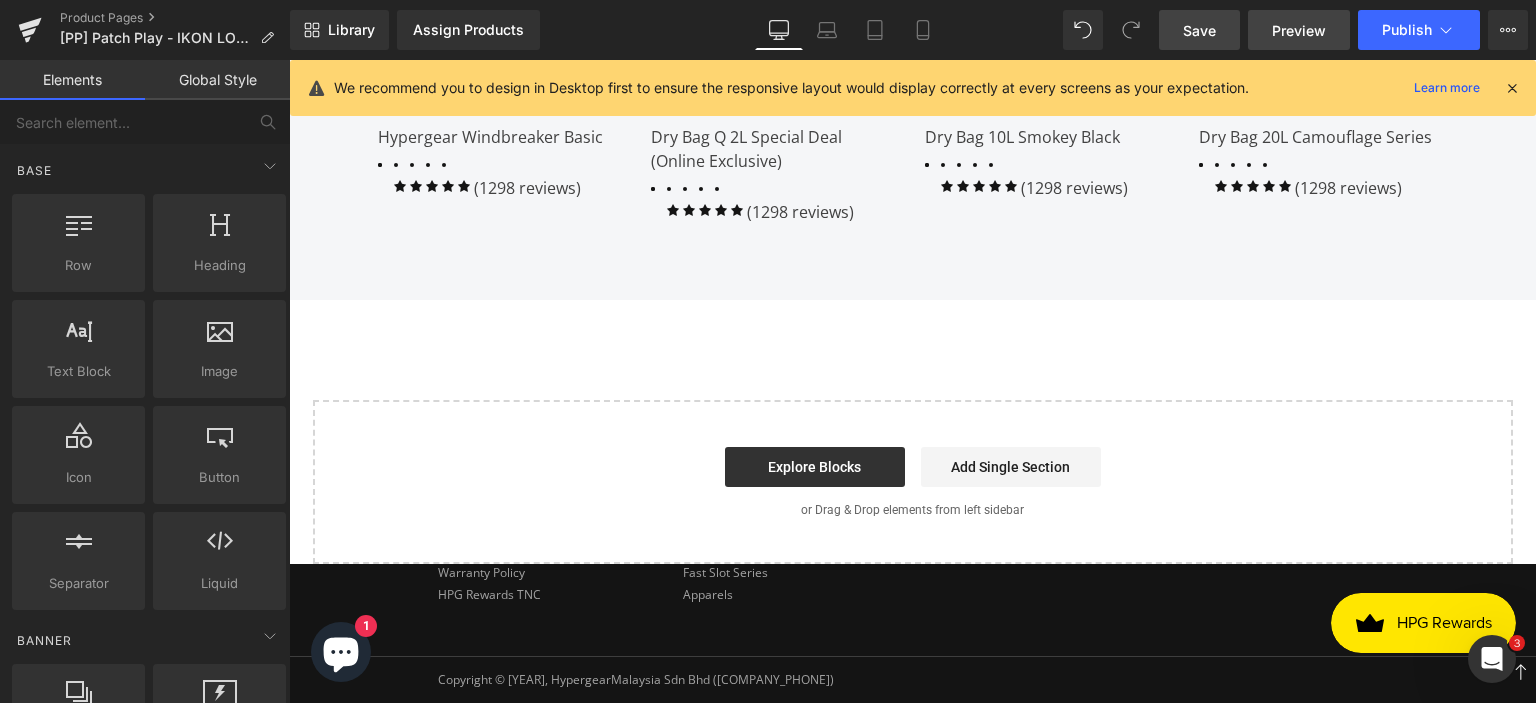 click on "Preview" at bounding box center (1299, 30) 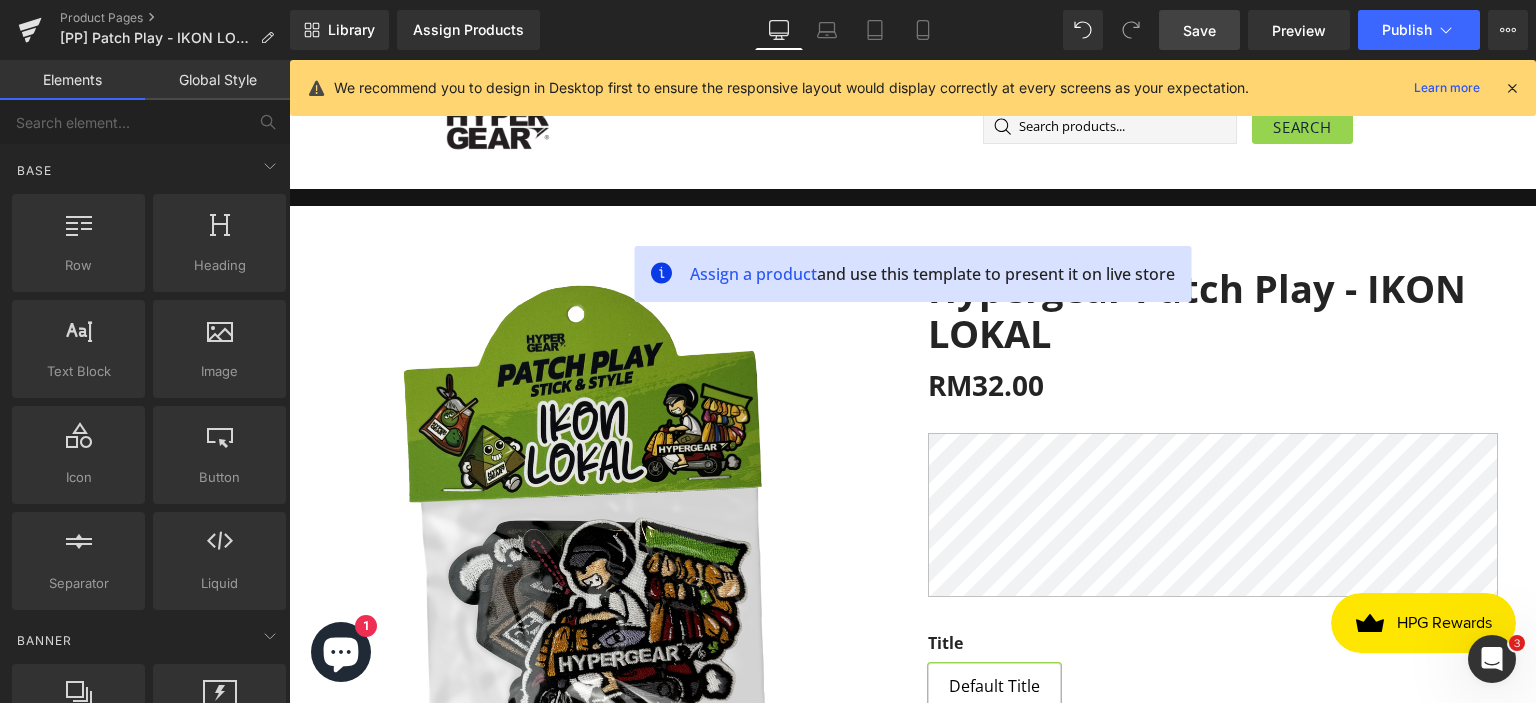 scroll, scrollTop: 0, scrollLeft: 0, axis: both 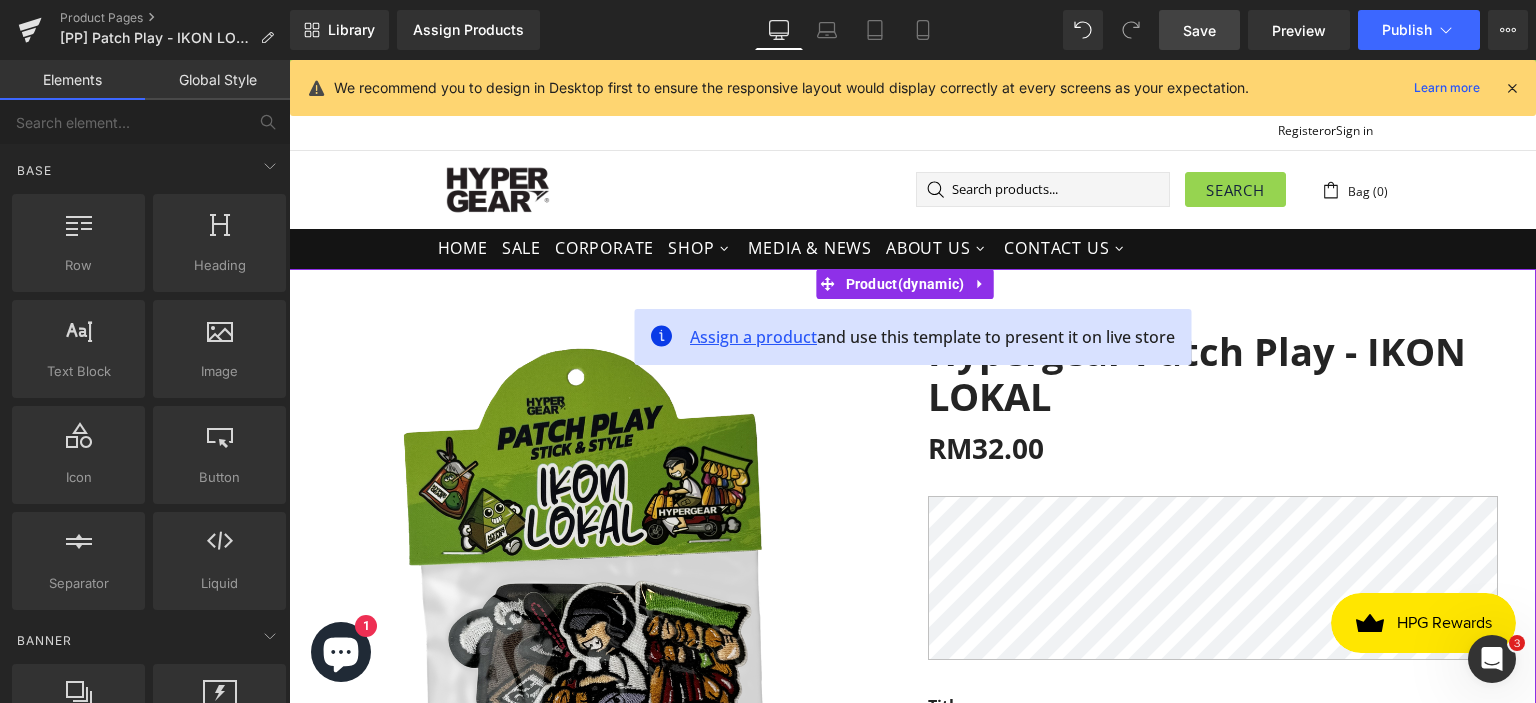 click on "Assign a product" at bounding box center (753, 337) 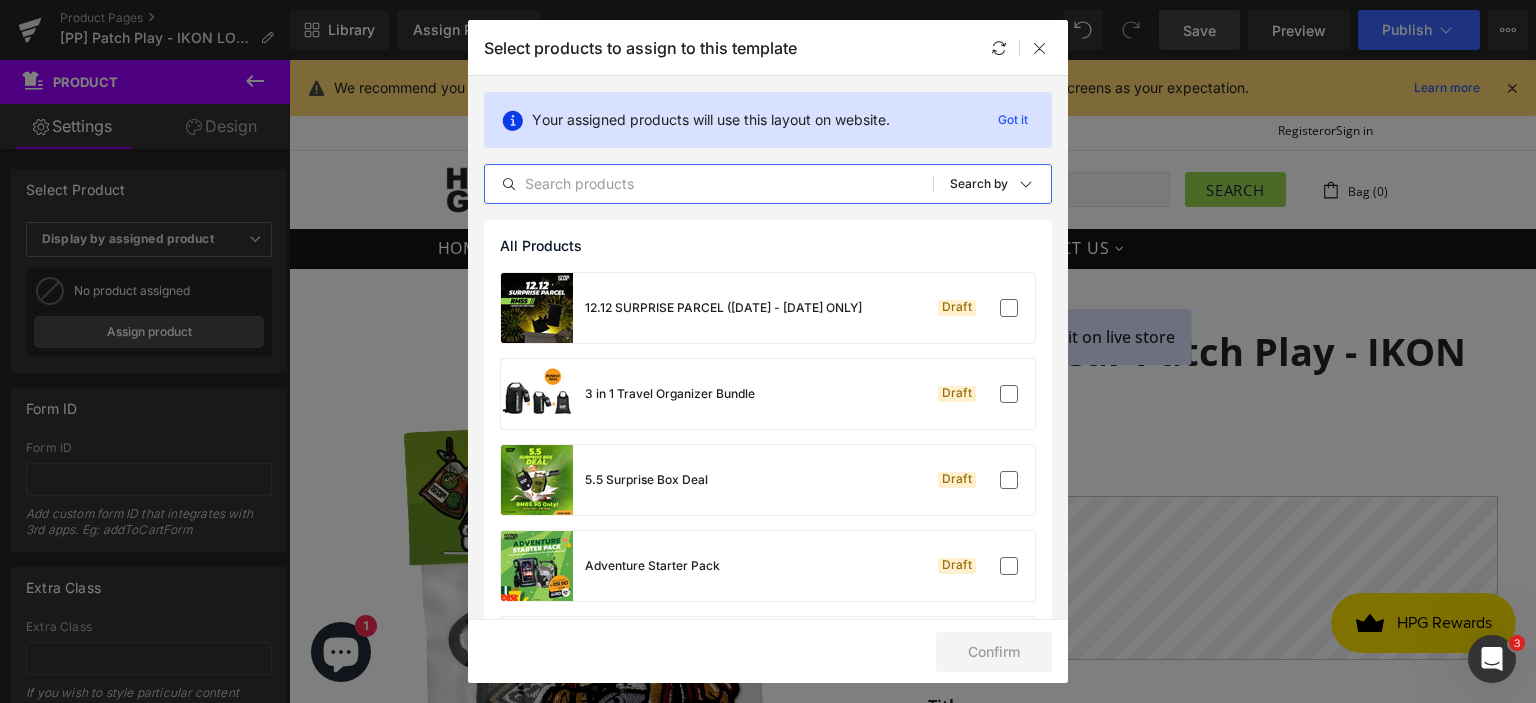 click at bounding box center [709, 184] 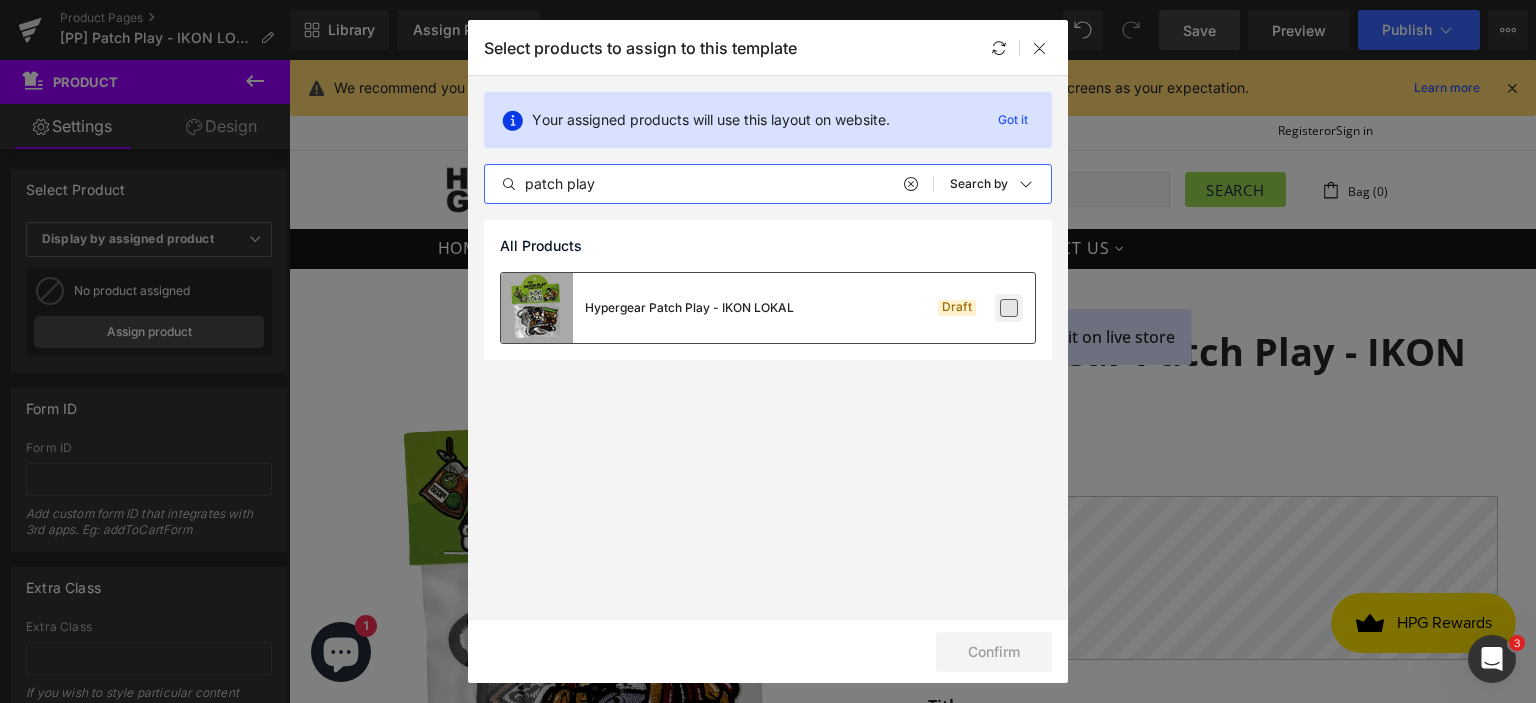 type on "patch play" 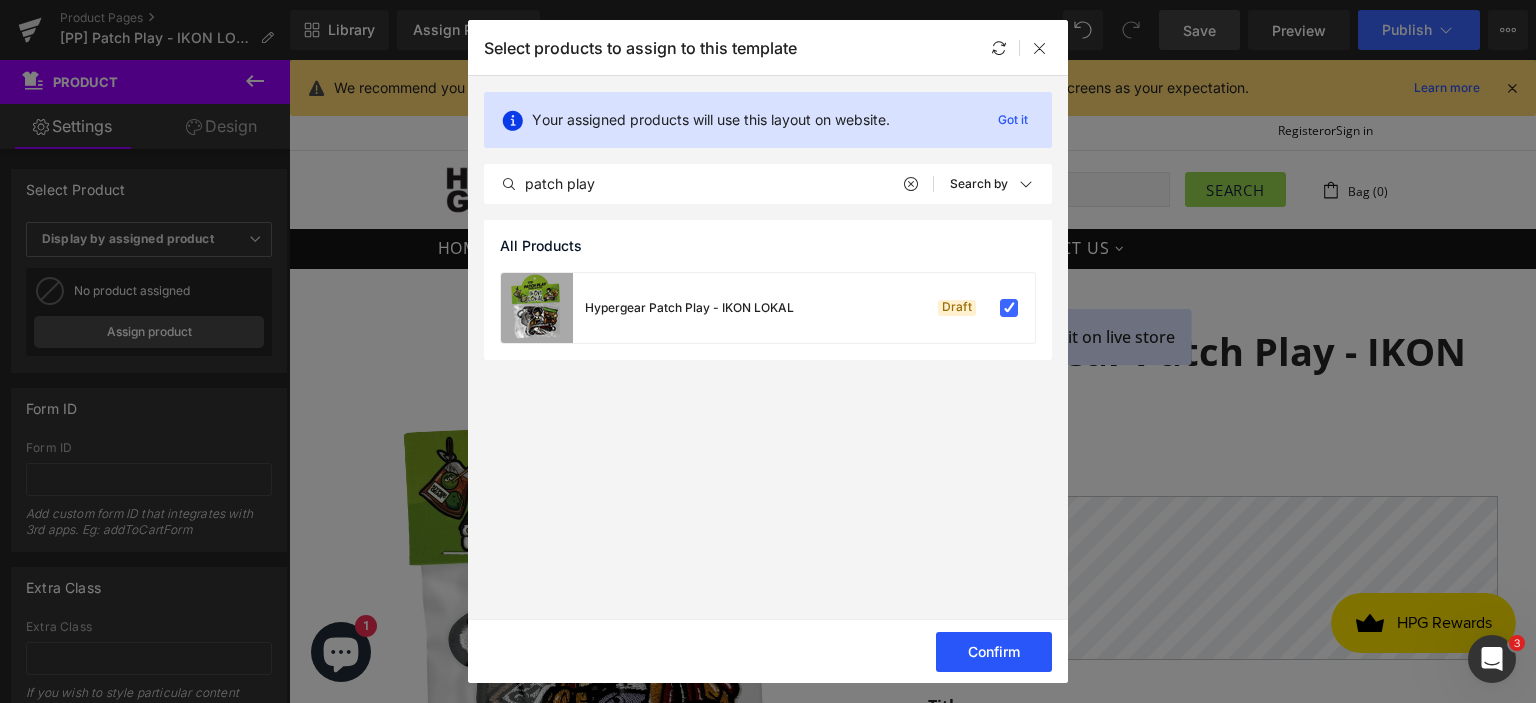 click on "Confirm" at bounding box center (994, 652) 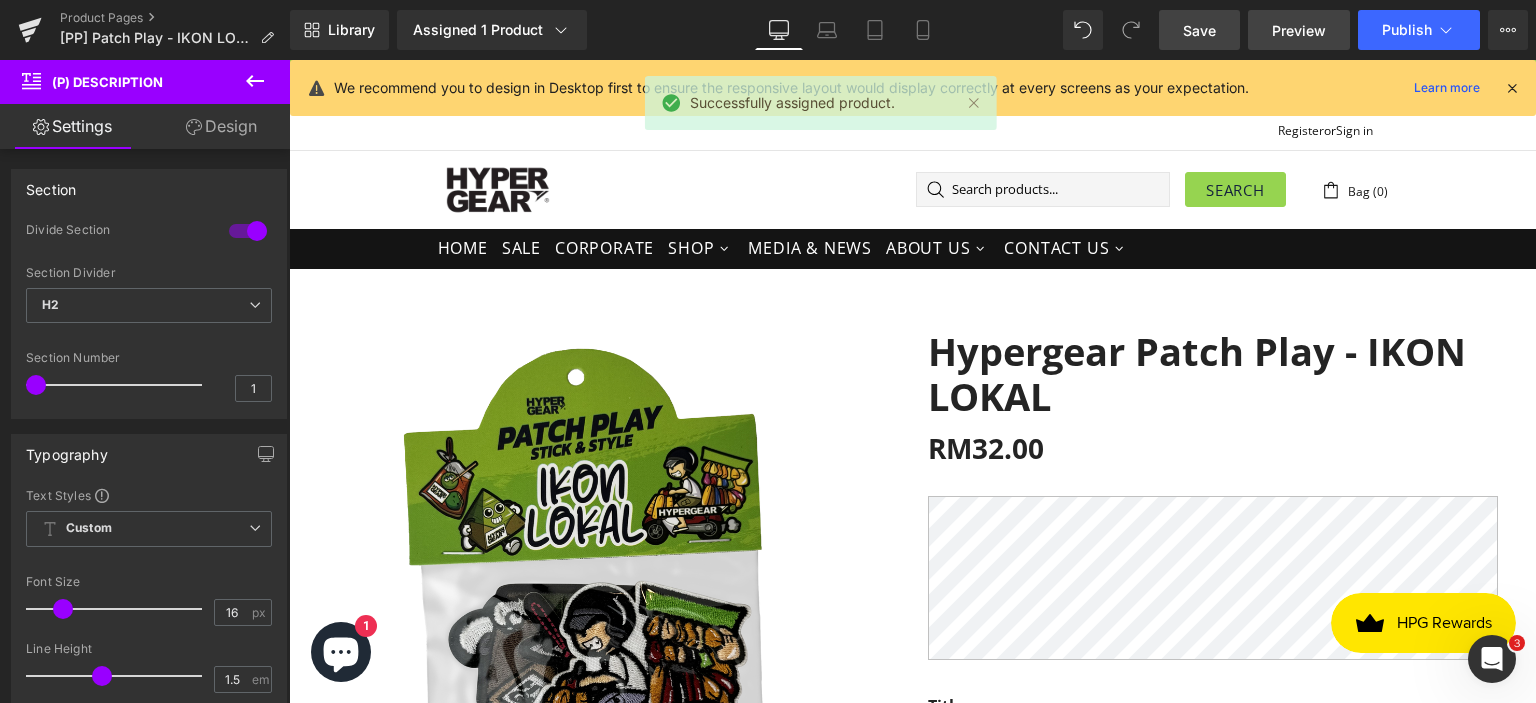 click on "Preview" at bounding box center (1299, 30) 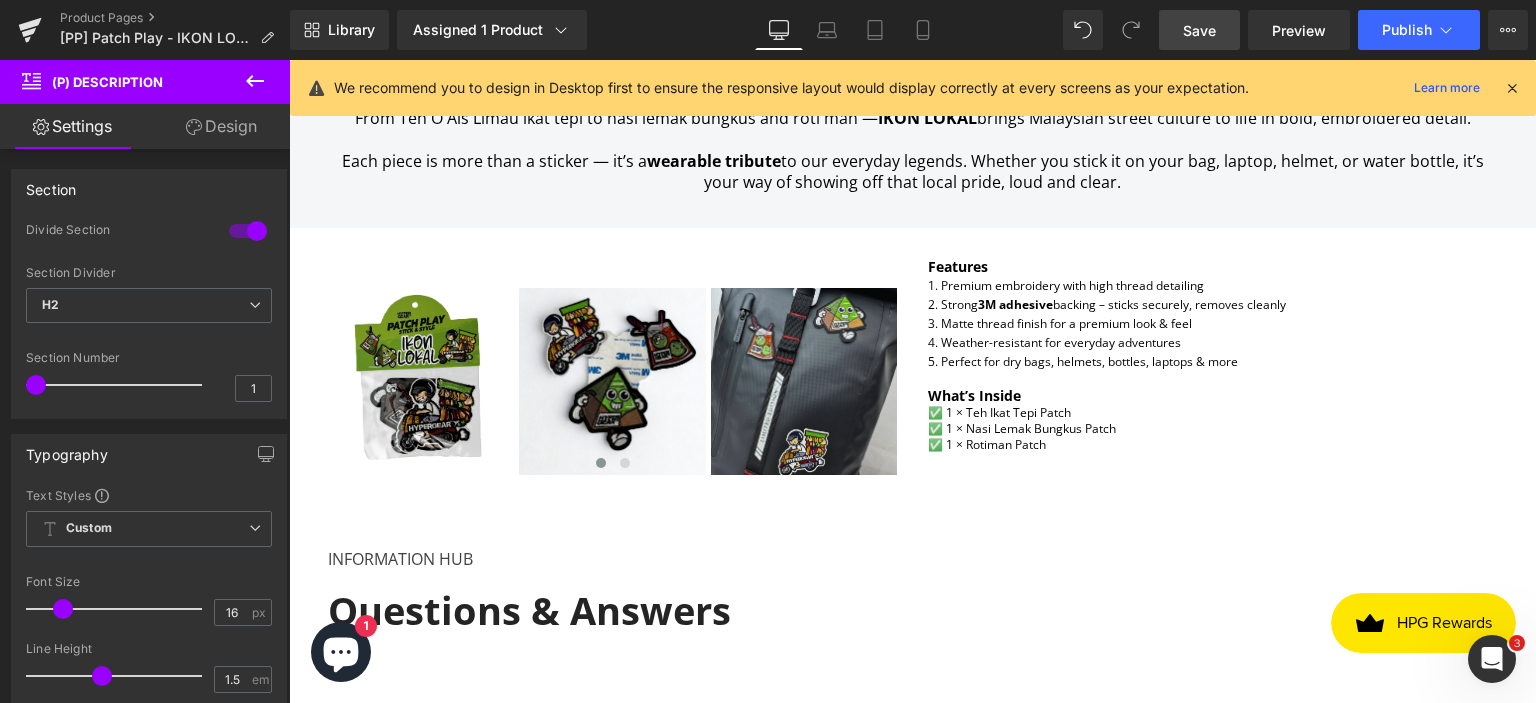 scroll, scrollTop: 900, scrollLeft: 0, axis: vertical 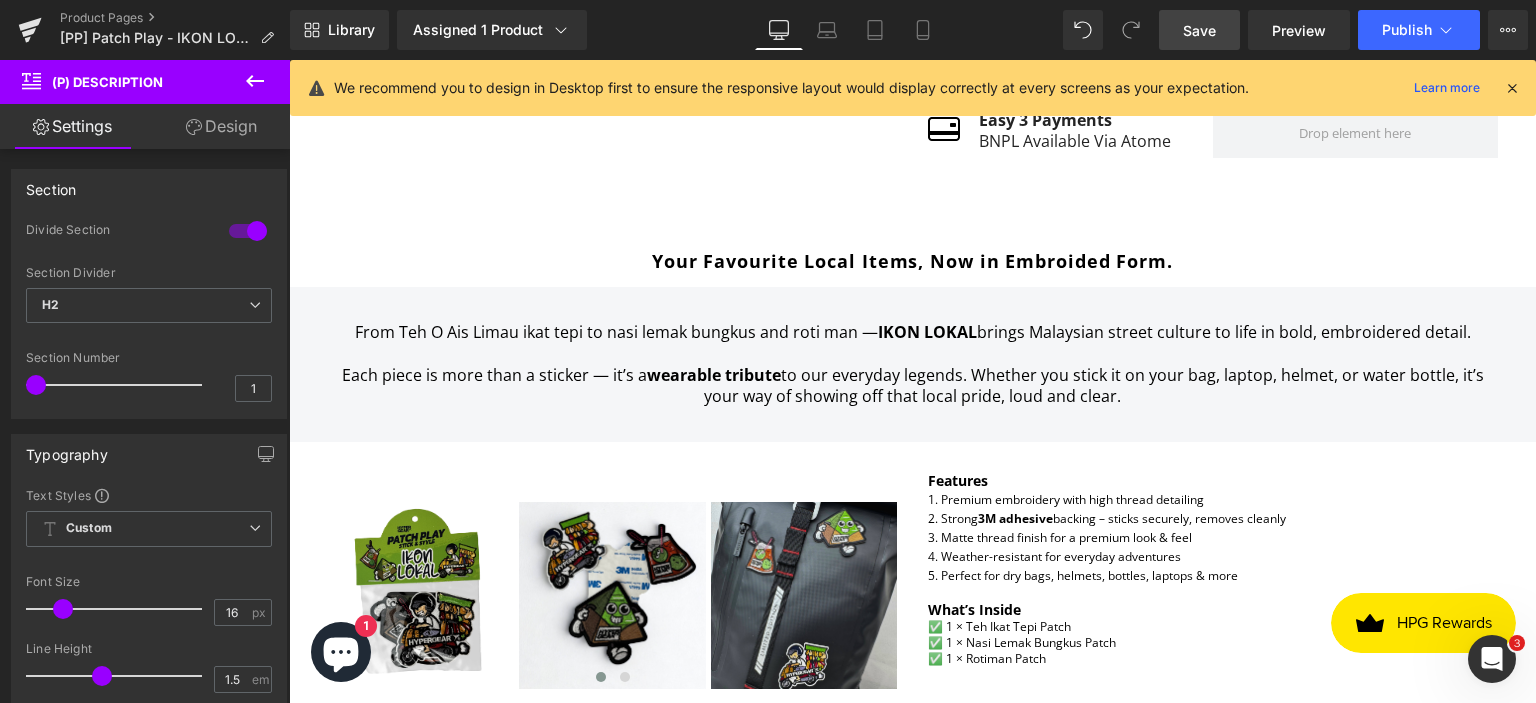 drag, startPoint x: 1188, startPoint y: 37, endPoint x: 896, endPoint y: 173, distance: 322.11798 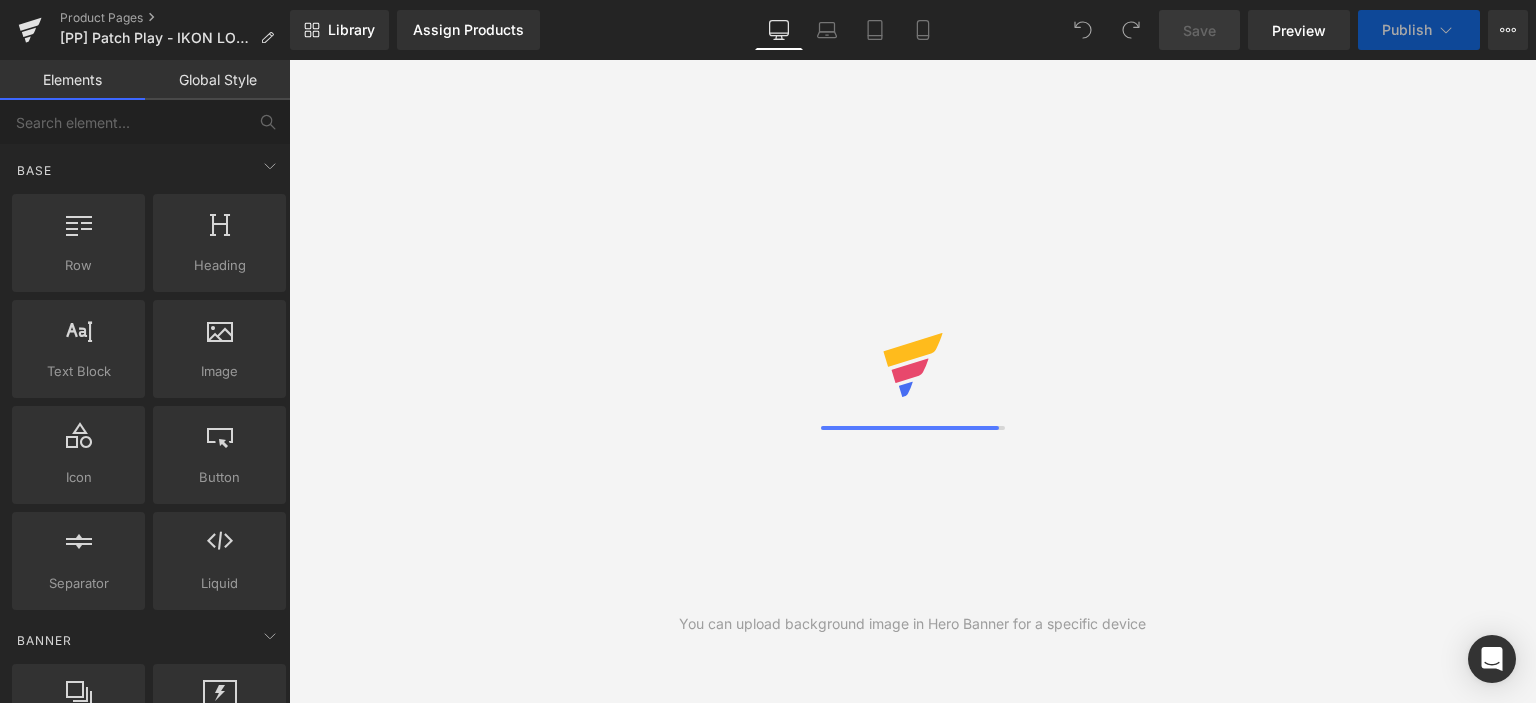scroll, scrollTop: 0, scrollLeft: 0, axis: both 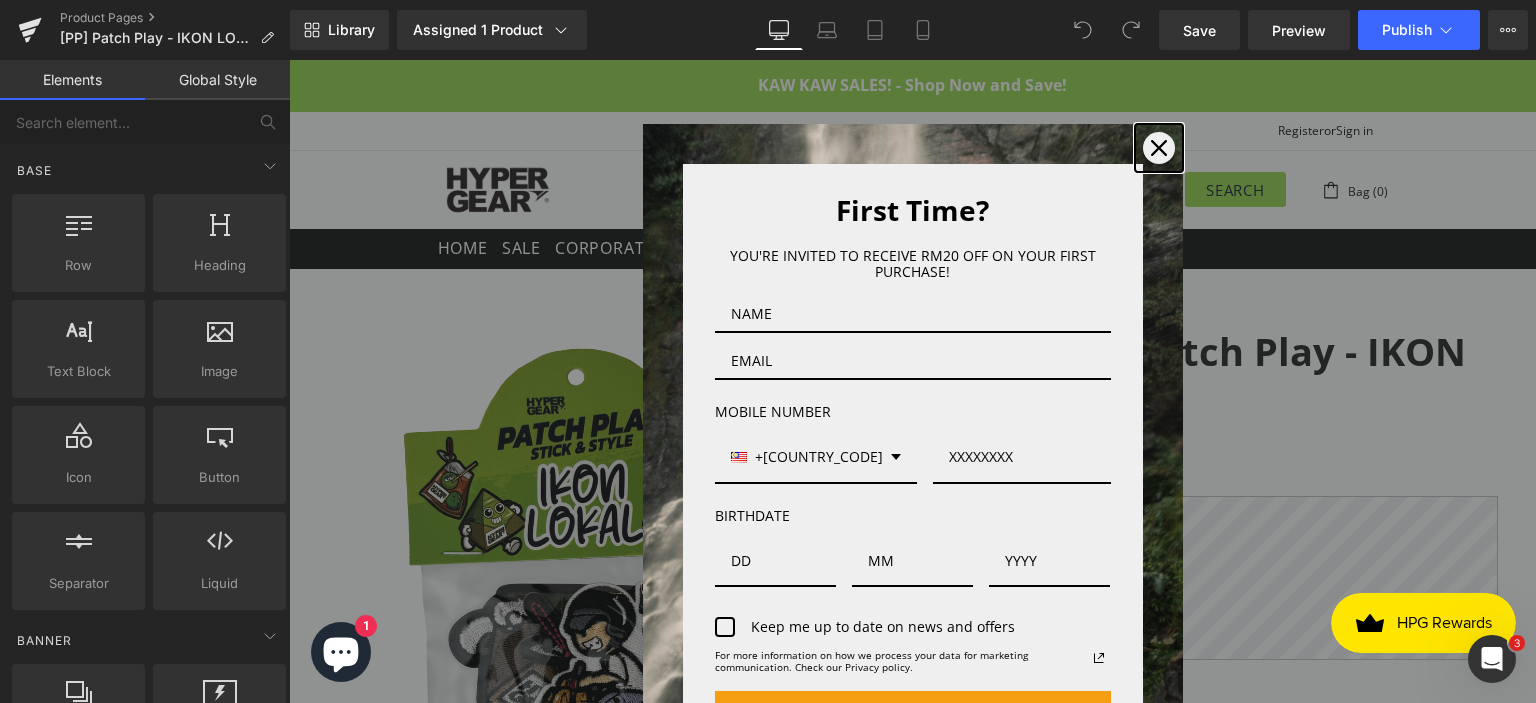 click 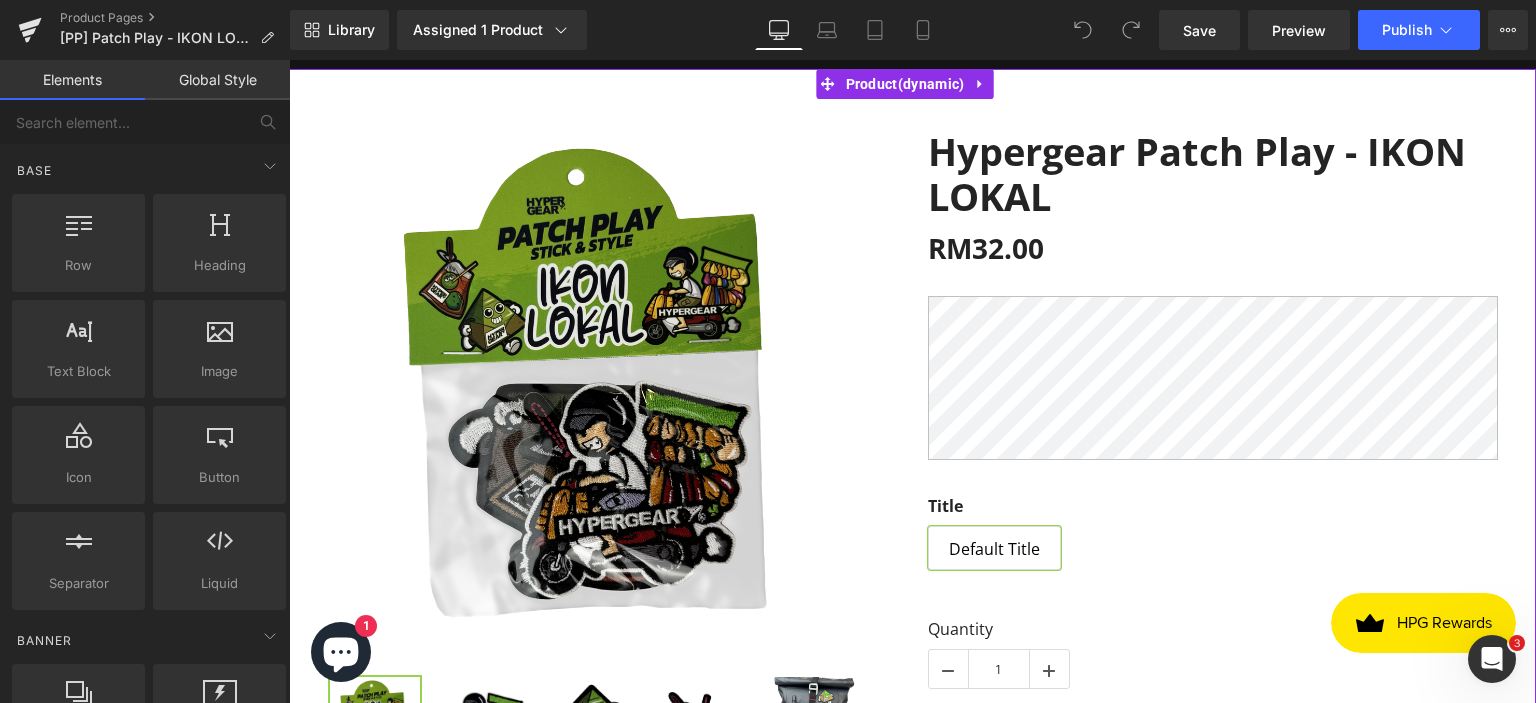scroll, scrollTop: 0, scrollLeft: 0, axis: both 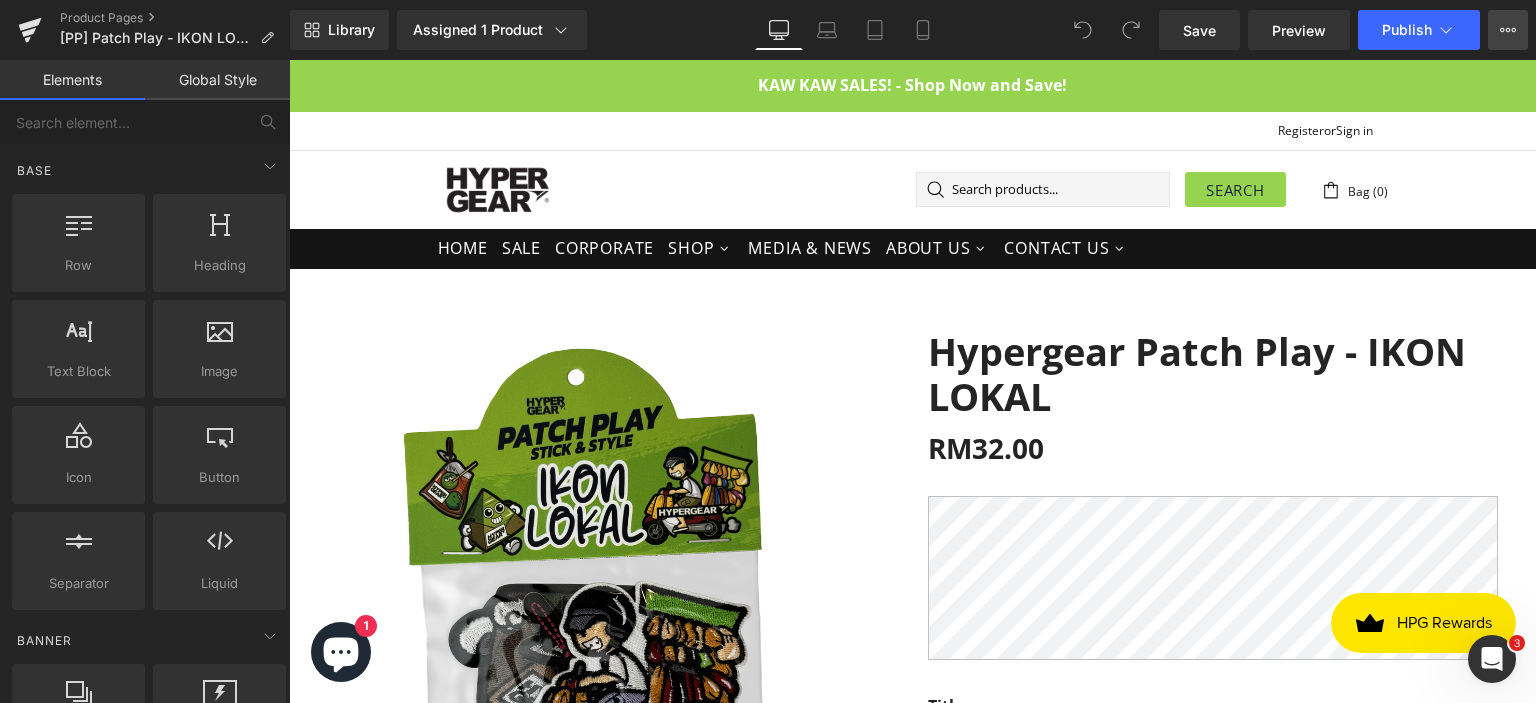 click on "View Live Page View with current Template Save Template to Library Schedule Publish  Optimize  Publish Settings Shortcuts" at bounding box center [1508, 30] 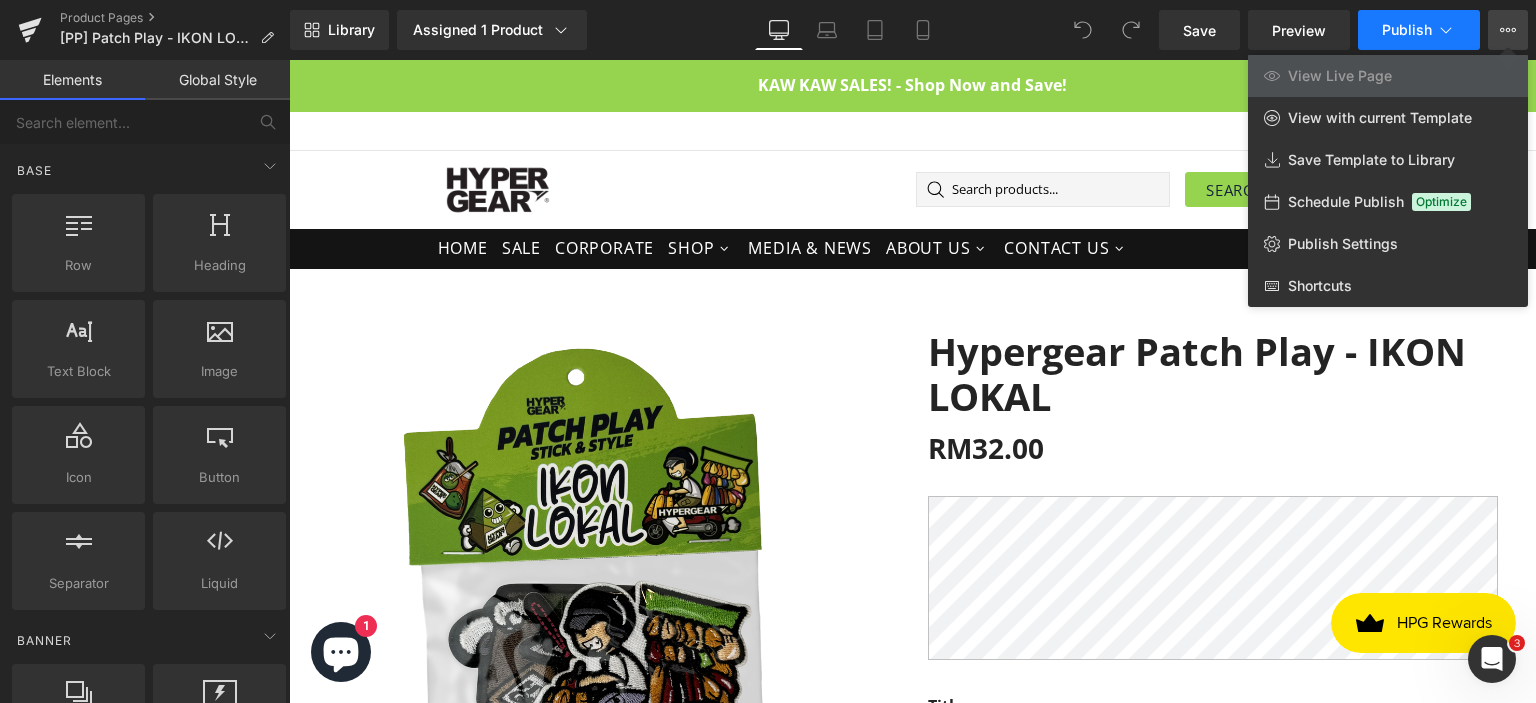 click on "Publish" at bounding box center (1407, 30) 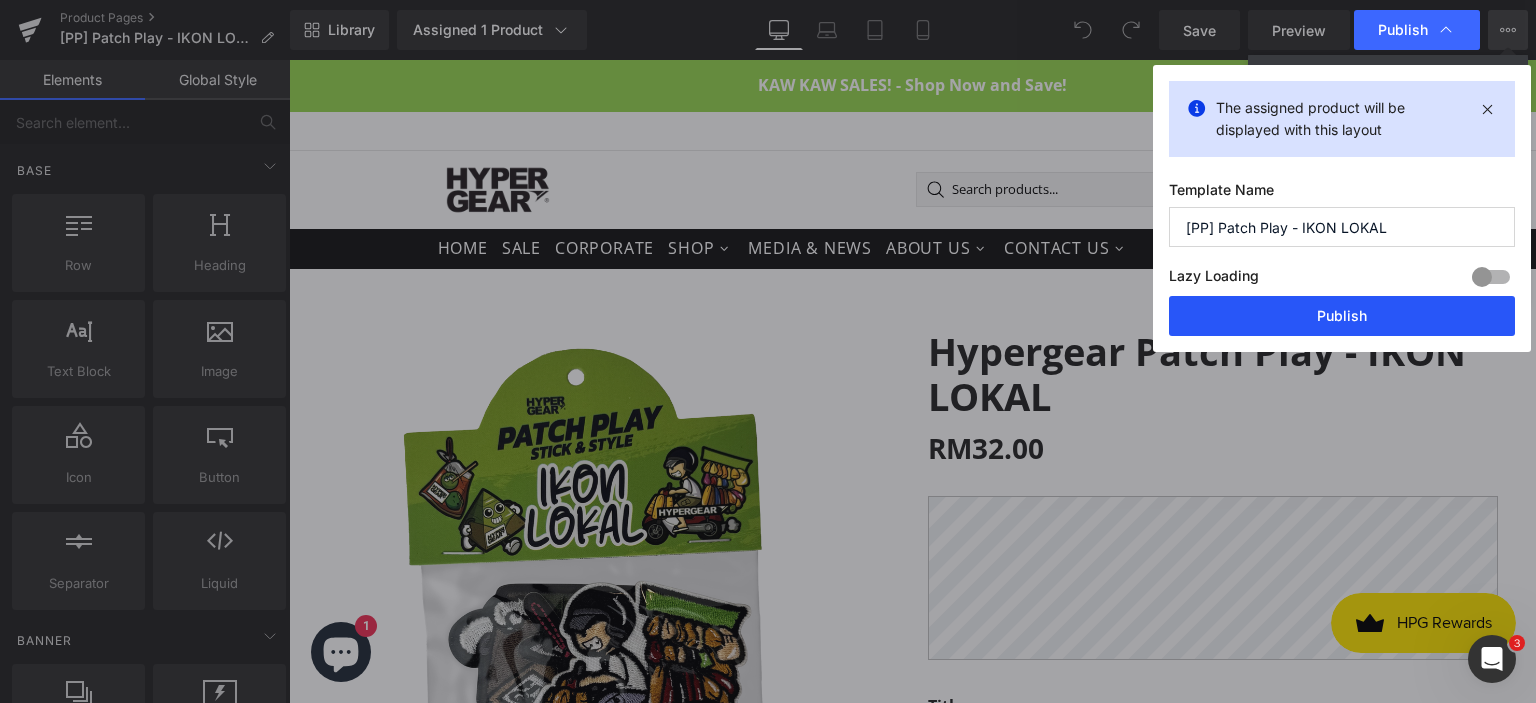 click on "Publish" at bounding box center (1342, 316) 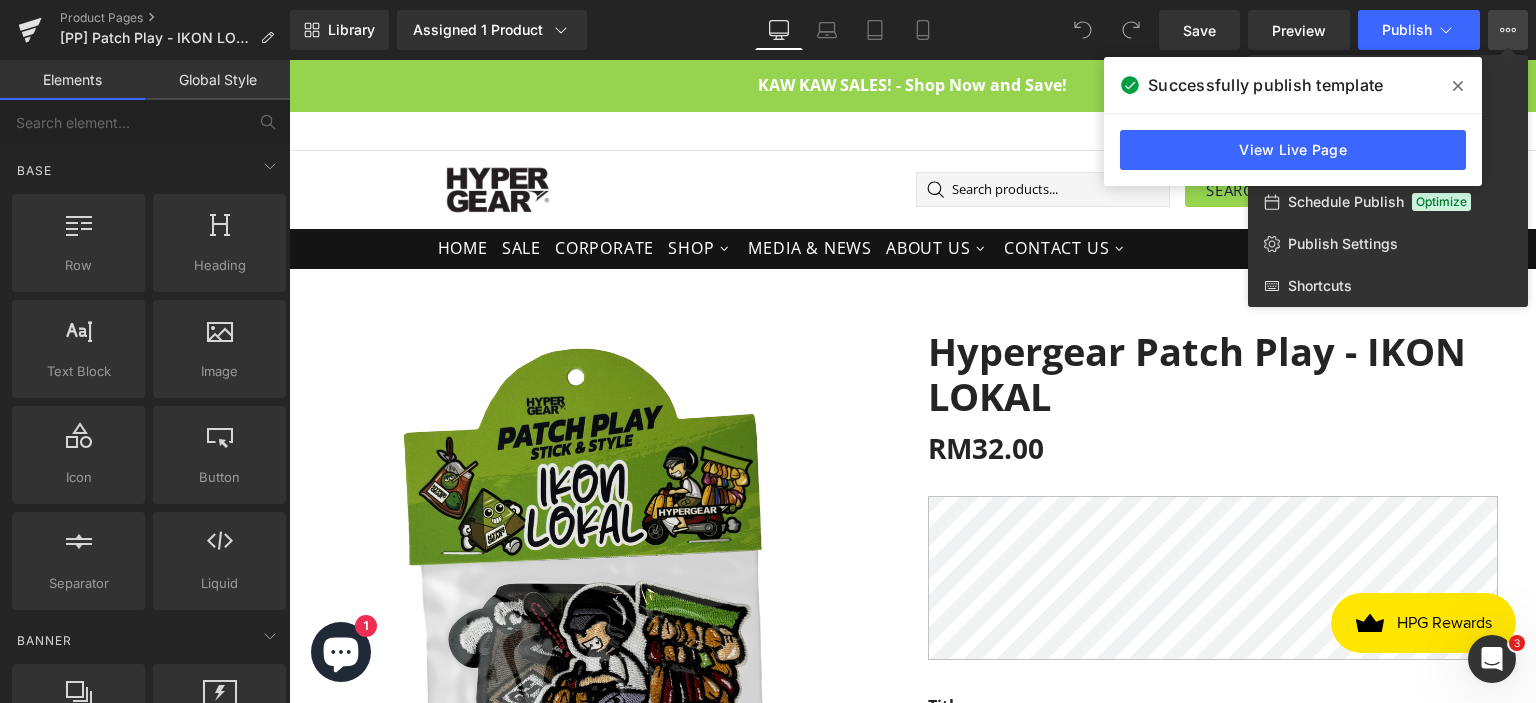 click 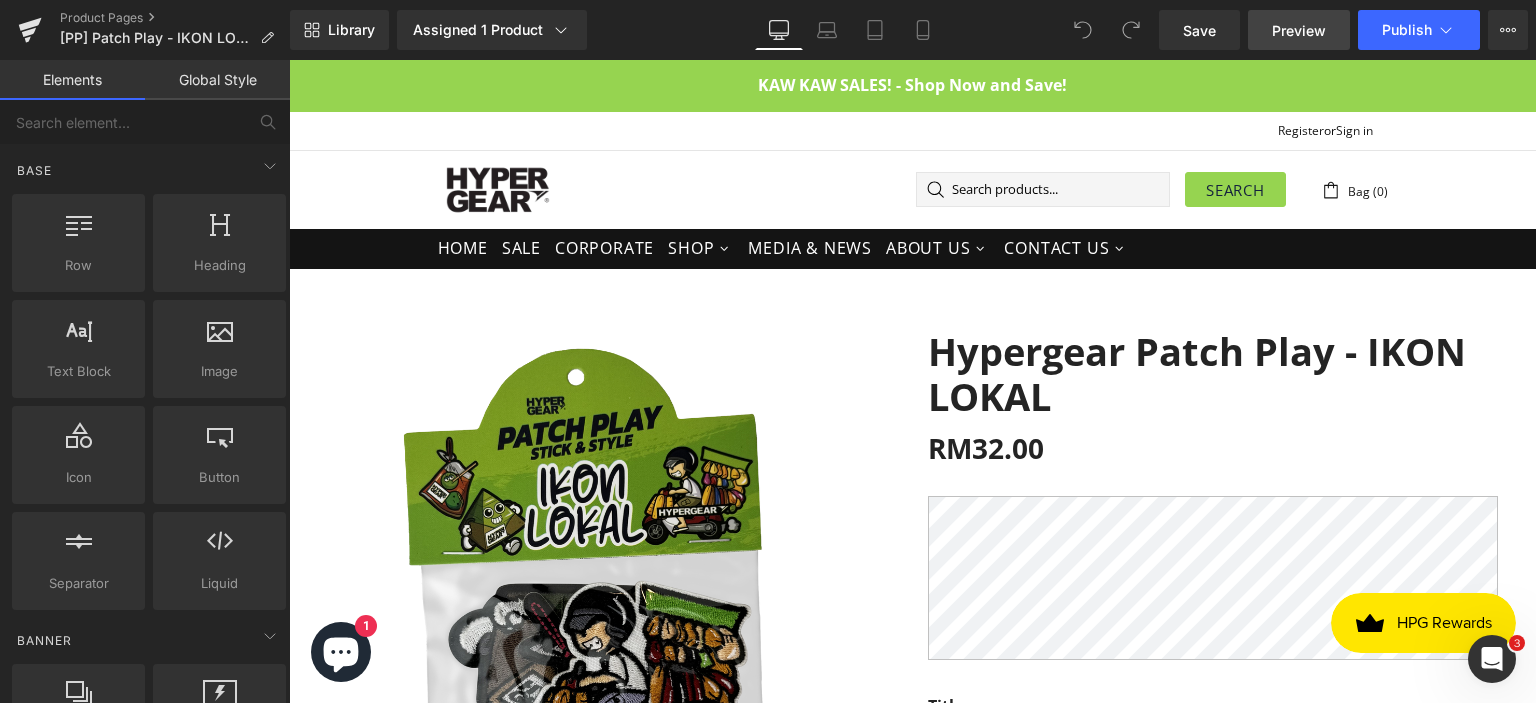 click on "Preview" at bounding box center (1299, 30) 